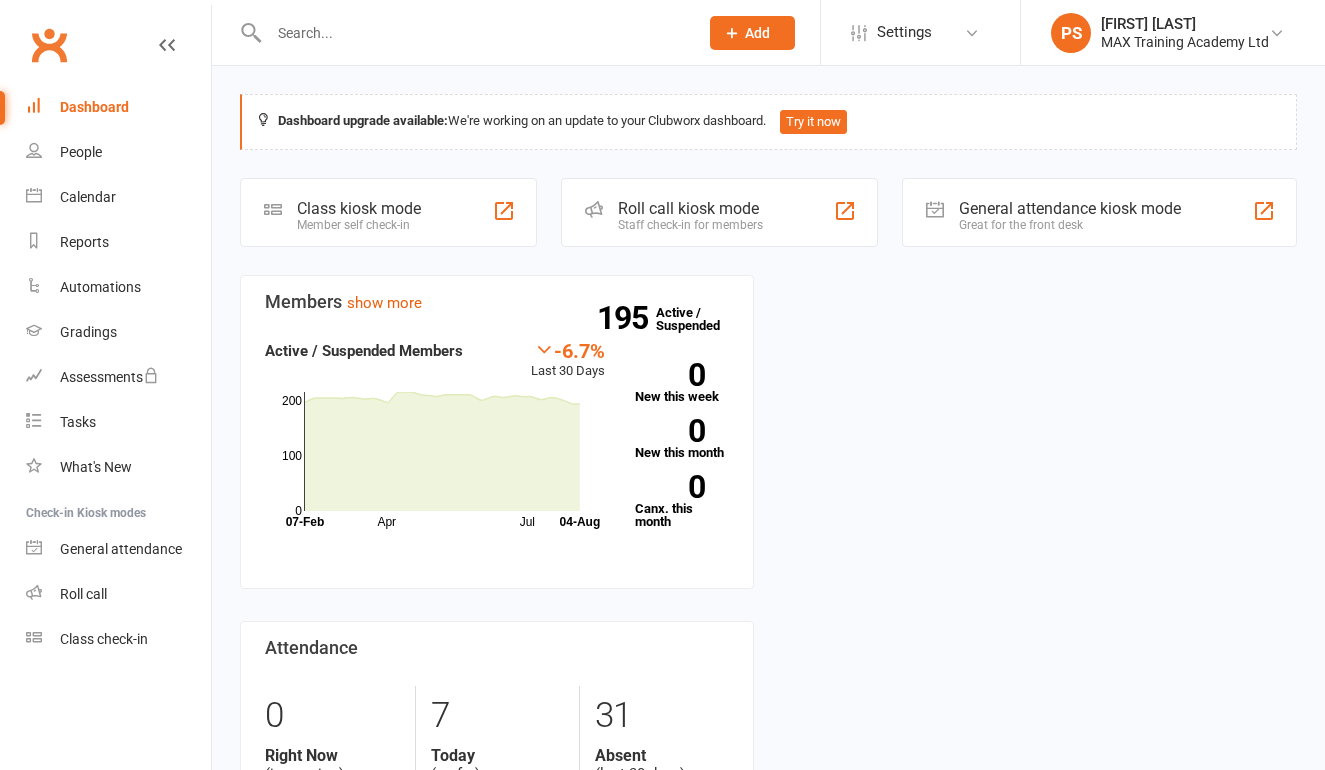 scroll, scrollTop: 0, scrollLeft: 0, axis: both 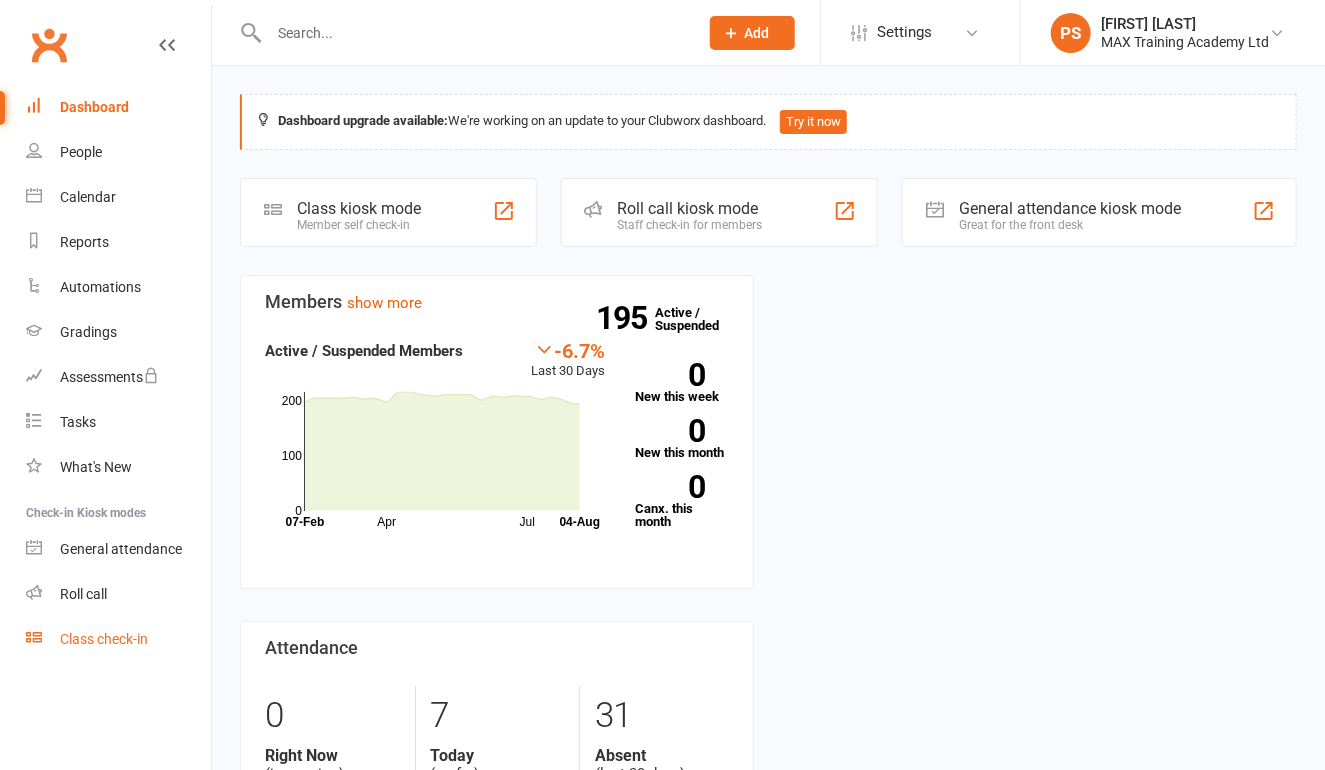 click on "Class check-in" at bounding box center (118, 639) 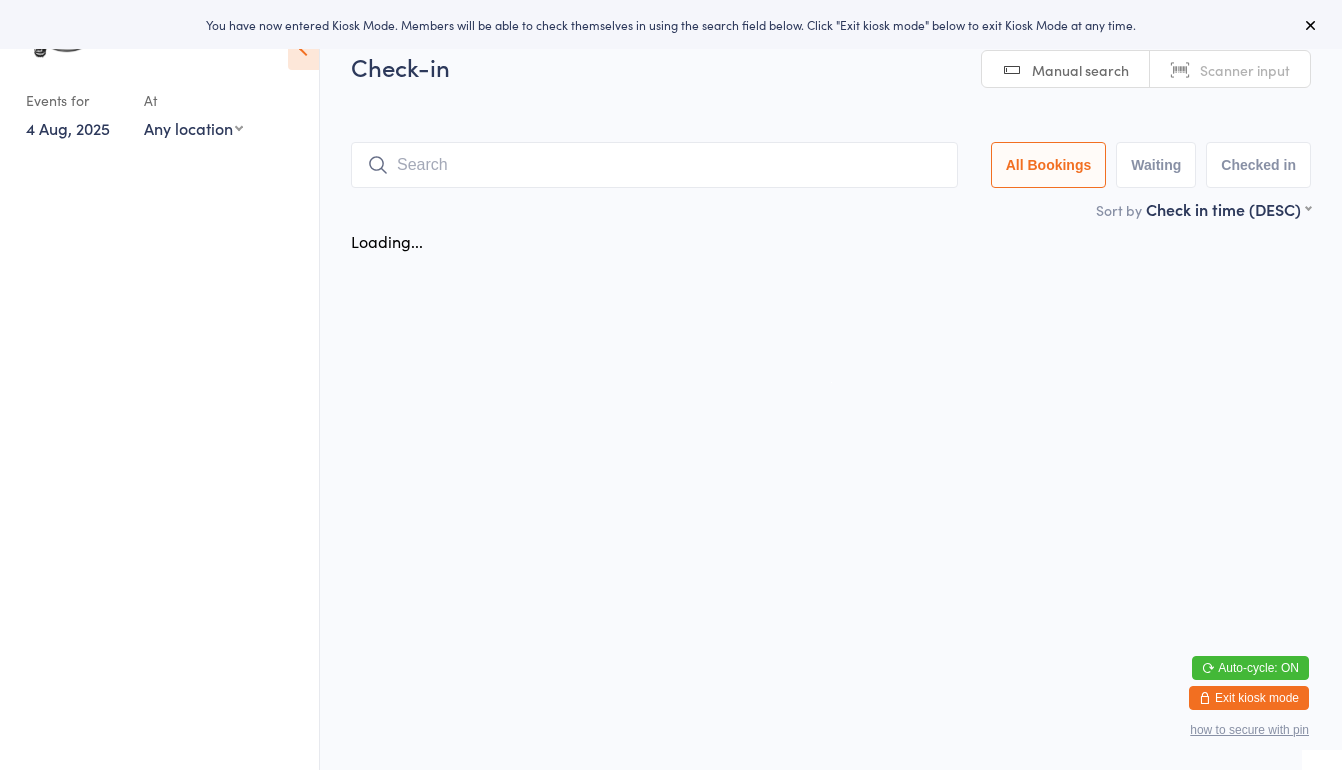 scroll, scrollTop: 0, scrollLeft: 0, axis: both 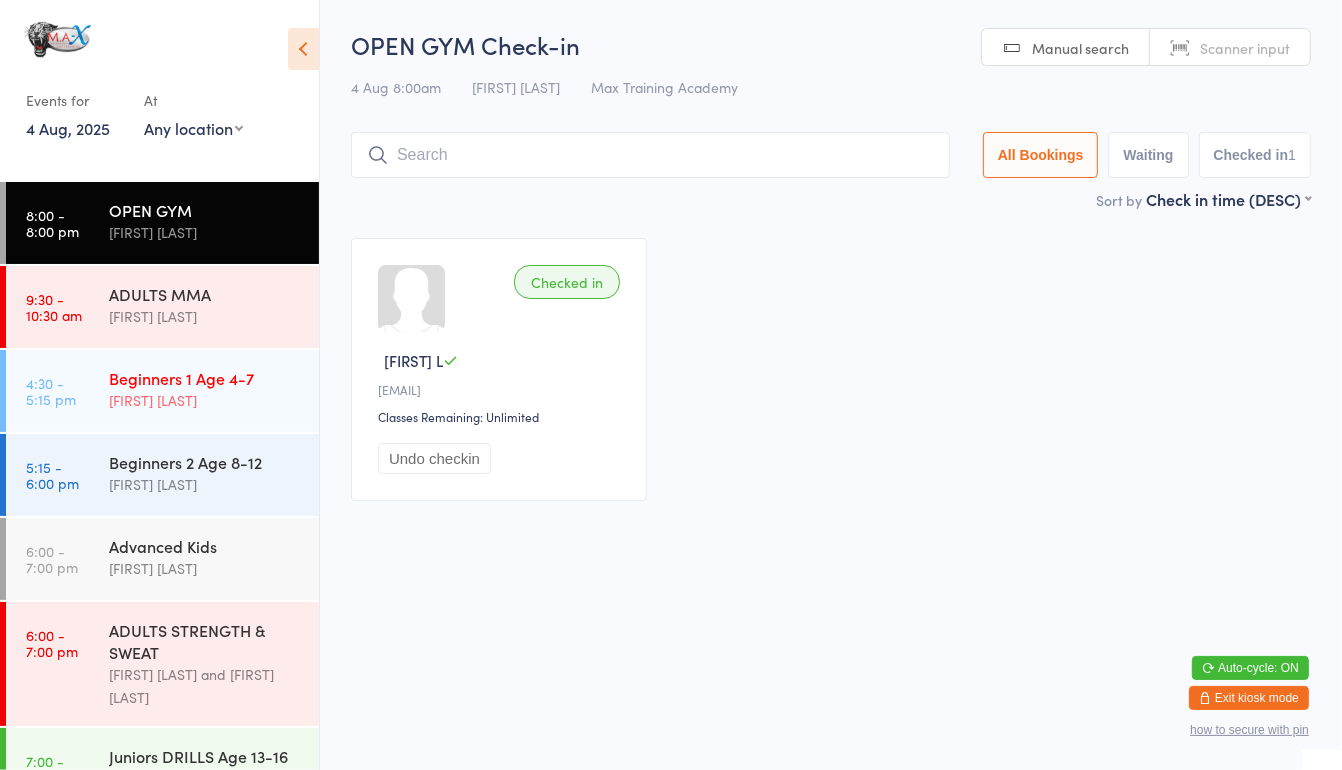 click on "[FIRST] [LAST]" at bounding box center [205, 400] 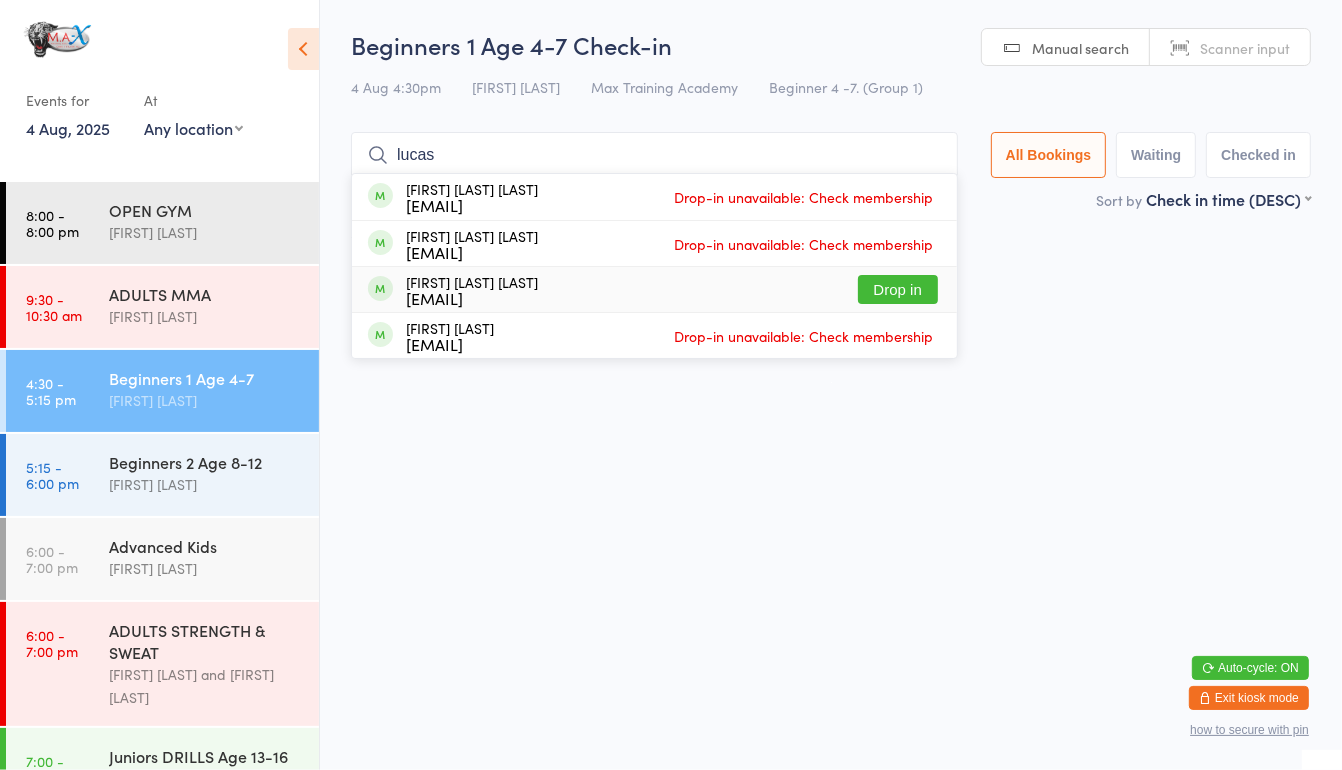 type on "lucas" 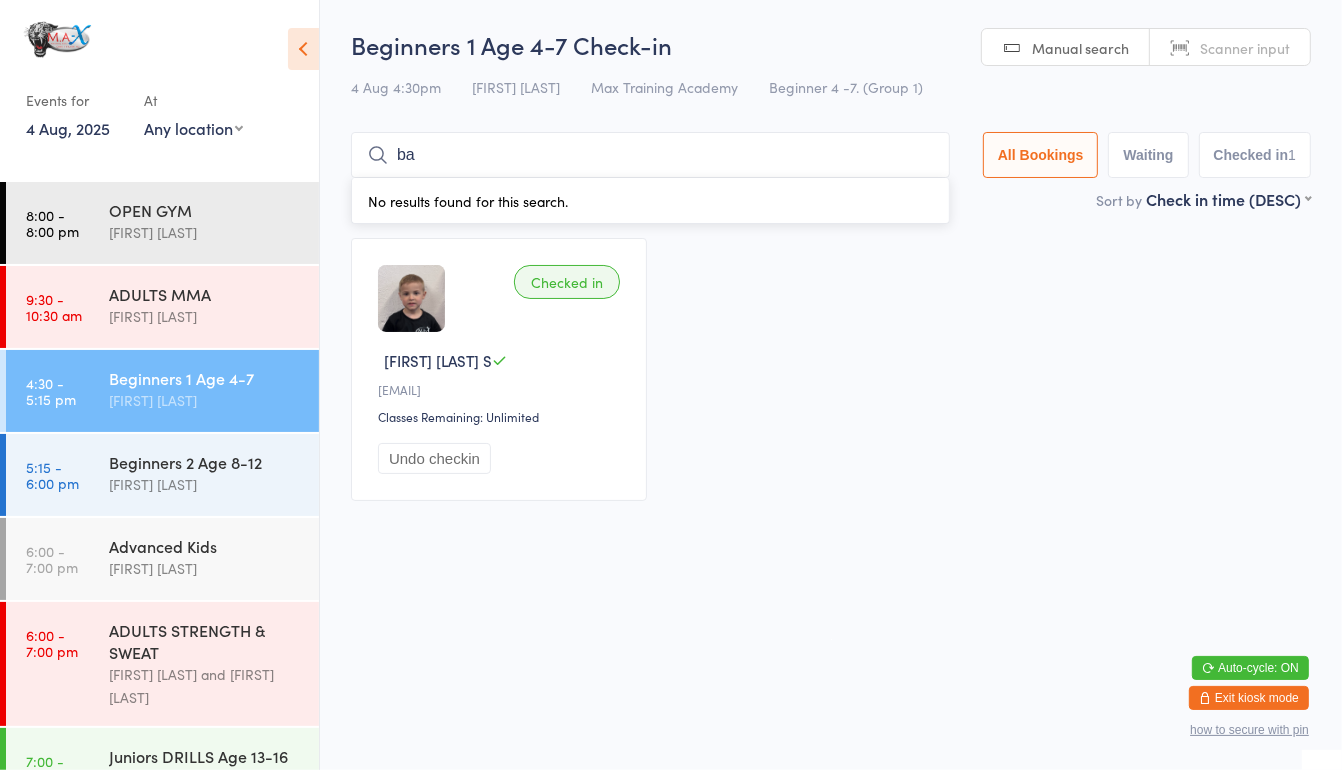 type on "b" 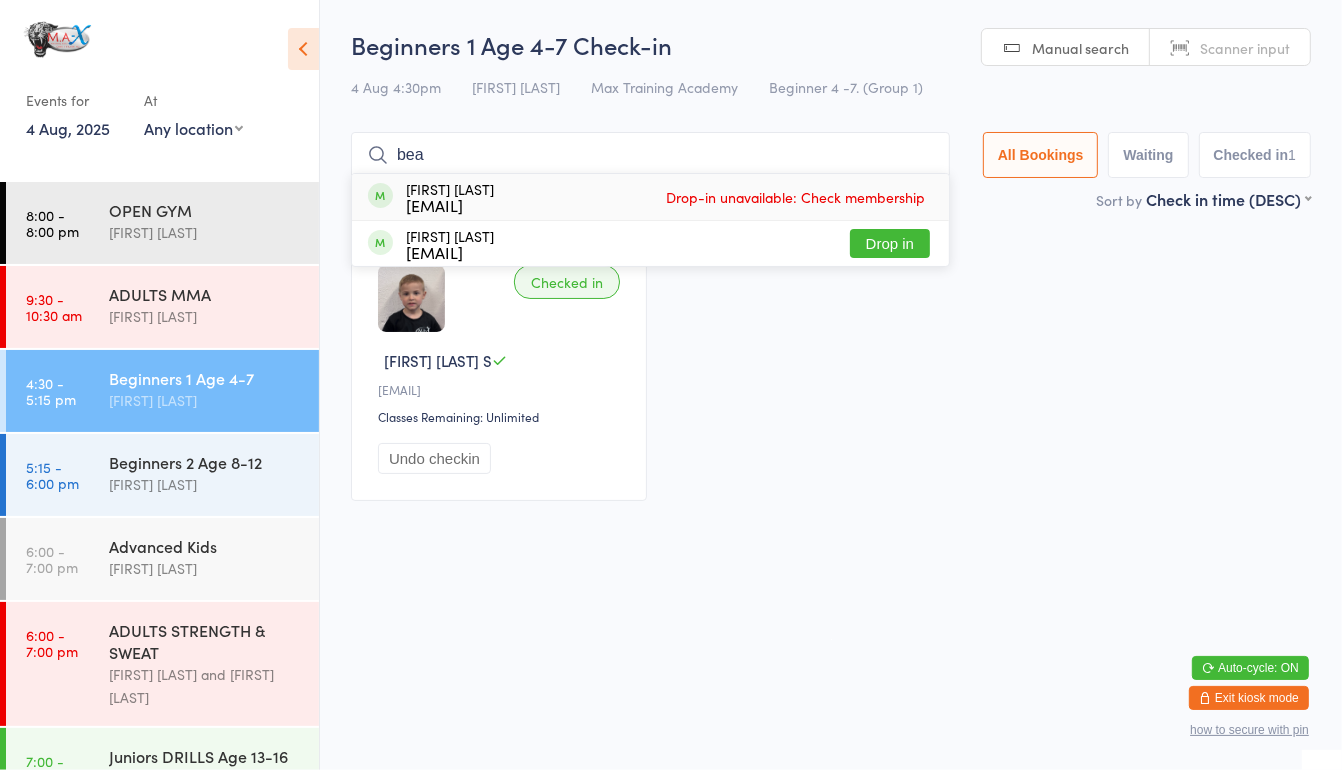 type on "bea" 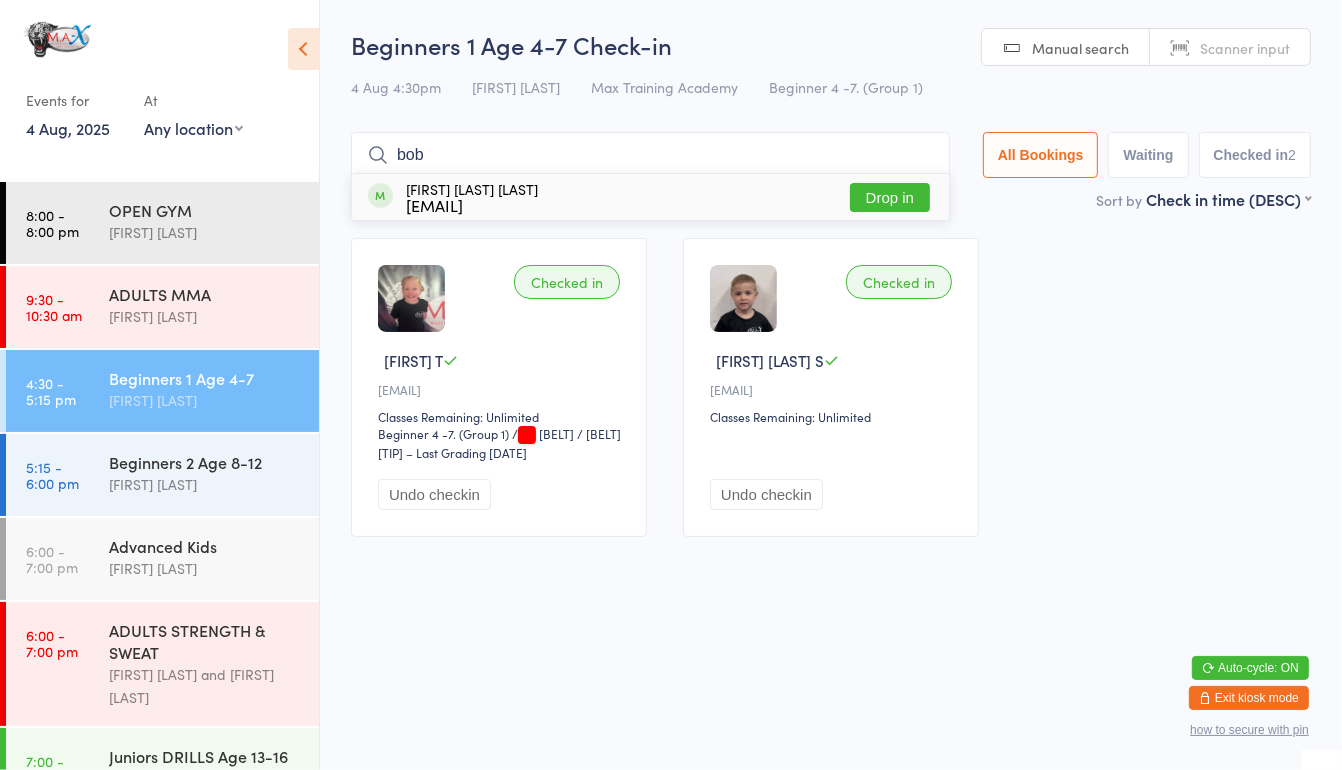 type on "bob" 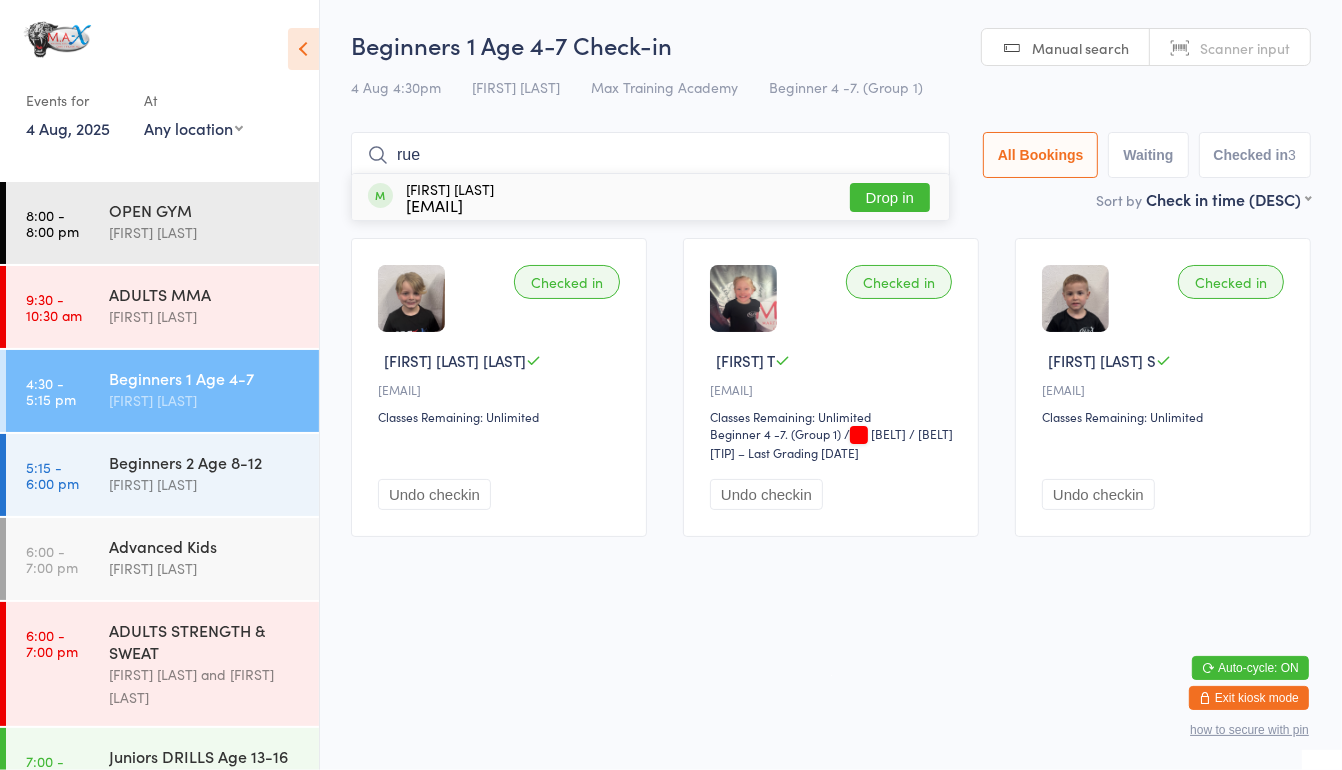 type on "rue" 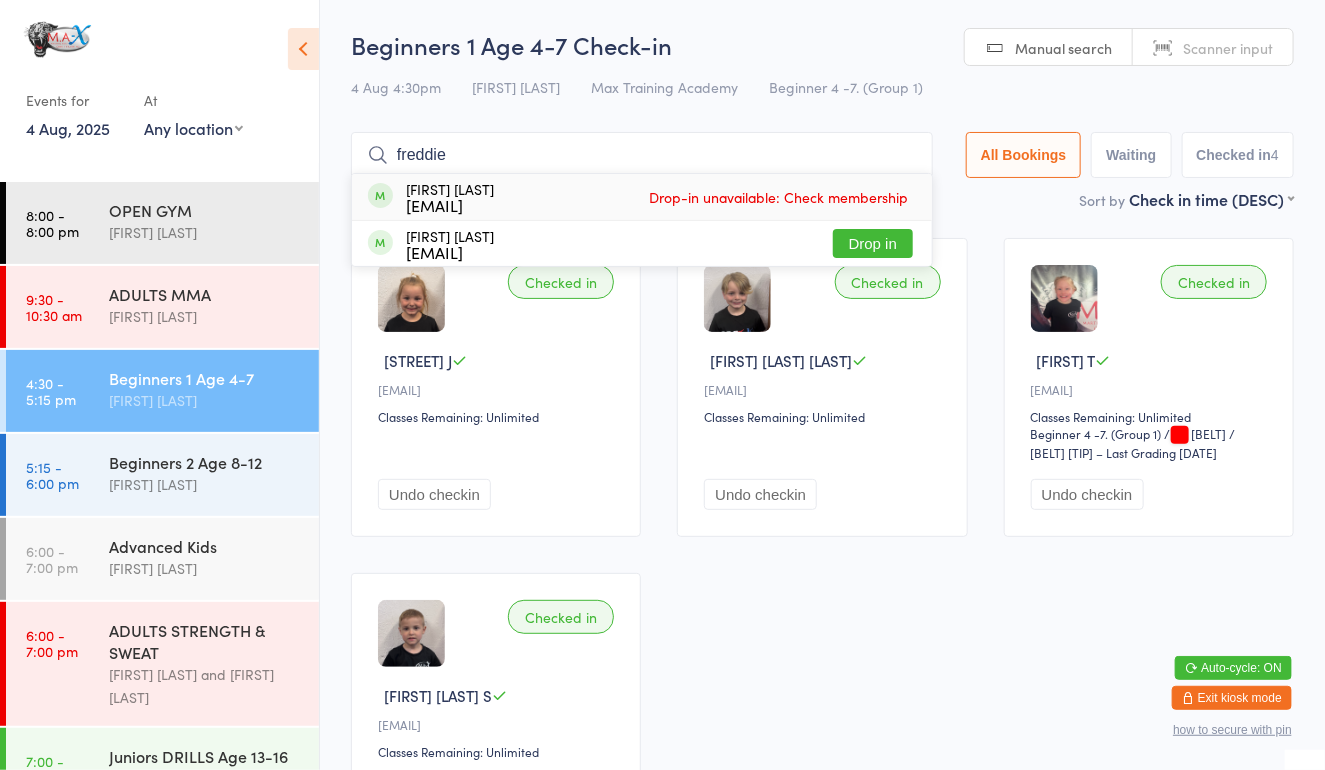 type on "freddie" 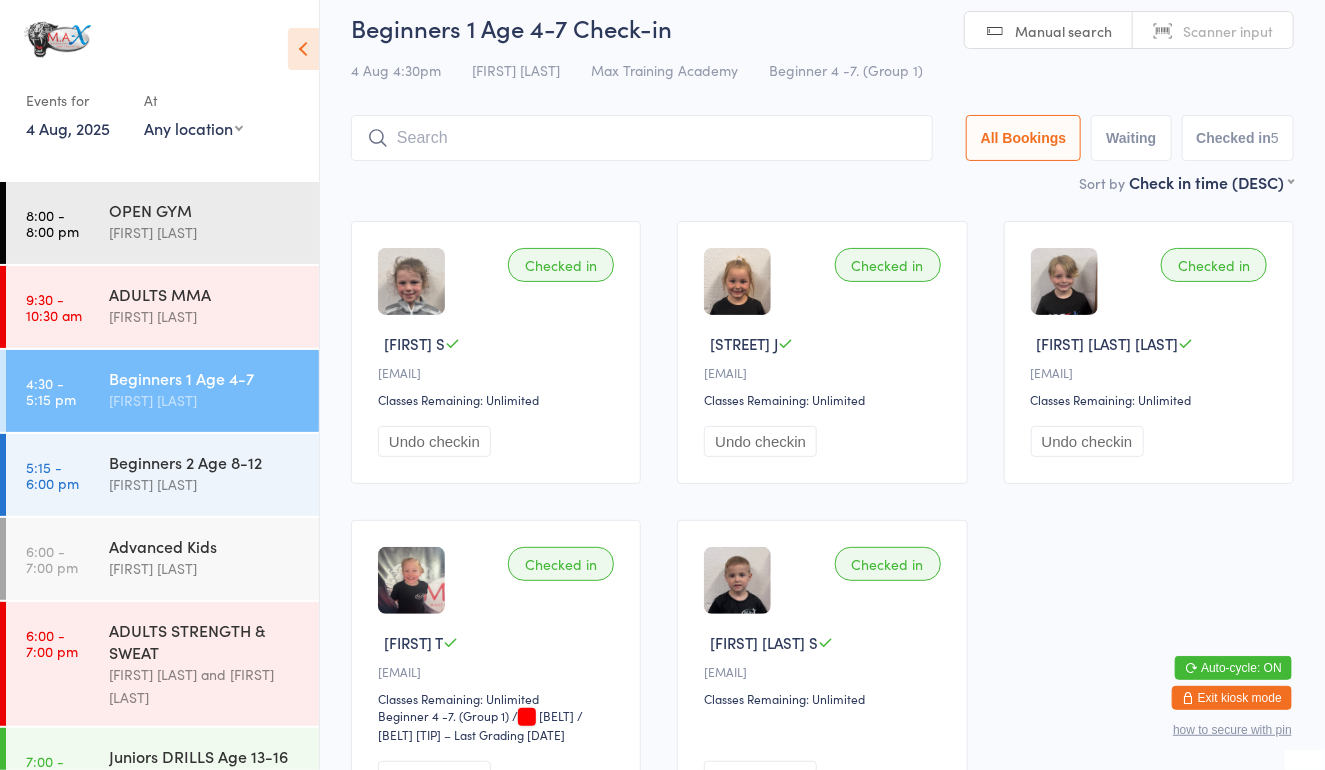 scroll, scrollTop: 15, scrollLeft: 0, axis: vertical 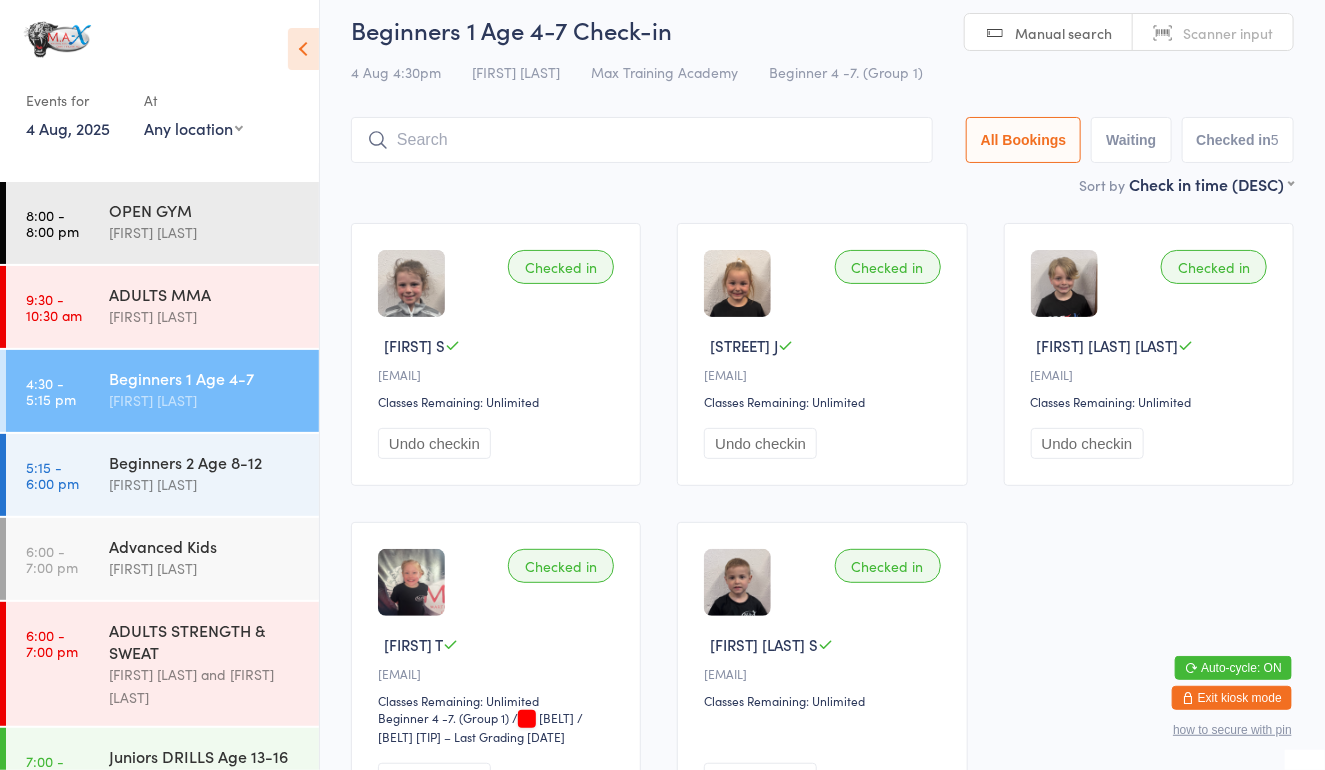 click on "Waiting" at bounding box center [1131, 140] 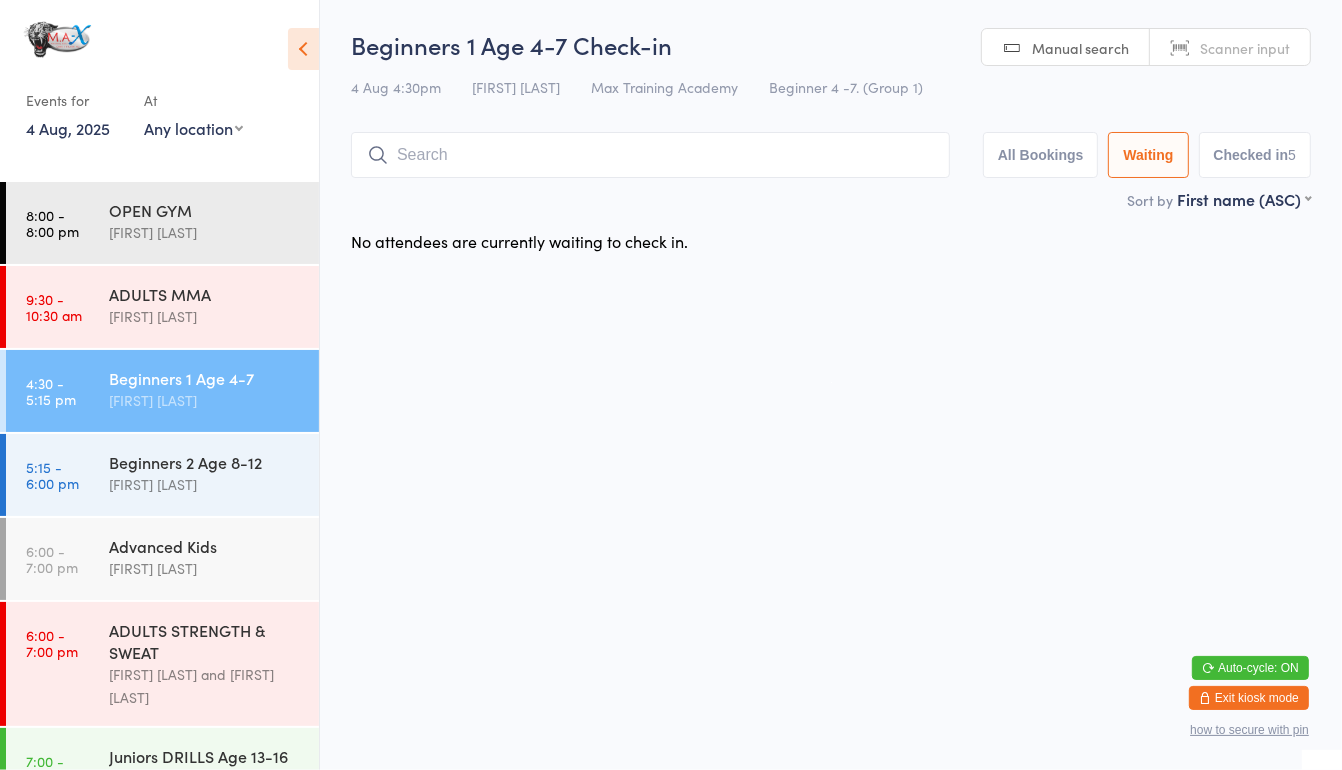 click on "All Bookings" at bounding box center (1041, 155) 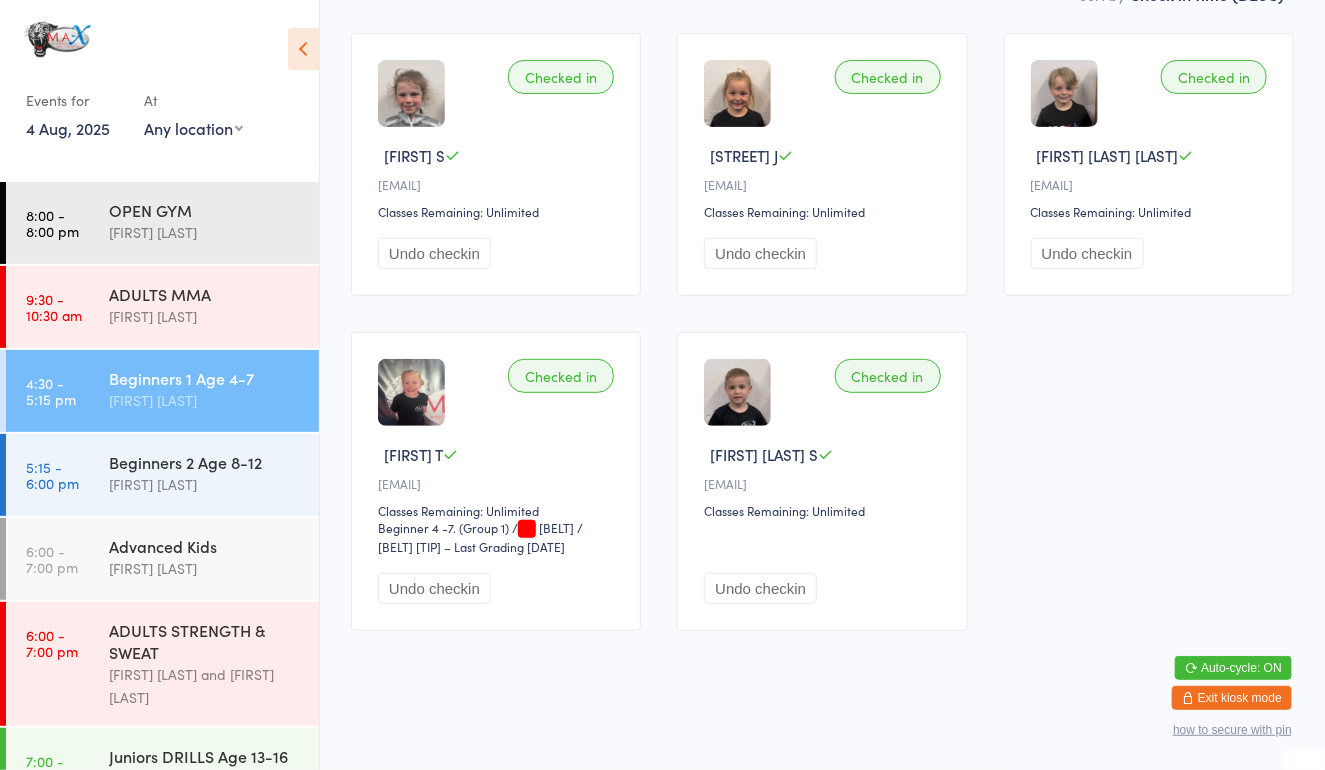 scroll, scrollTop: 0, scrollLeft: 0, axis: both 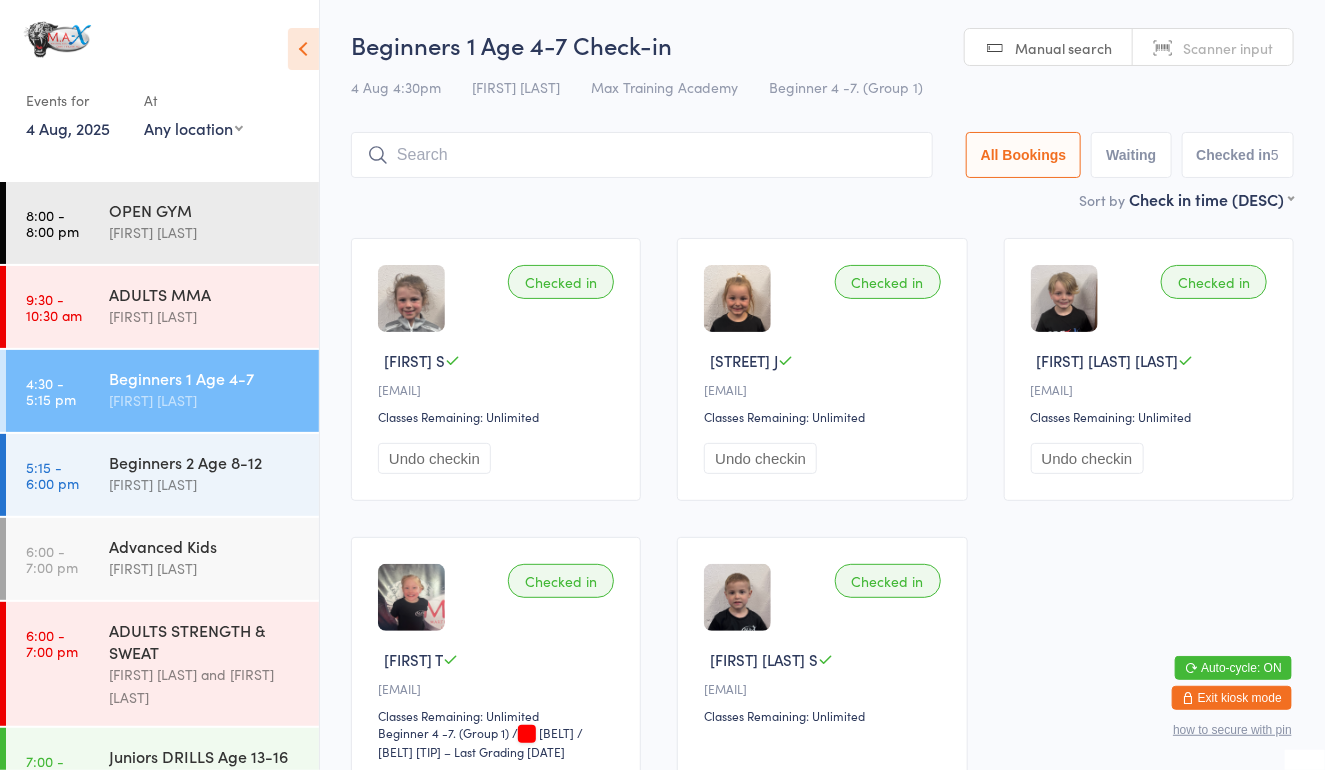 click on "4:30 - 5:15 pm Beginners 1 Age 4-7 [FIRST] [LAST]" at bounding box center [162, 391] 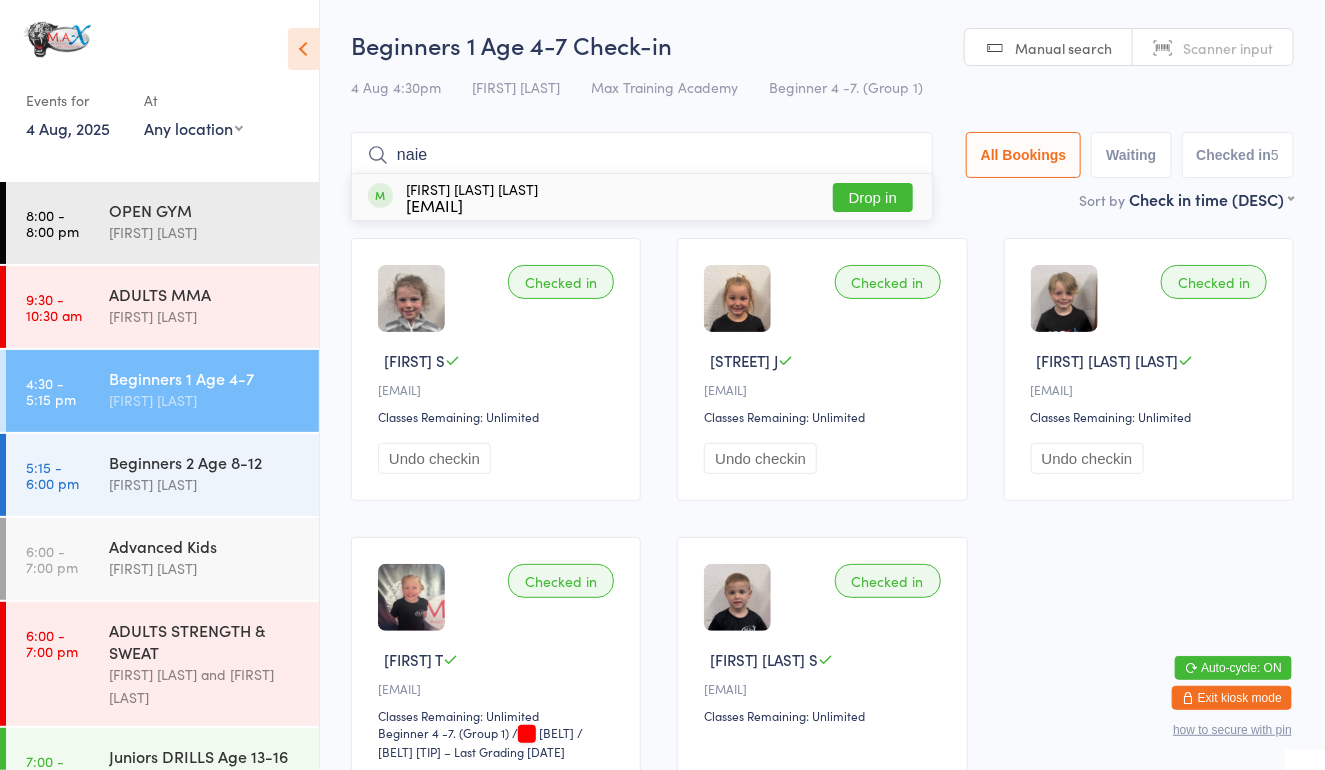 type on "naie" 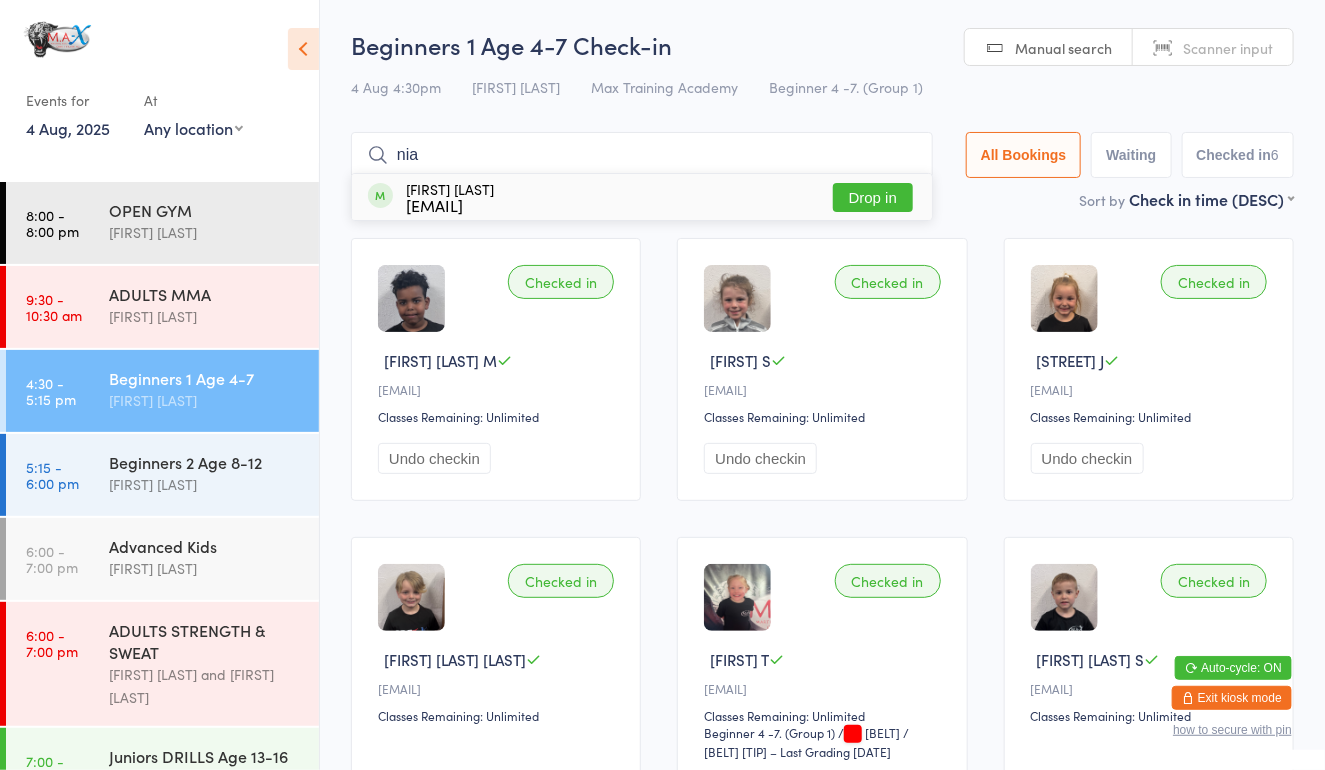 type on "nia" 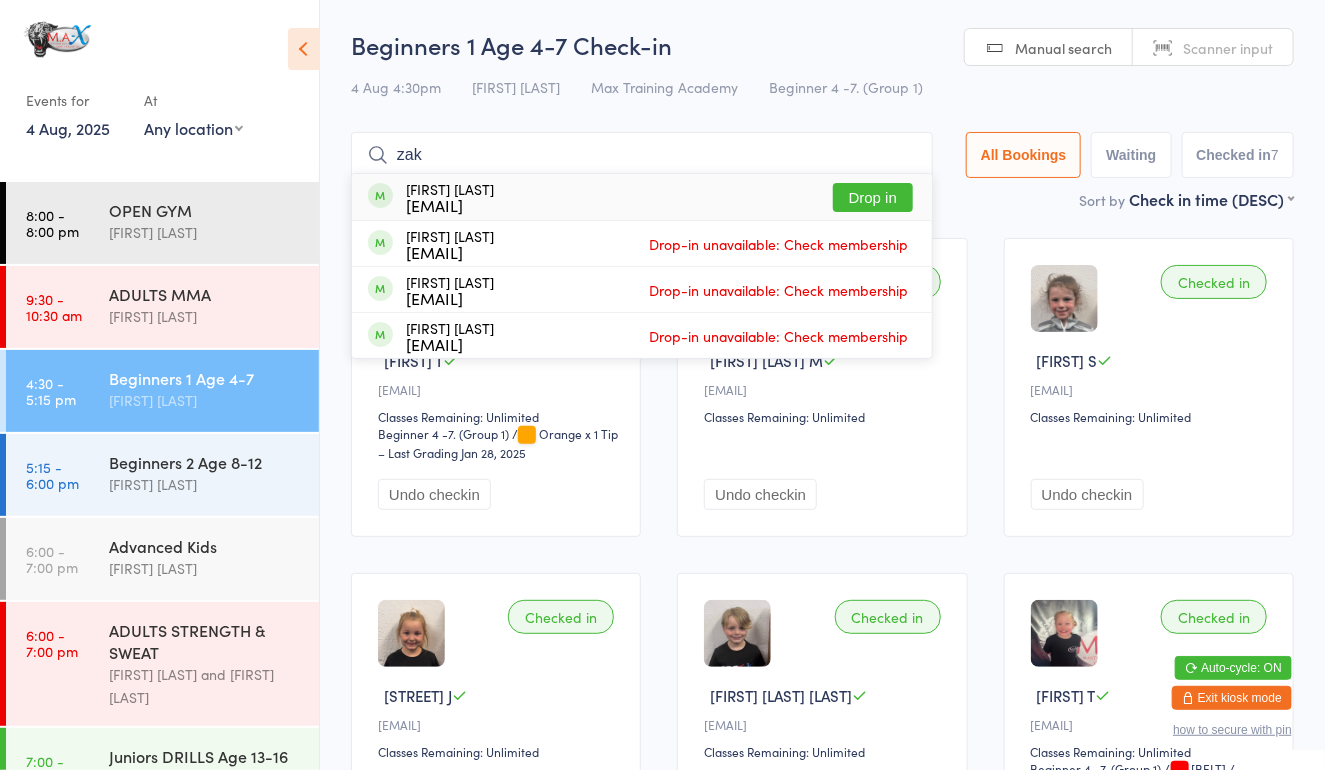 type on "zak" 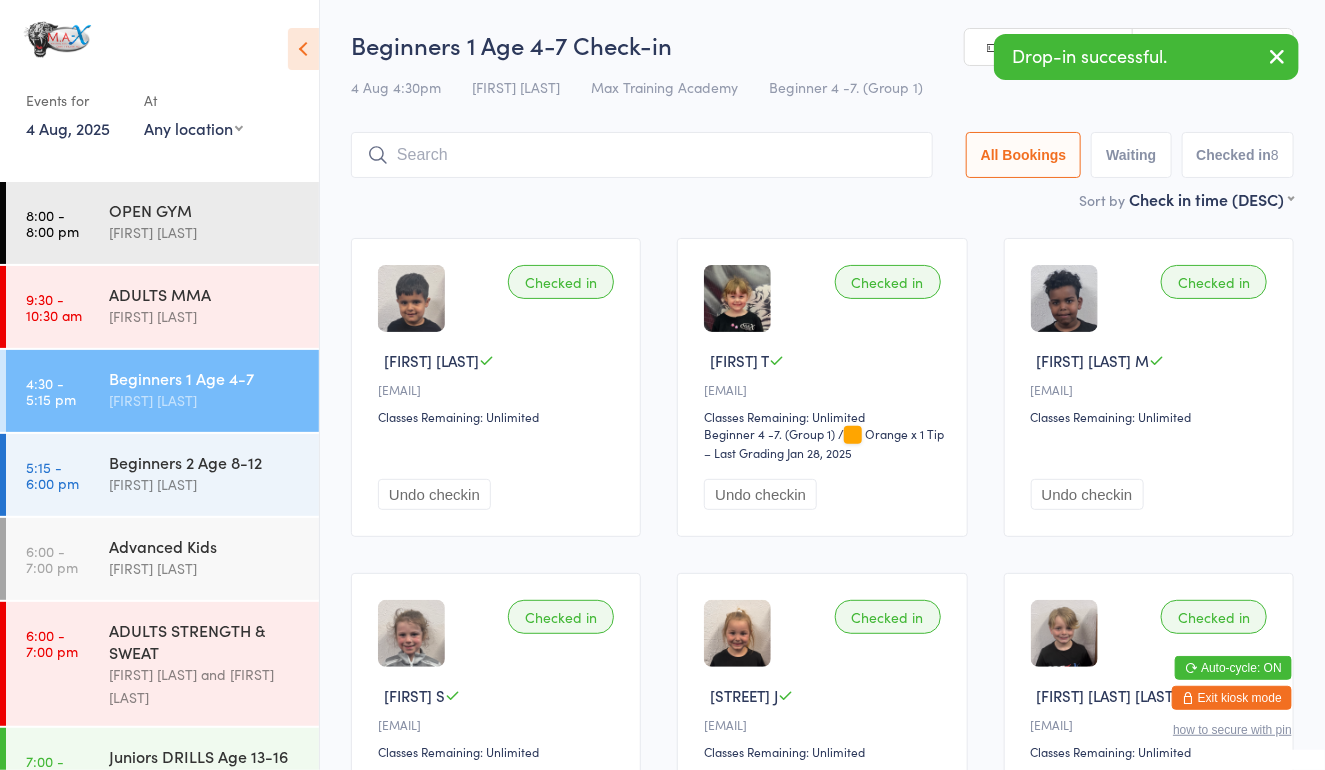 click at bounding box center (411, 298) 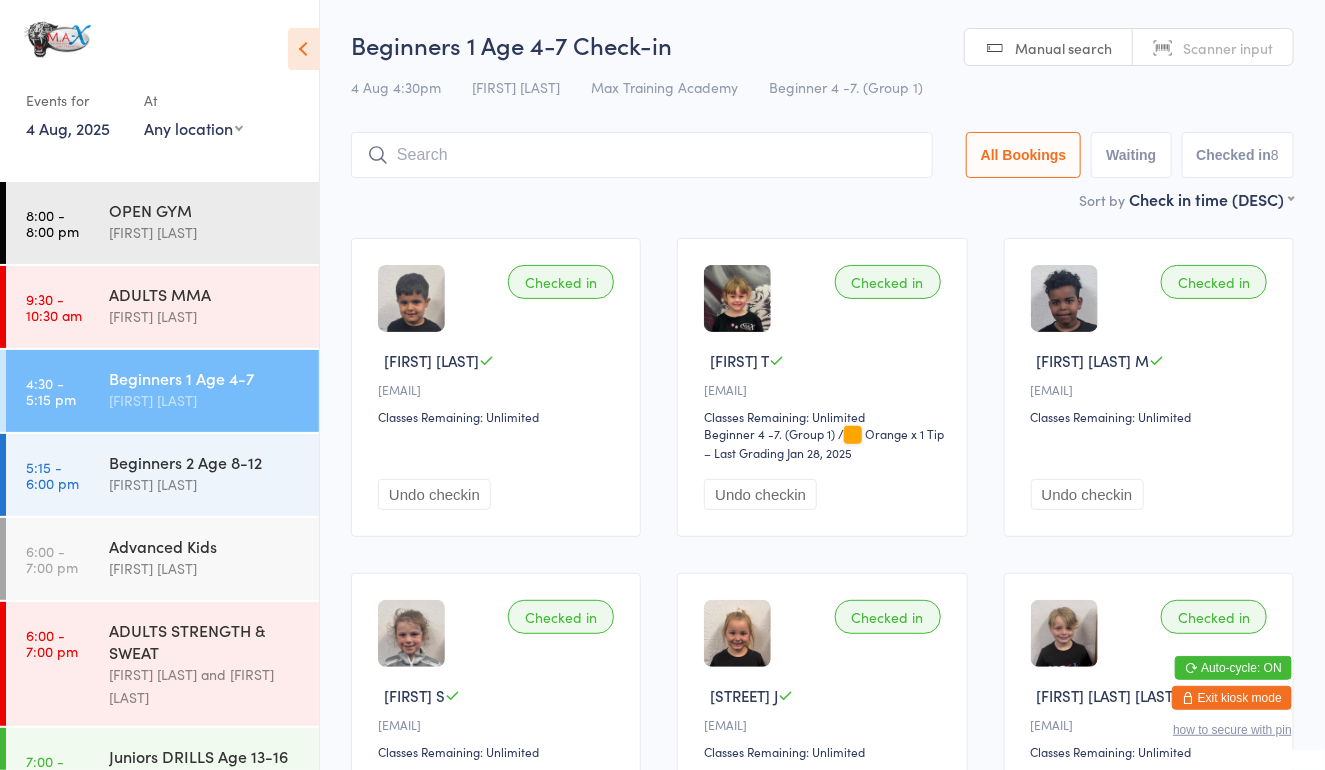 click at bounding box center [642, 155] 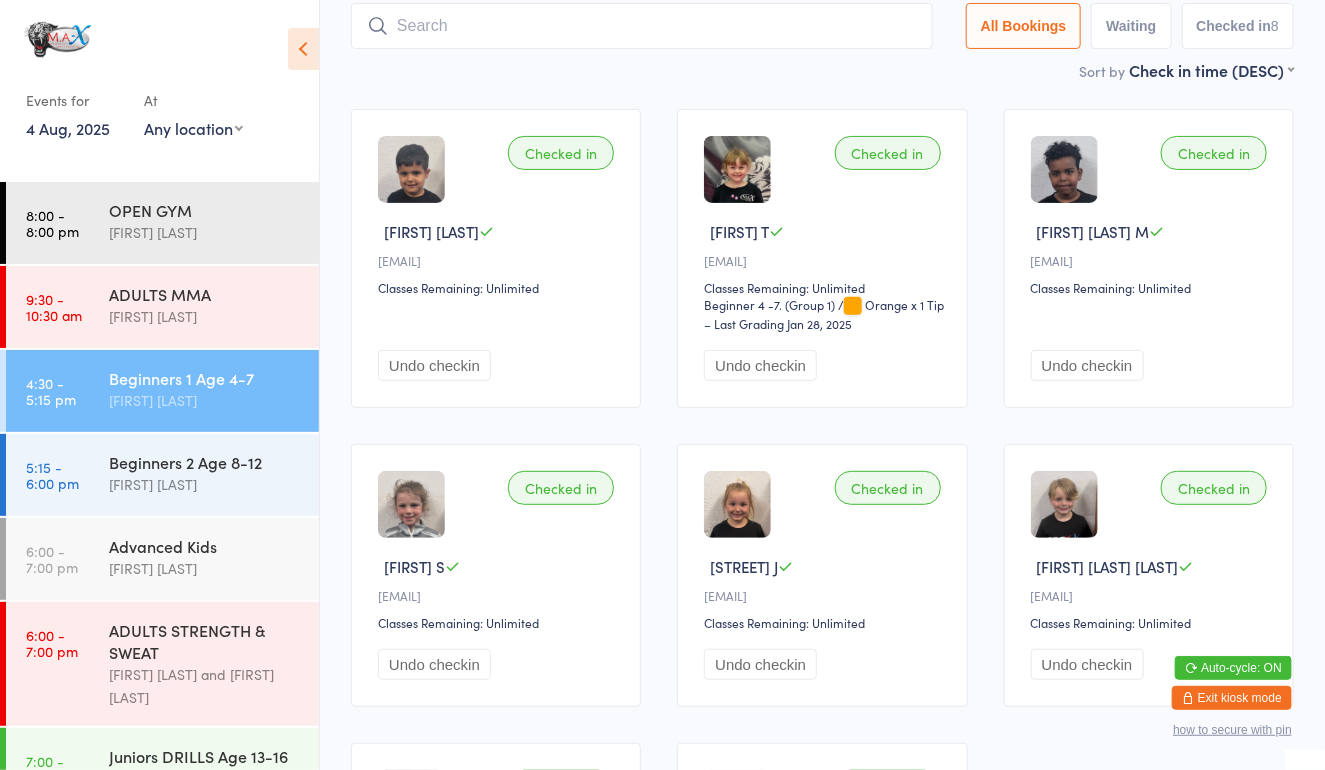 scroll, scrollTop: 132, scrollLeft: 0, axis: vertical 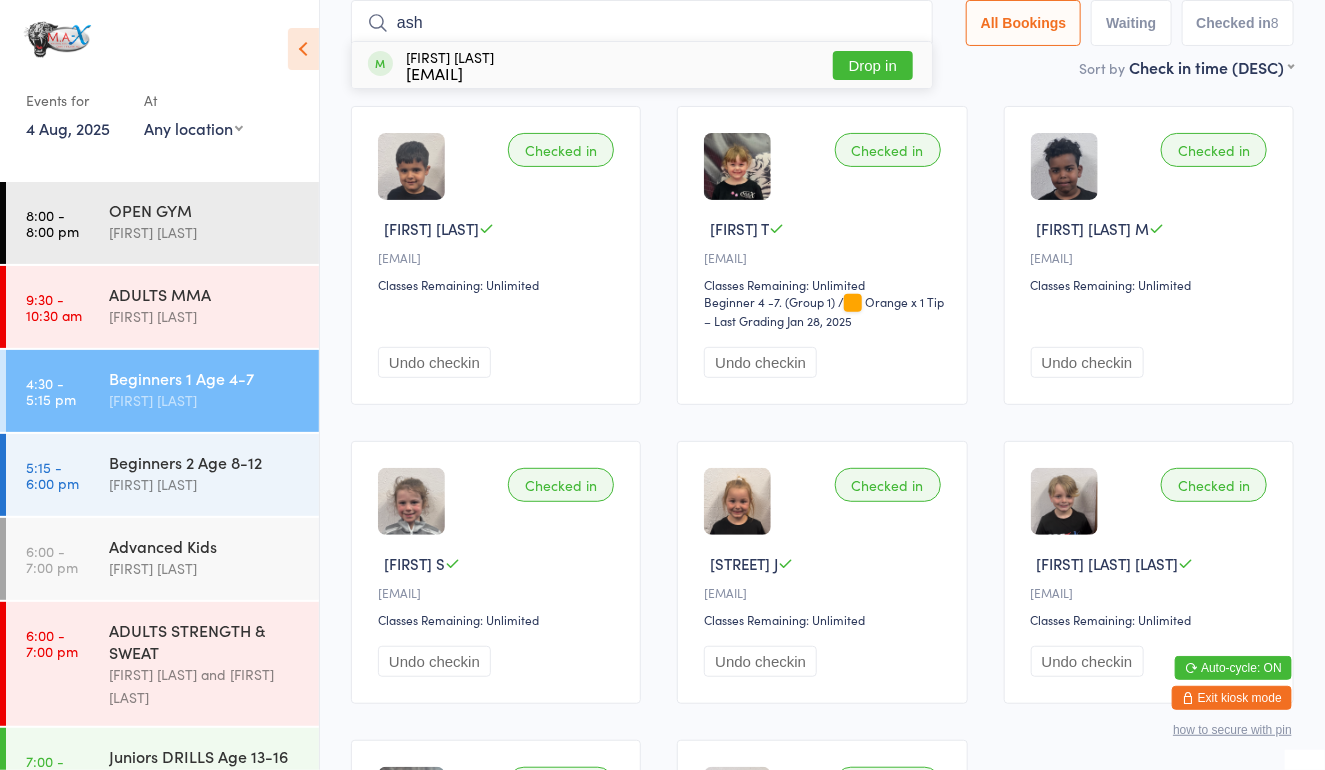 type on "ash" 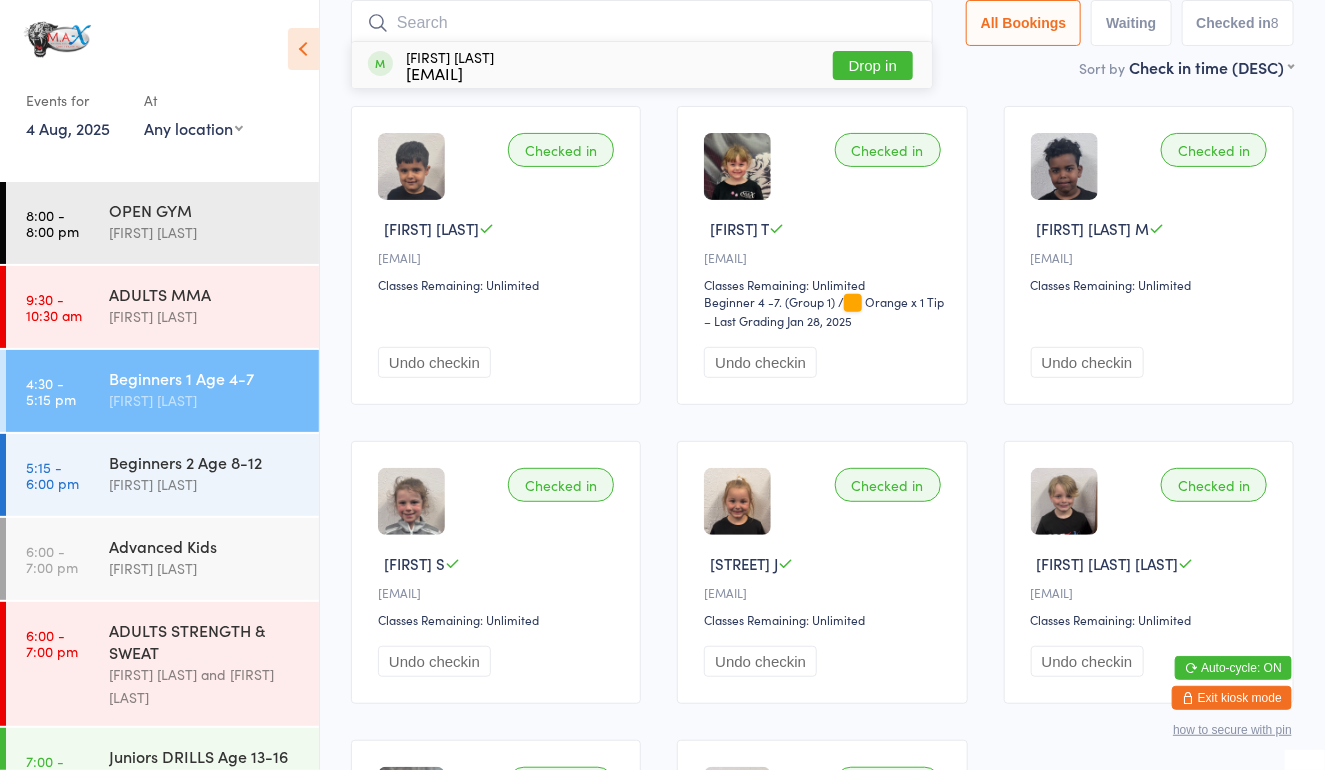 scroll, scrollTop: 132, scrollLeft: 0, axis: vertical 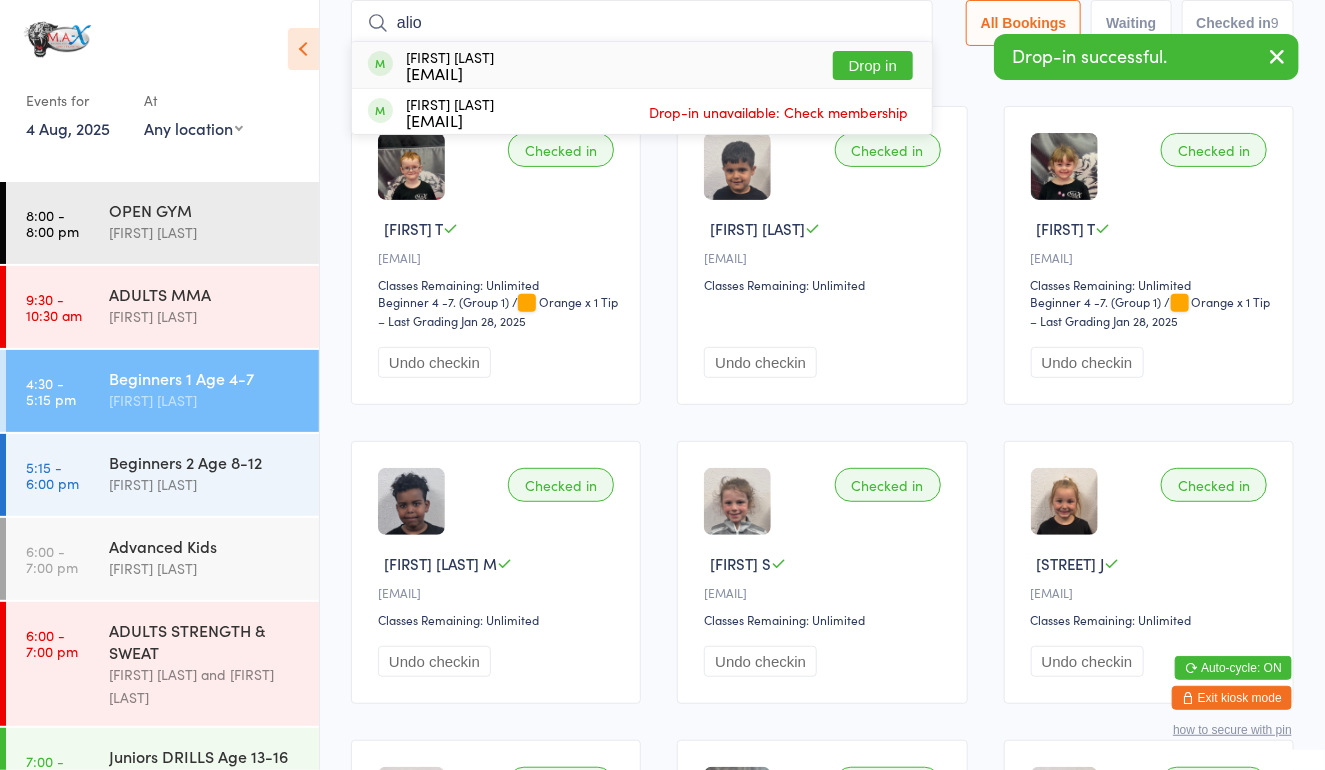 type on "alio" 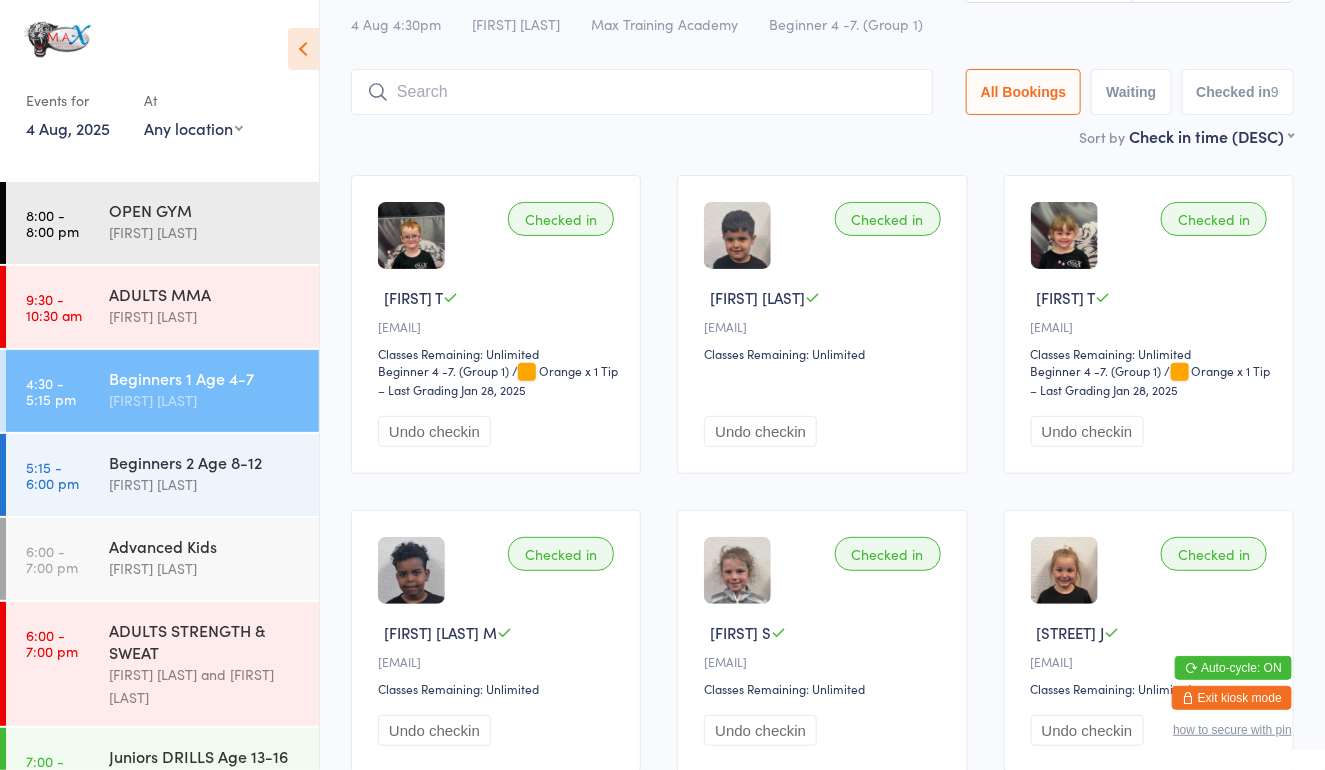 scroll, scrollTop: 0, scrollLeft: 0, axis: both 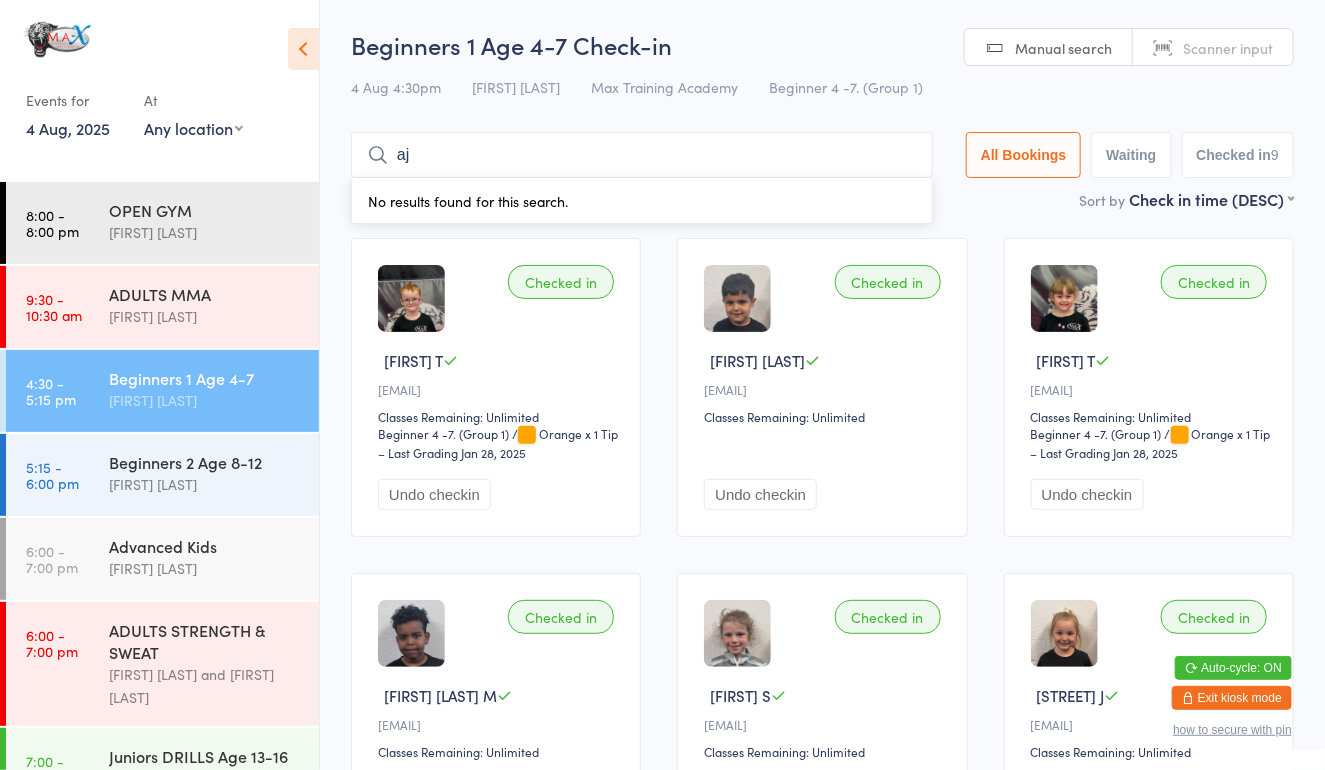 type on "a" 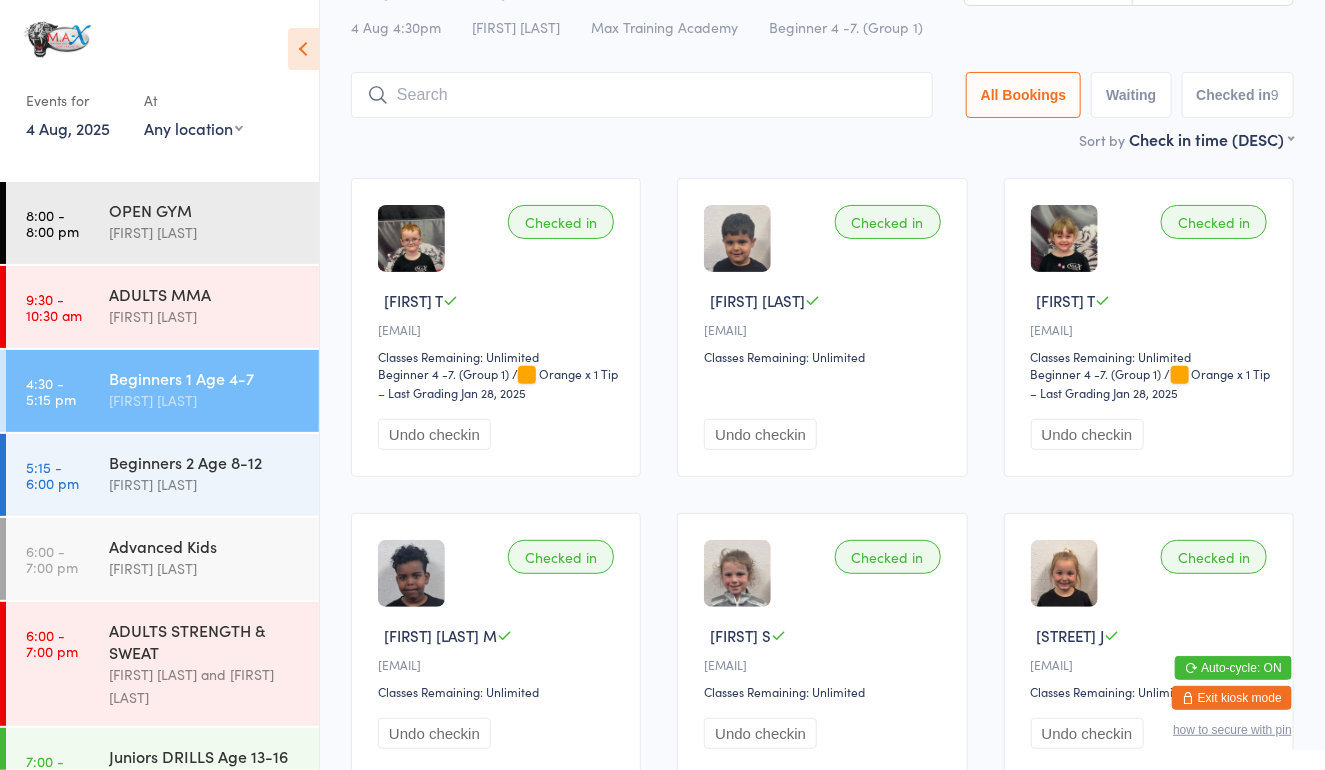 scroll, scrollTop: 64, scrollLeft: 0, axis: vertical 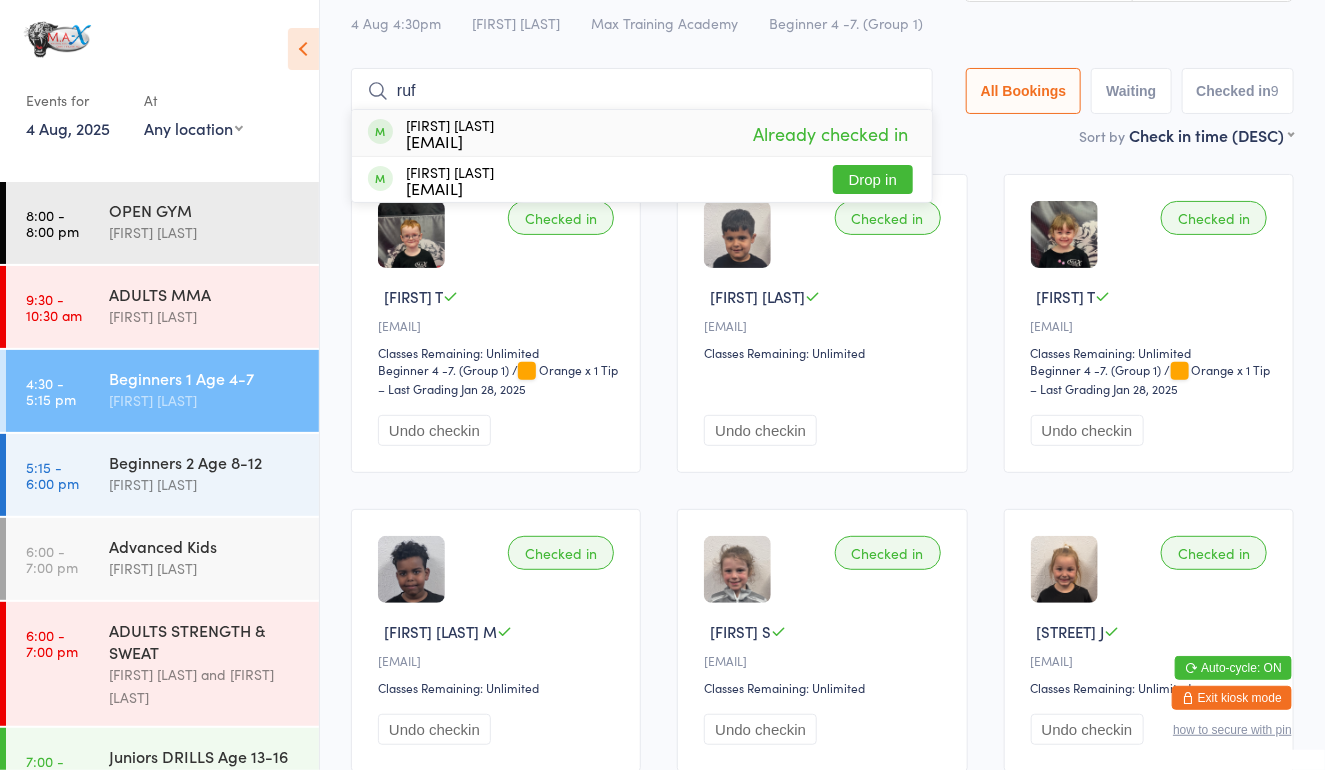 type on "ruf" 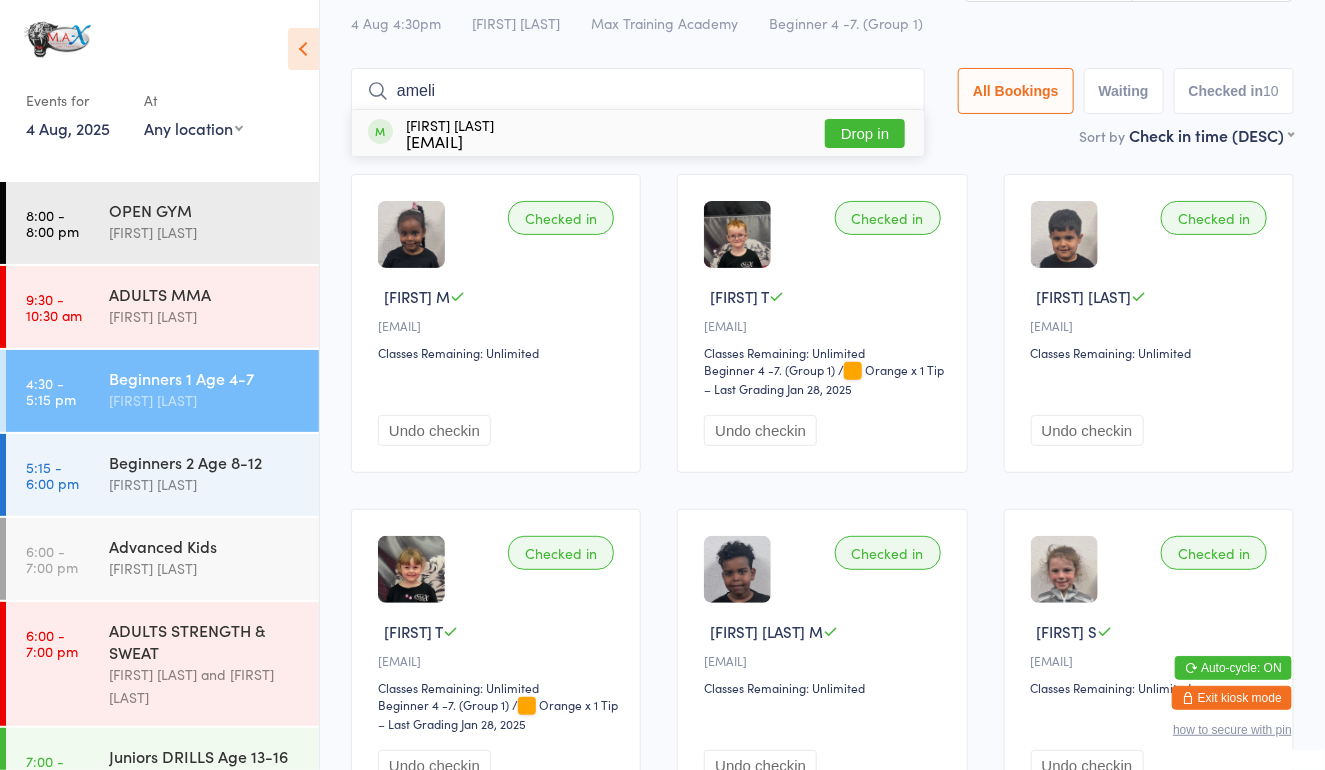 type on "ameli" 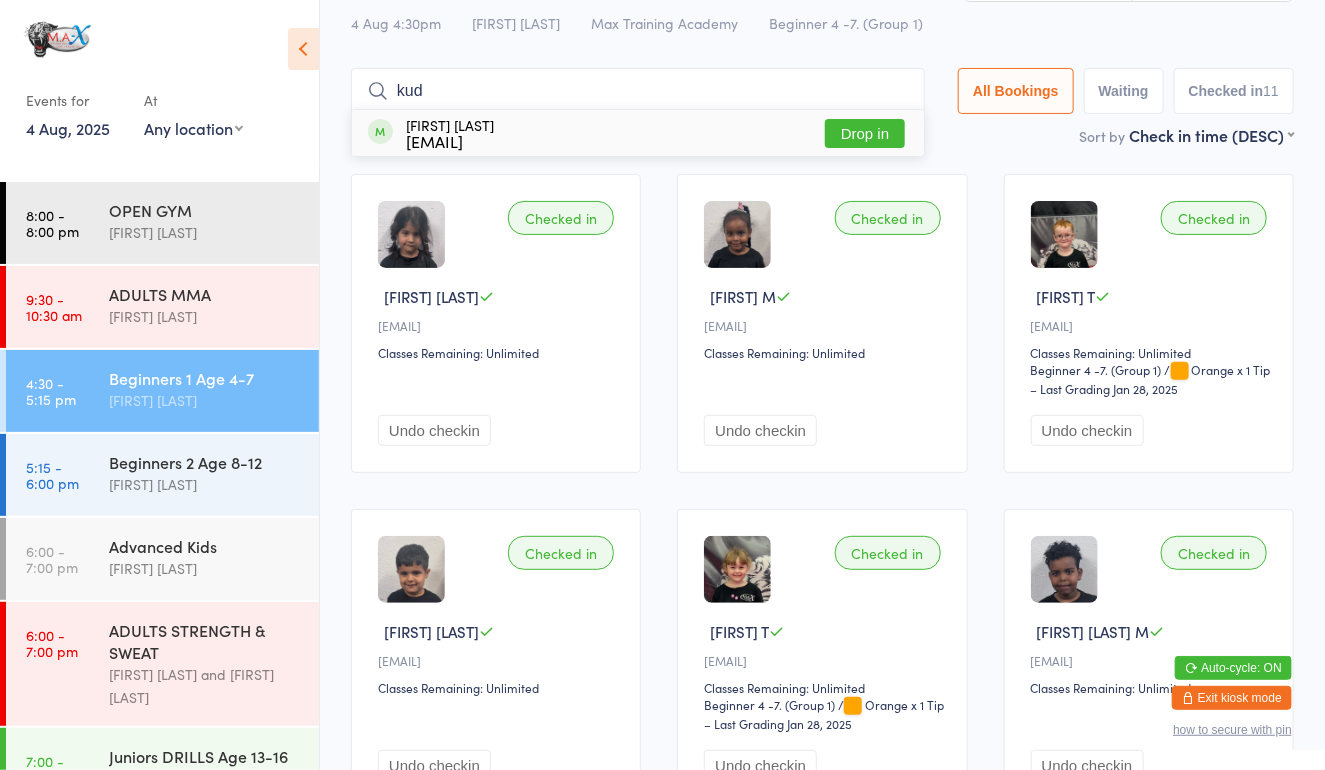 type on "kud" 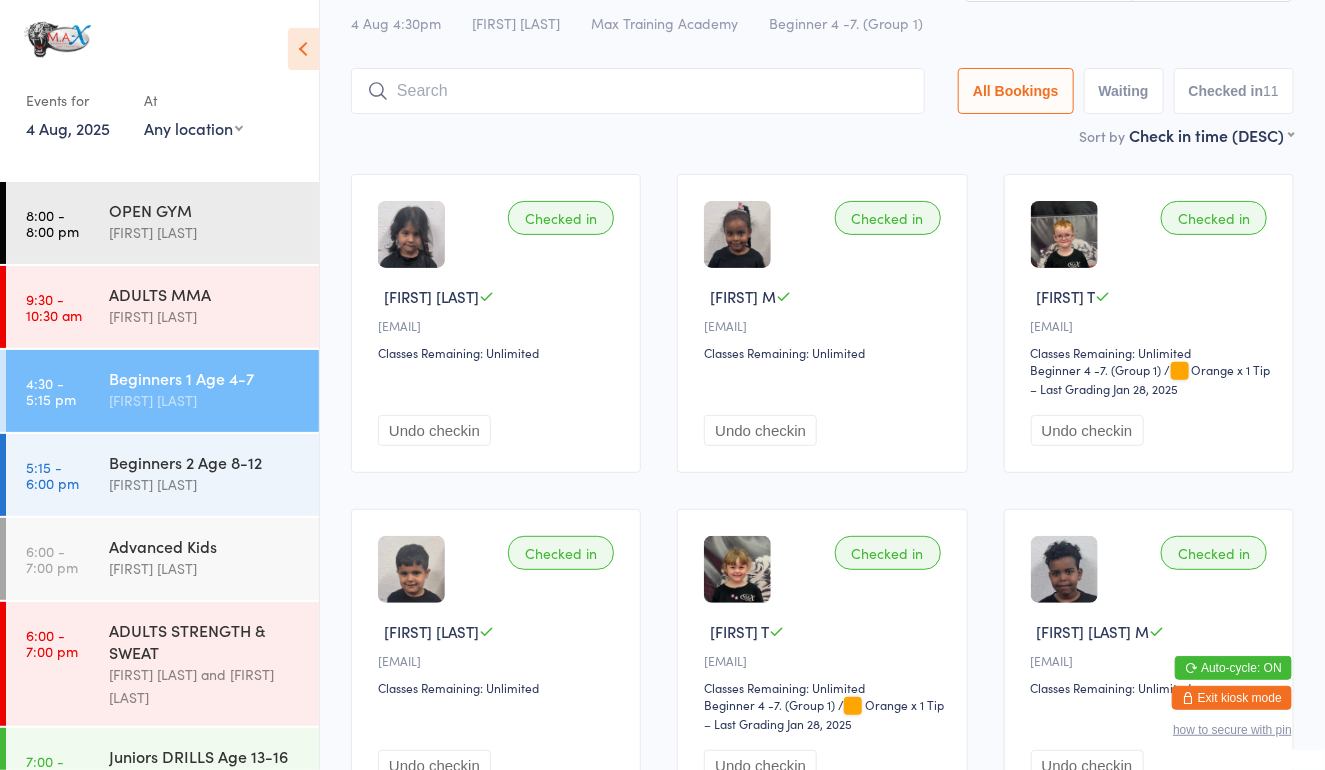 click on "Sort by   Check in time (DESC) First name (ASC) First name (DESC) Last name (ASC) Last name (DESC) Check in time (ASC) Check in time (DESC) Rank (ASC) Rank (DESC)" at bounding box center (822, 135) 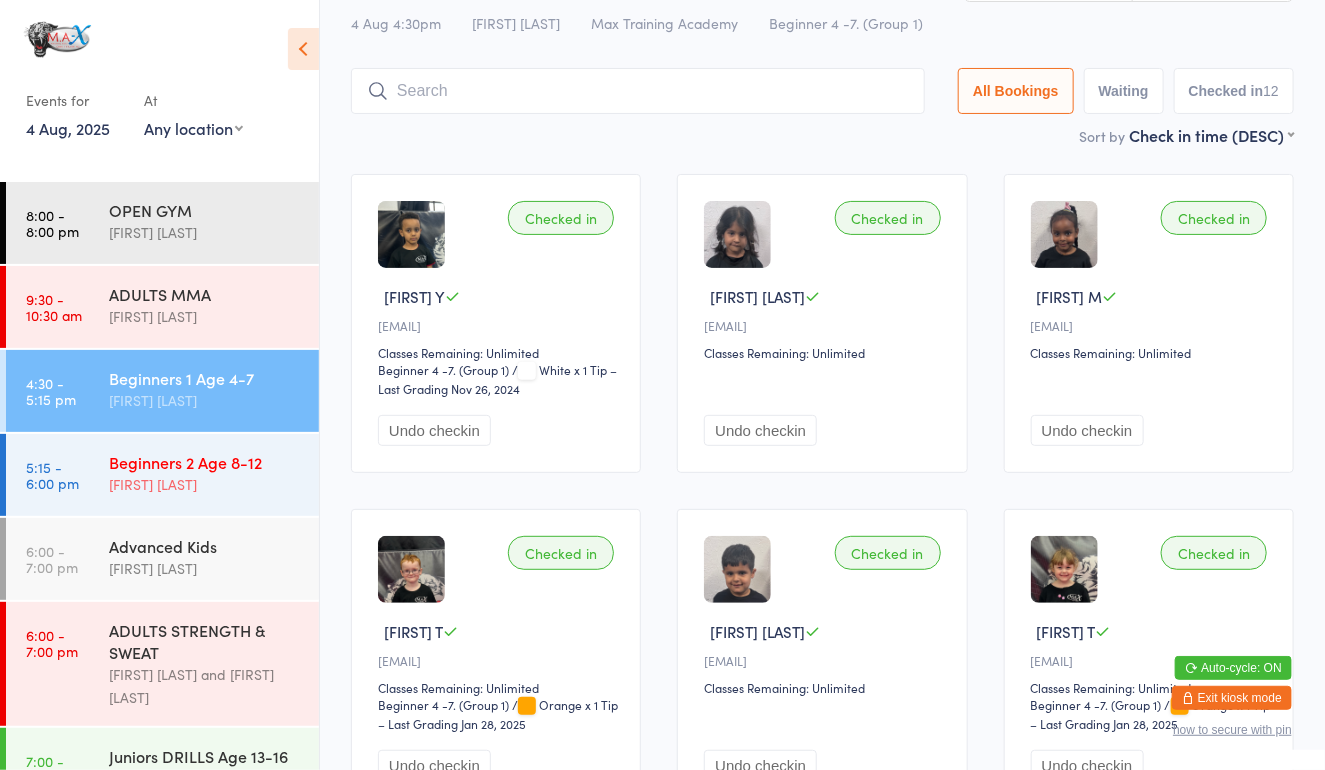click on "Beginners 2 Age 8-12" at bounding box center [205, 462] 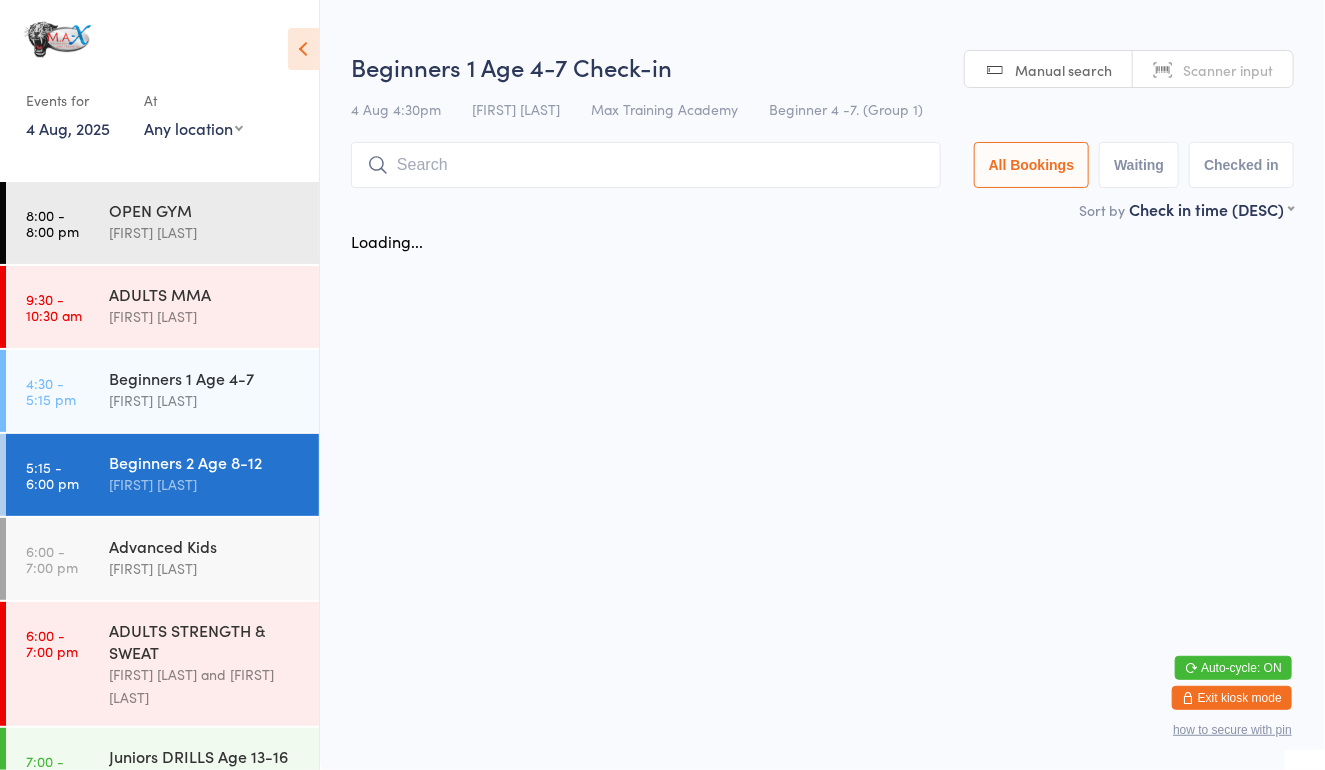 scroll, scrollTop: 0, scrollLeft: 0, axis: both 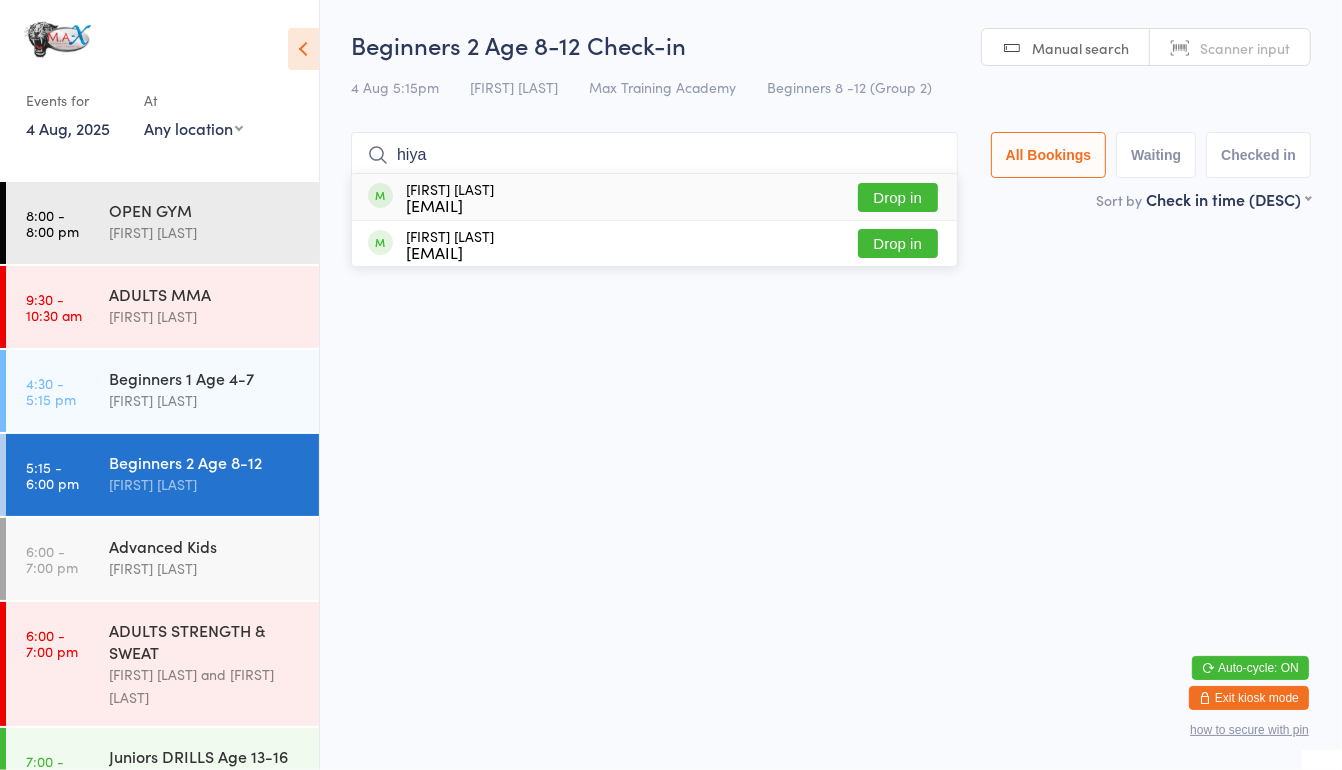 type on "hiya" 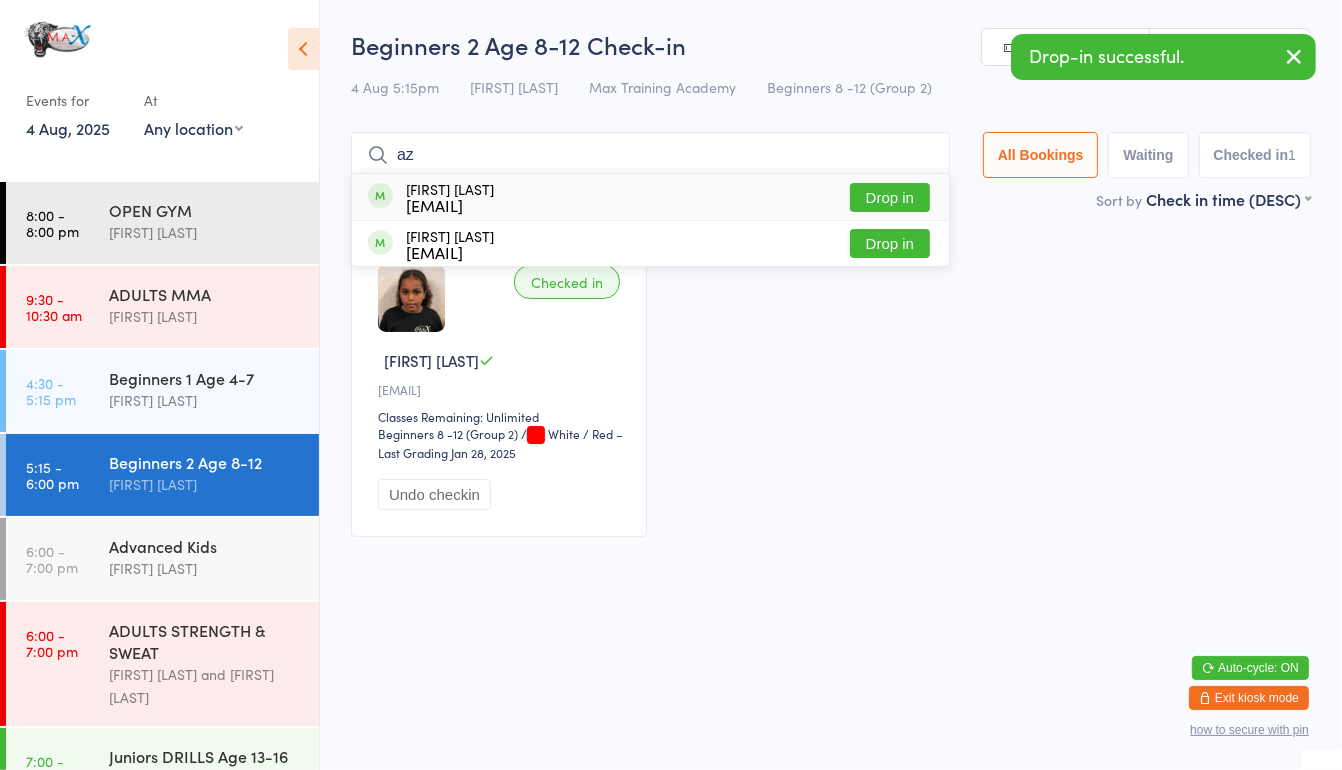 type on "a" 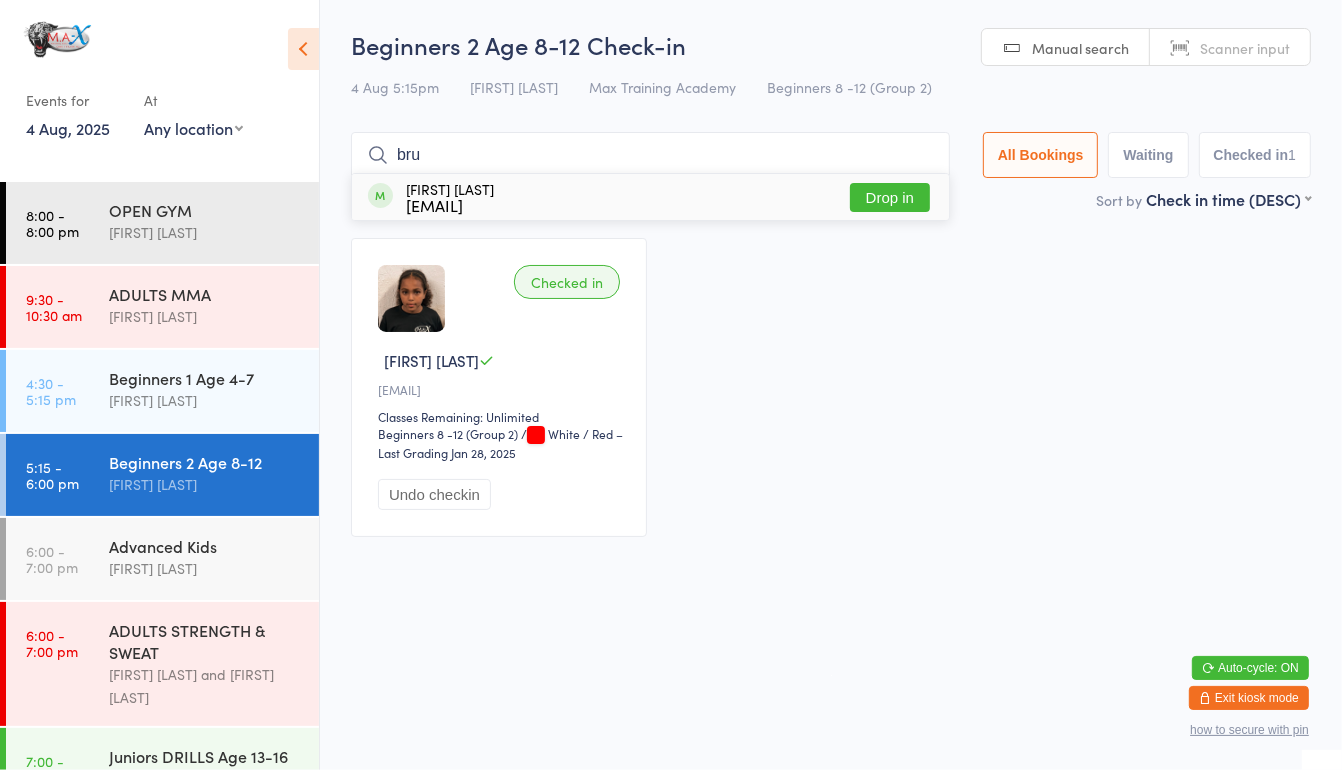 type on "bru" 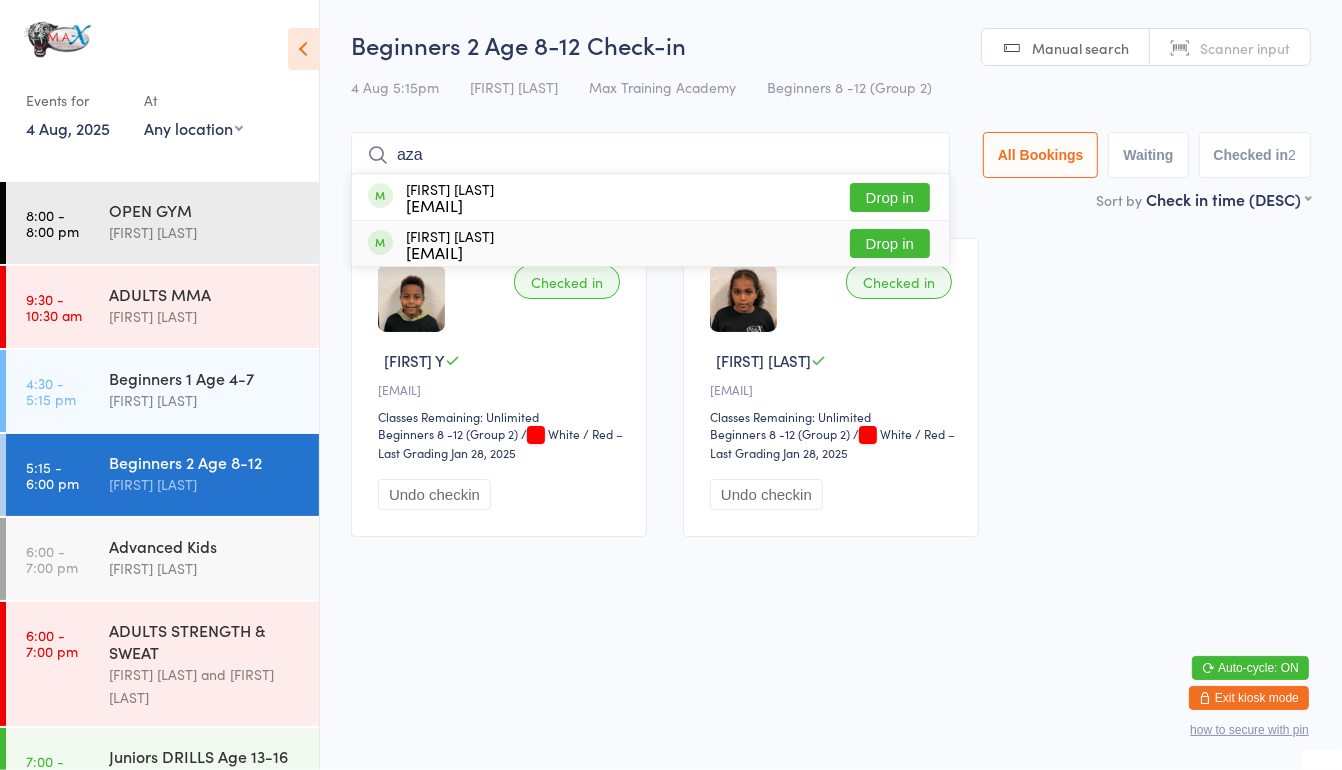 type on "aza" 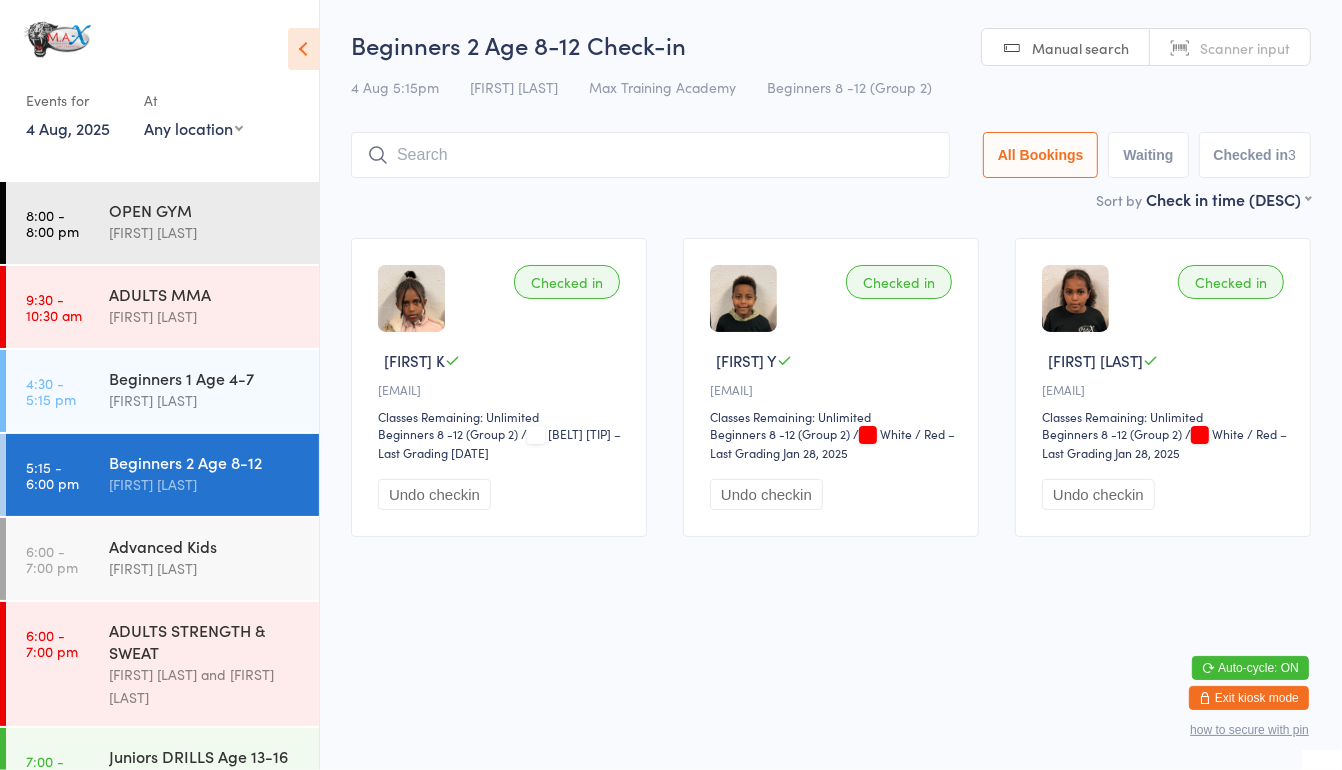 click at bounding box center [650, 155] 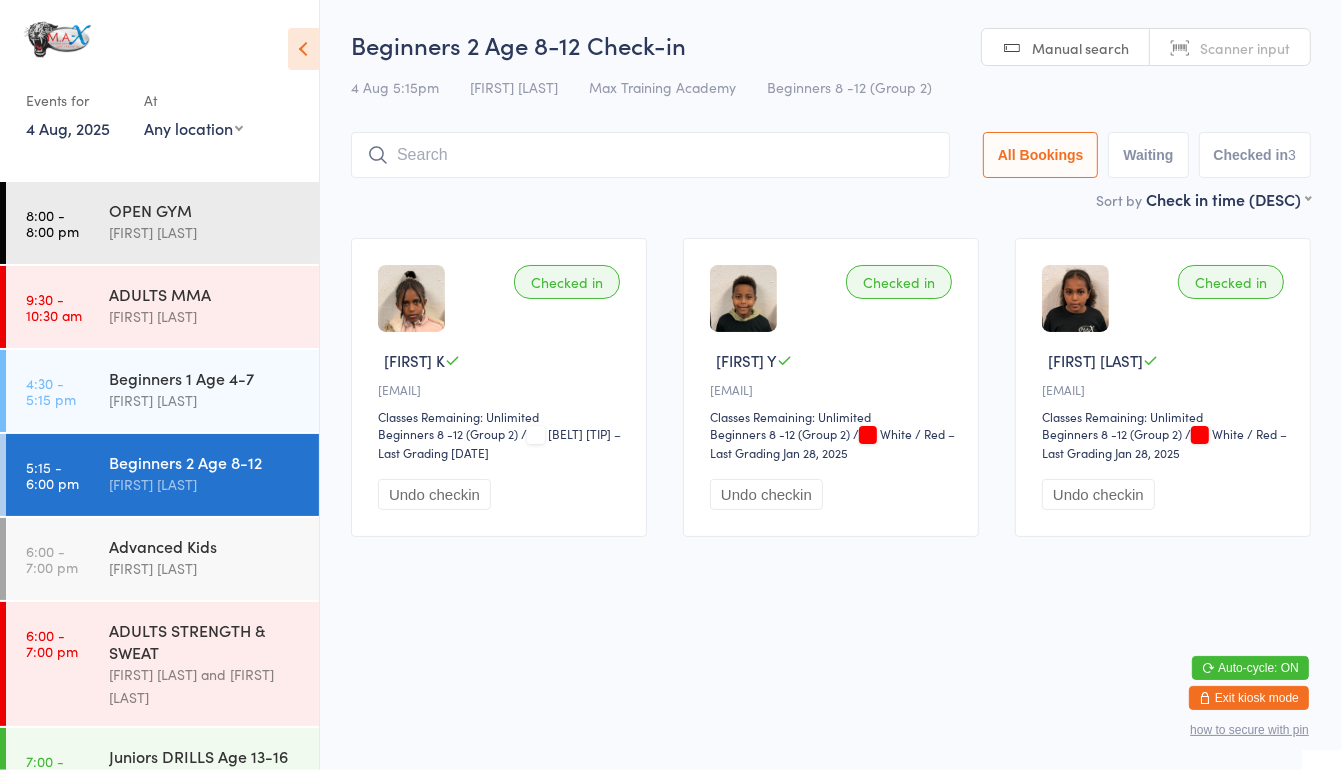 click at bounding box center (650, 155) 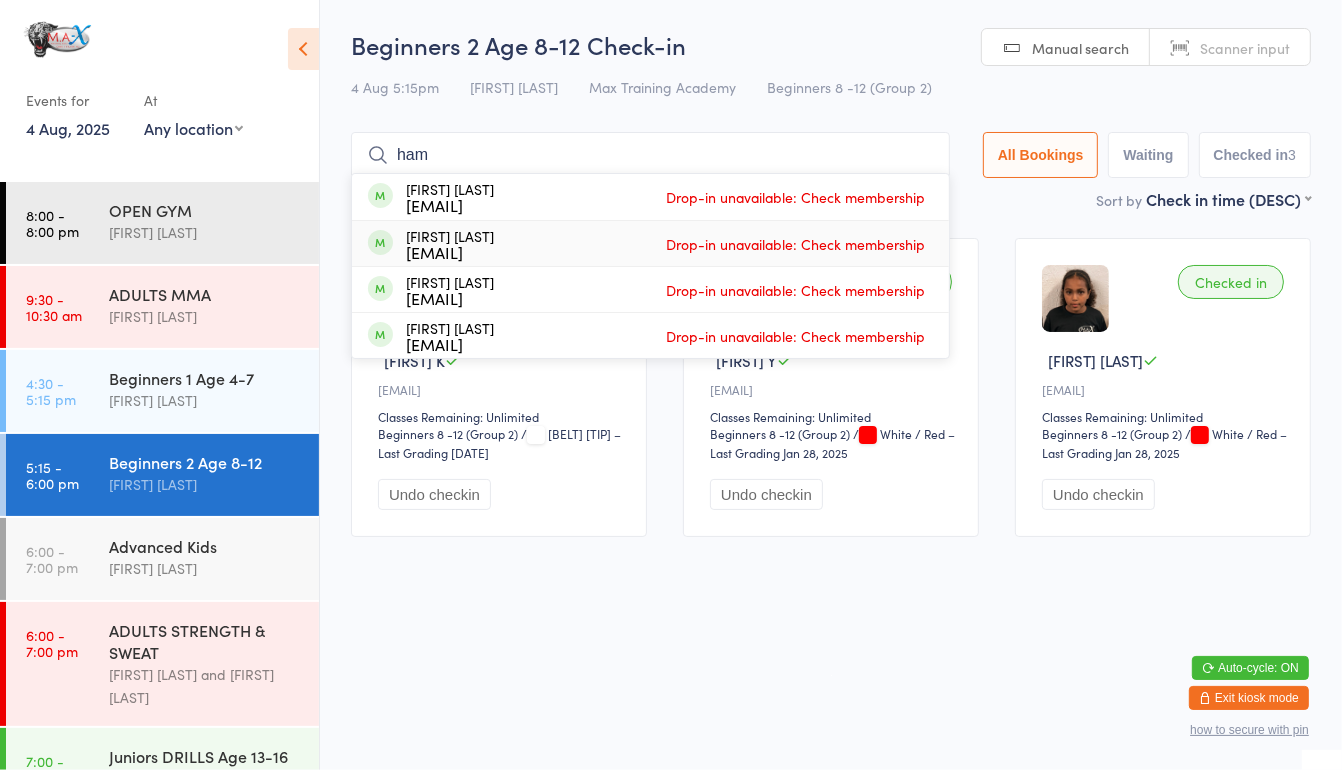 type on "ham" 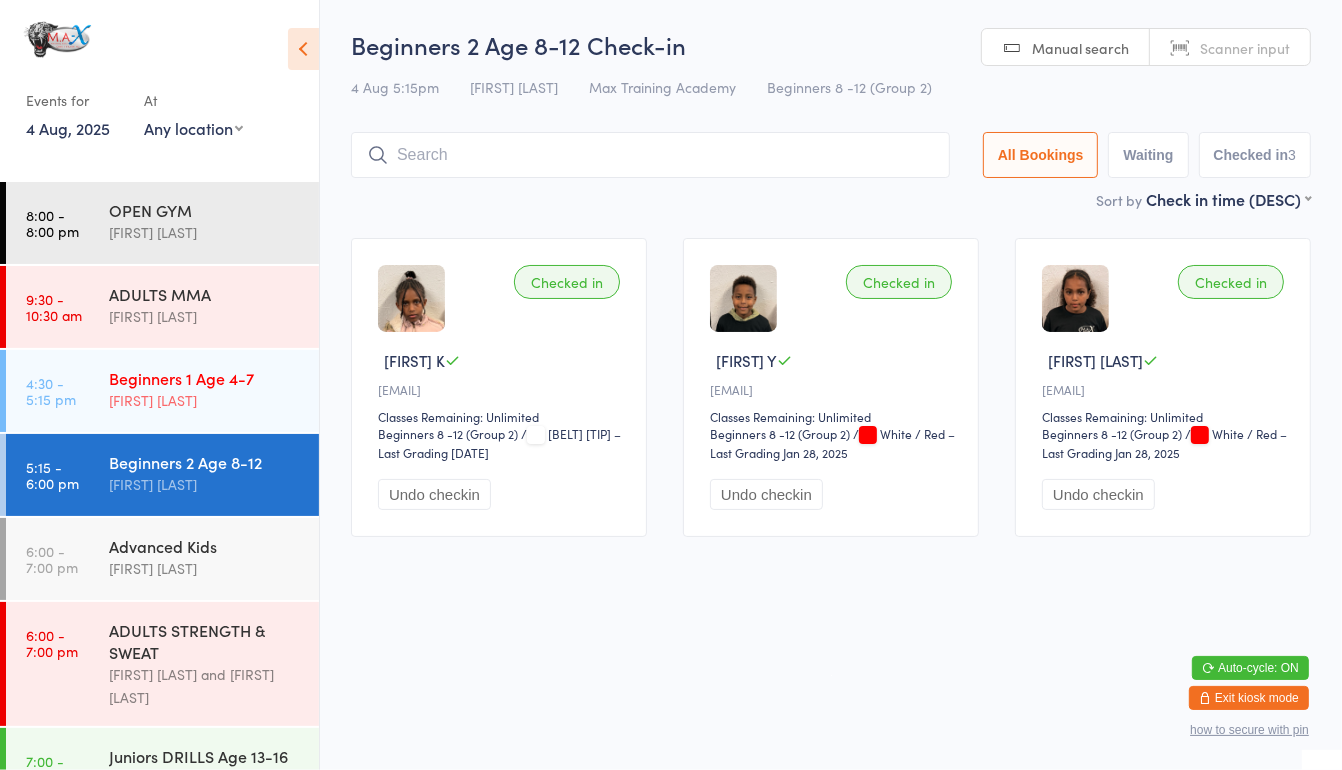 click on "4:30 - 5:15 pm" at bounding box center [51, 391] 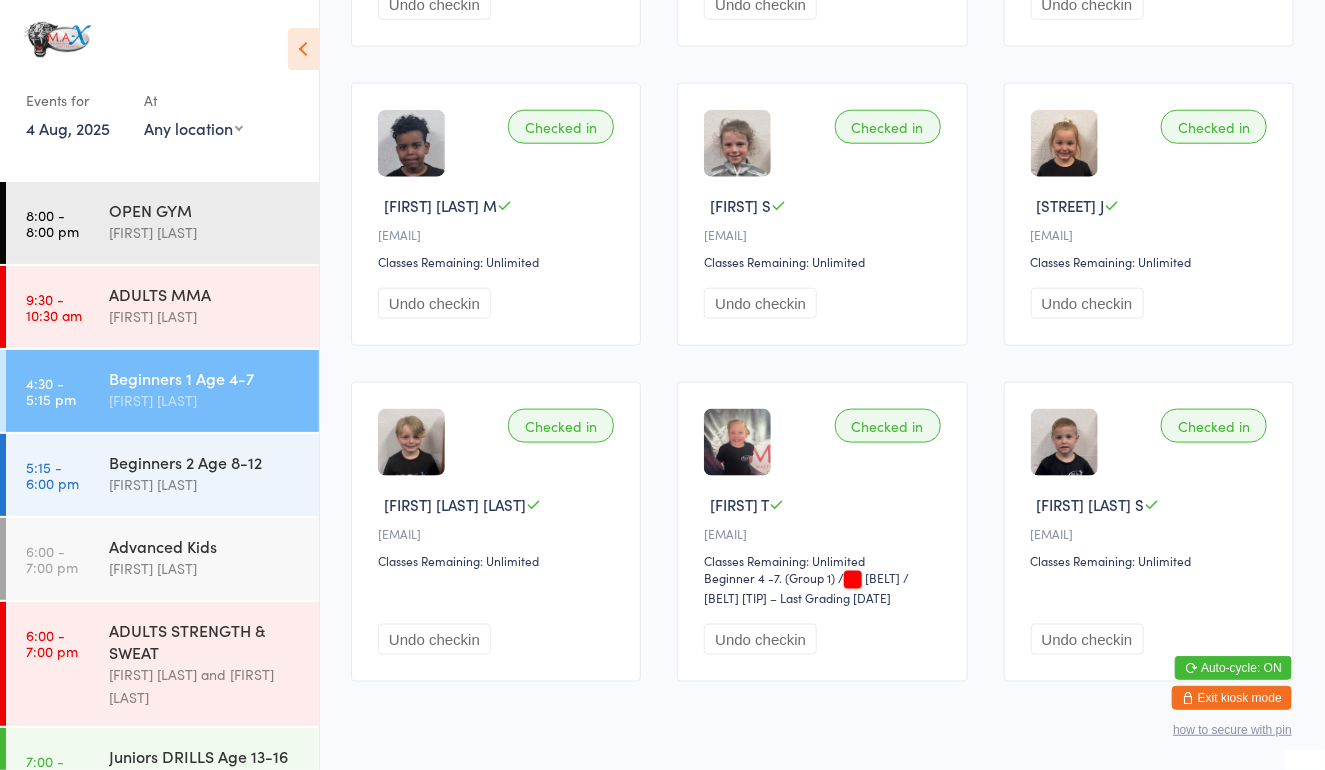 scroll, scrollTop: 826, scrollLeft: 0, axis: vertical 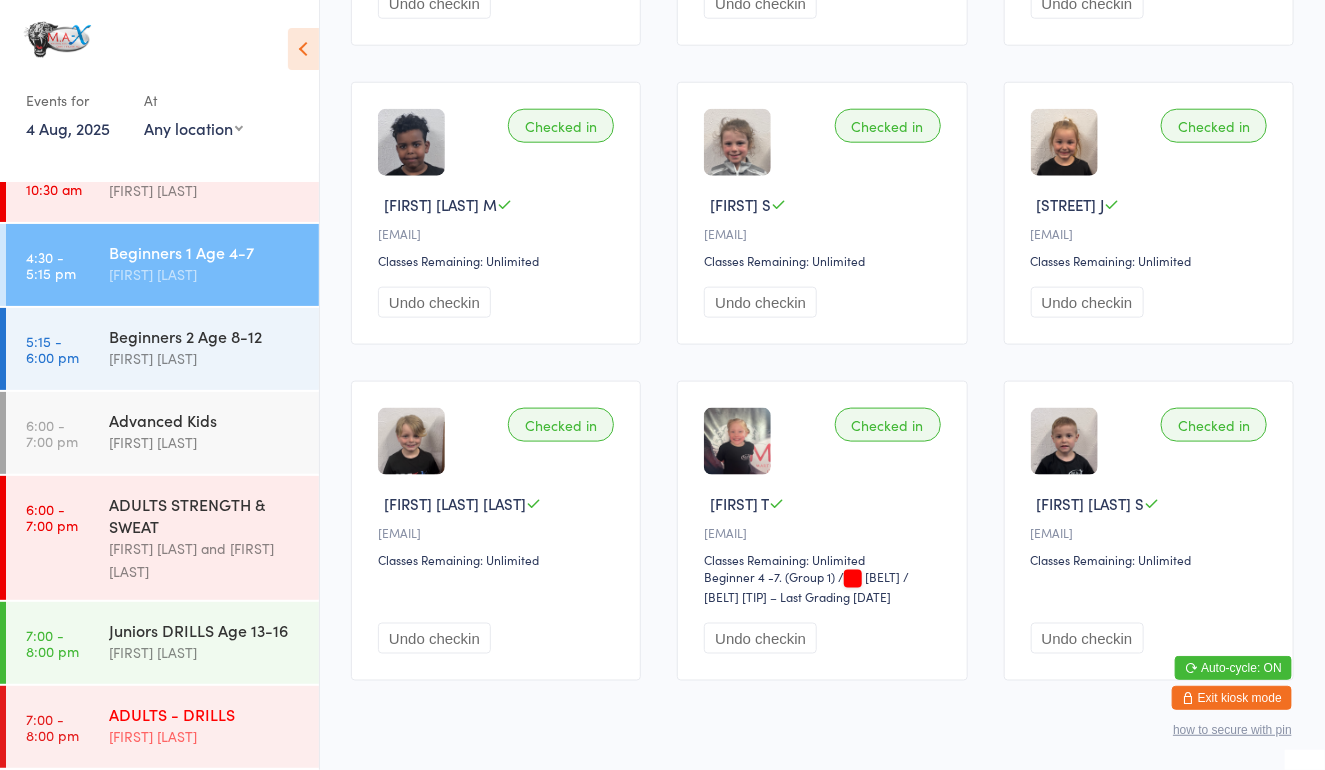 click on "7:00 - 8:00 pm ADULTS - DRILLS [FIRST] [LAST]" at bounding box center (162, 727) 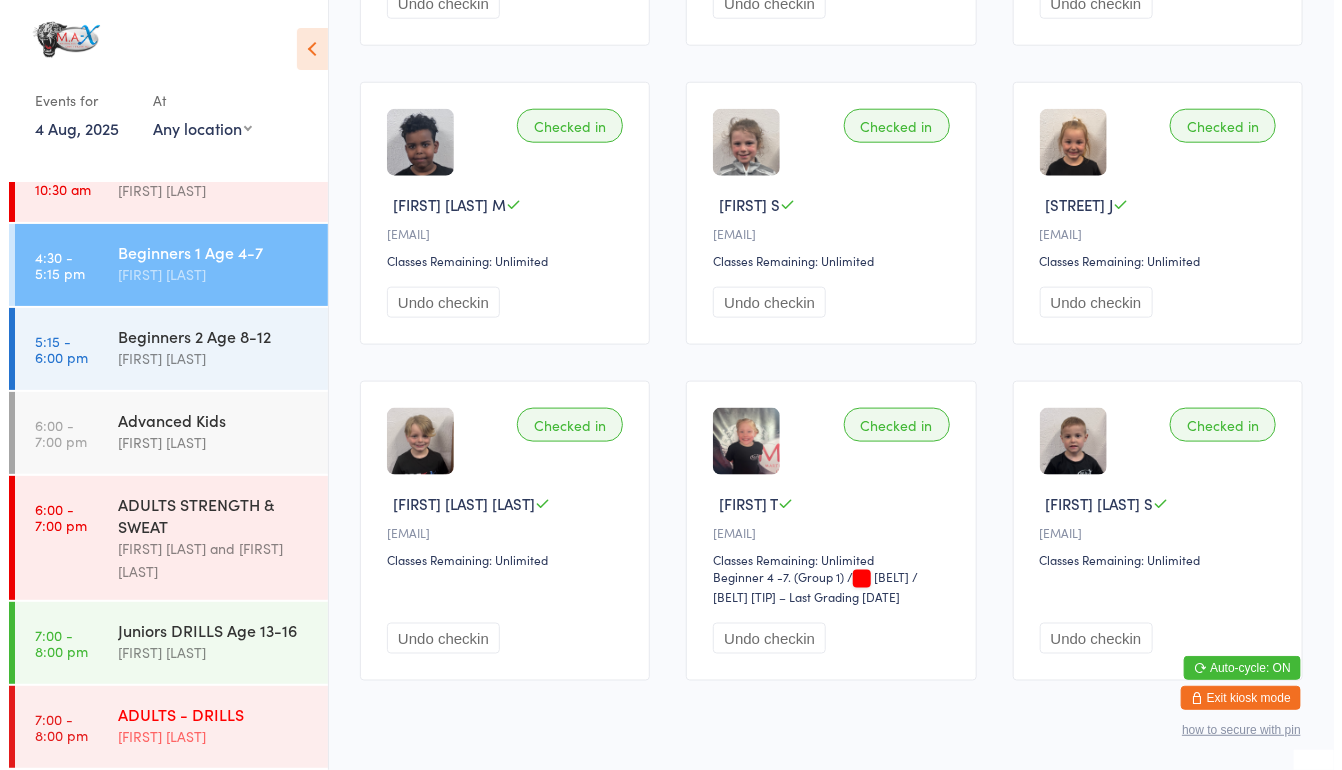 scroll, scrollTop: 0, scrollLeft: 0, axis: both 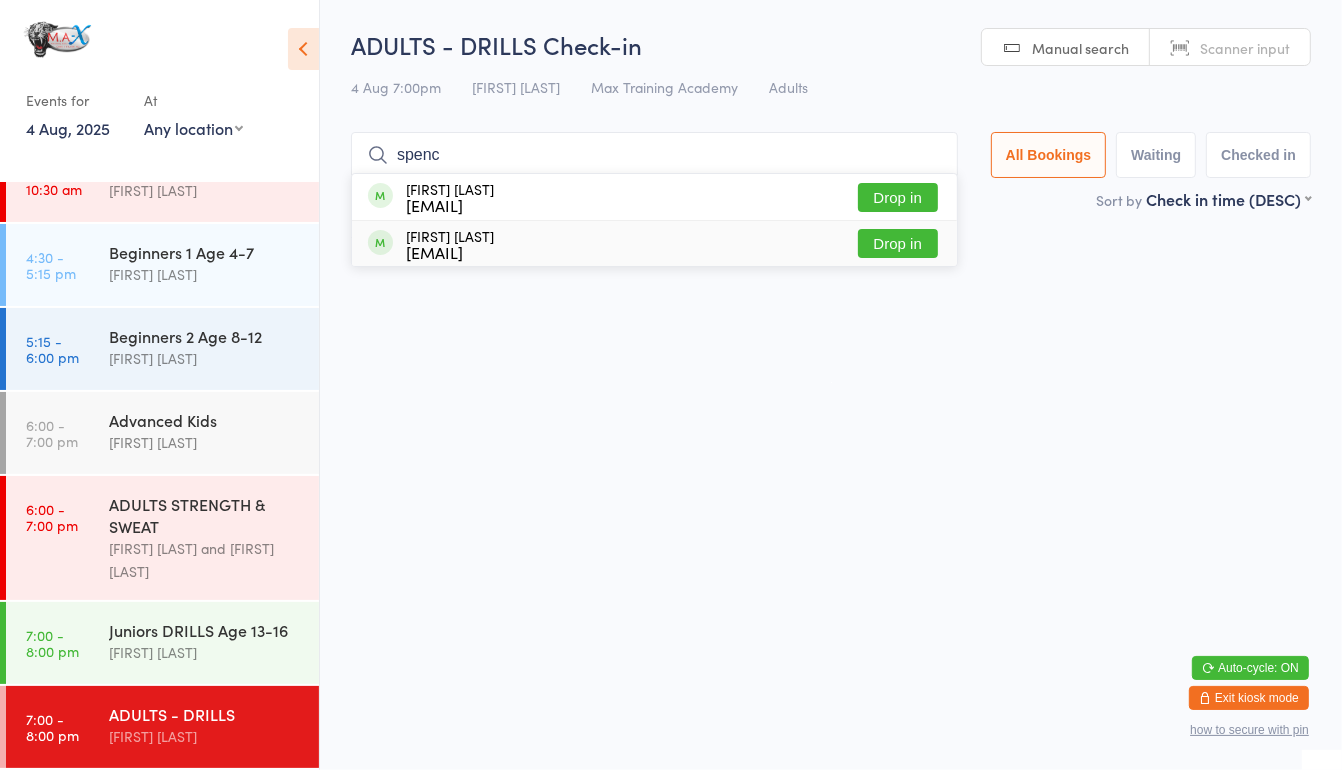 type on "spenc" 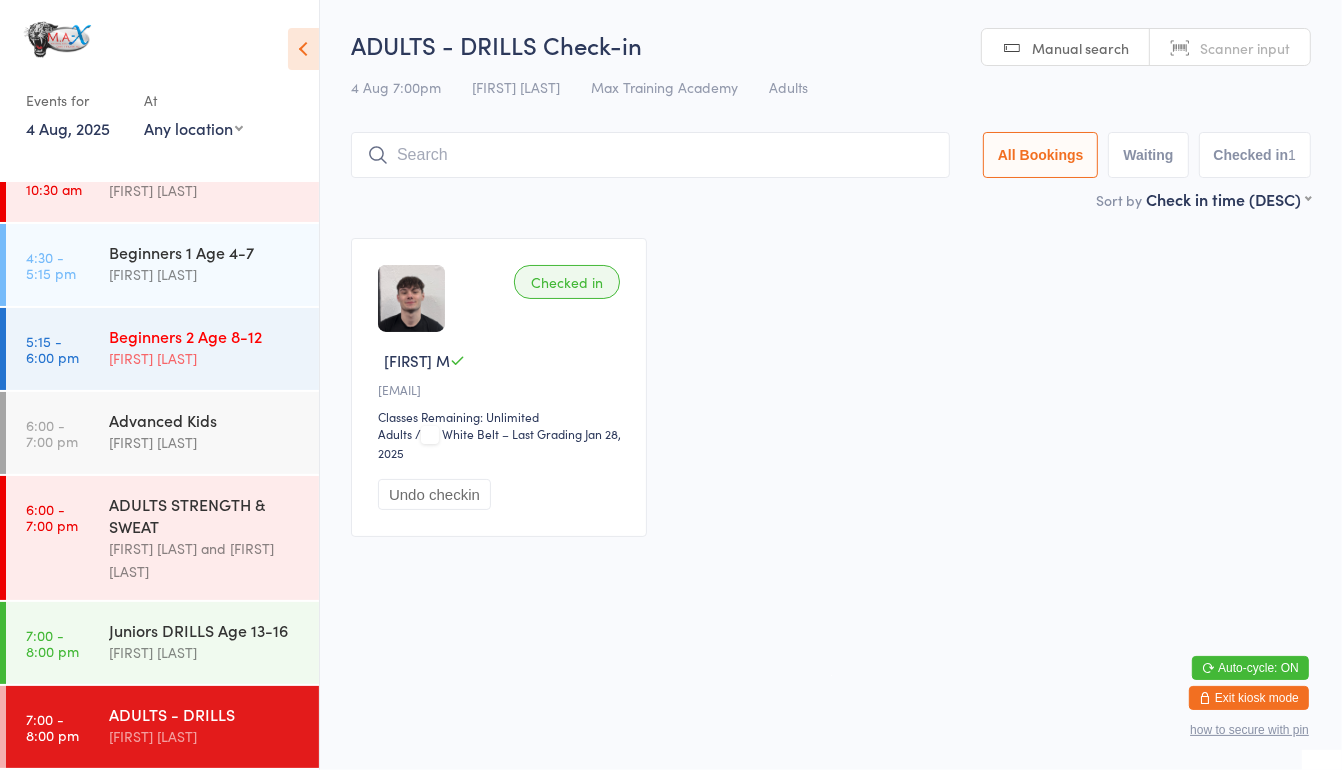 click on "[FIRST] [LAST]" at bounding box center (205, 358) 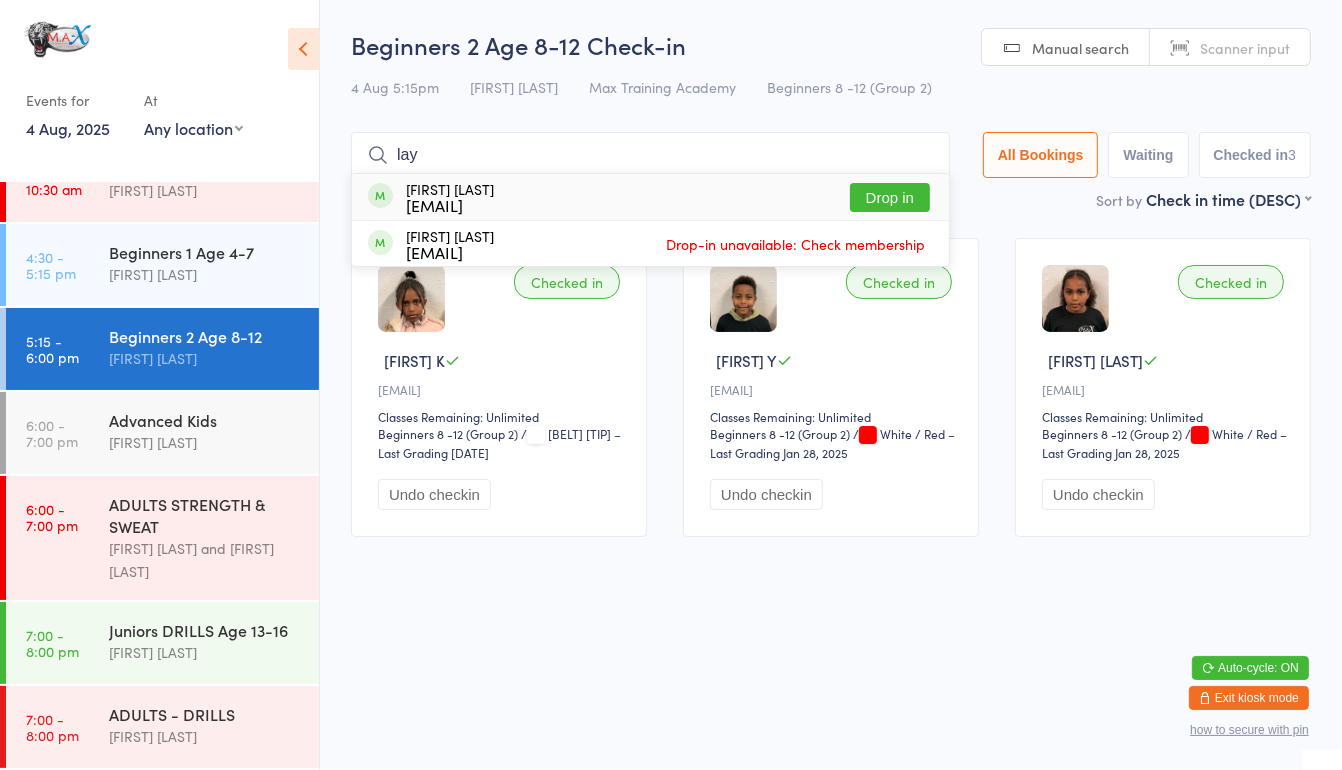 type on "lay" 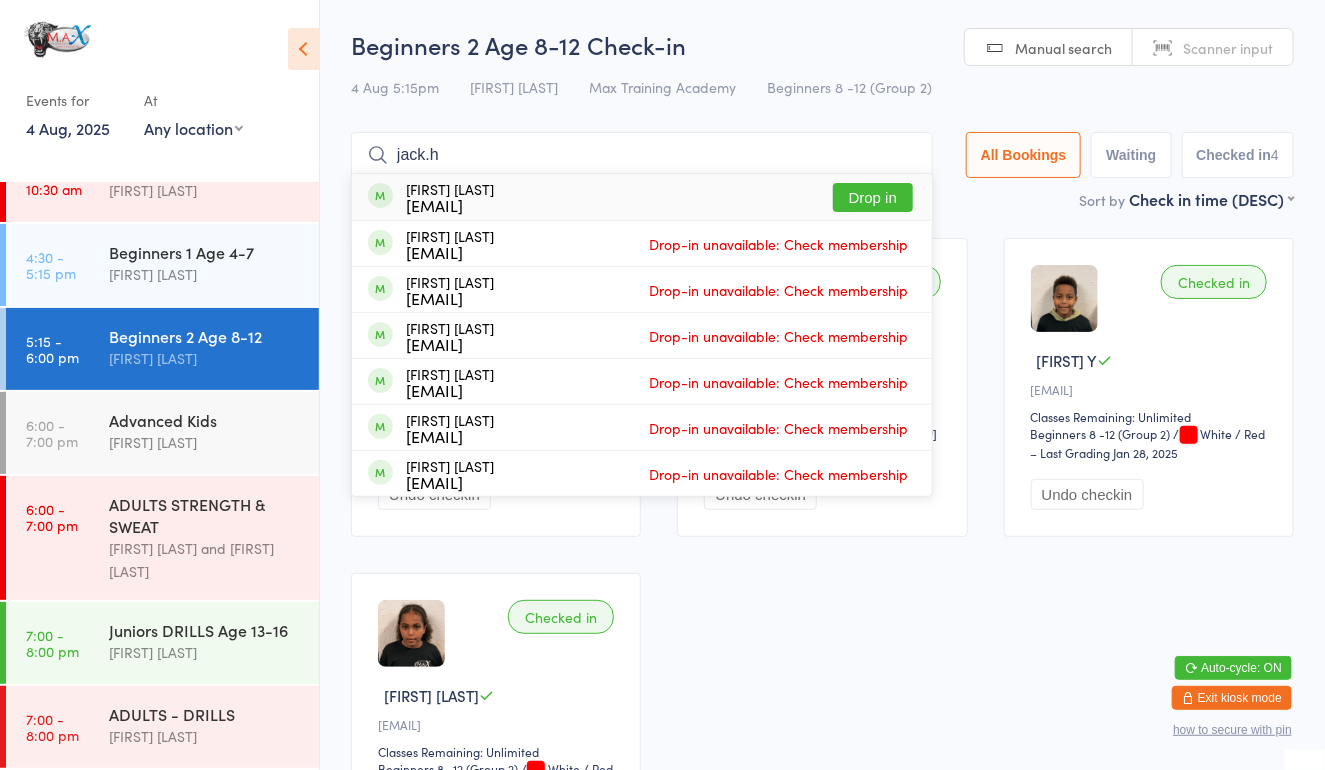 type on "jack.h" 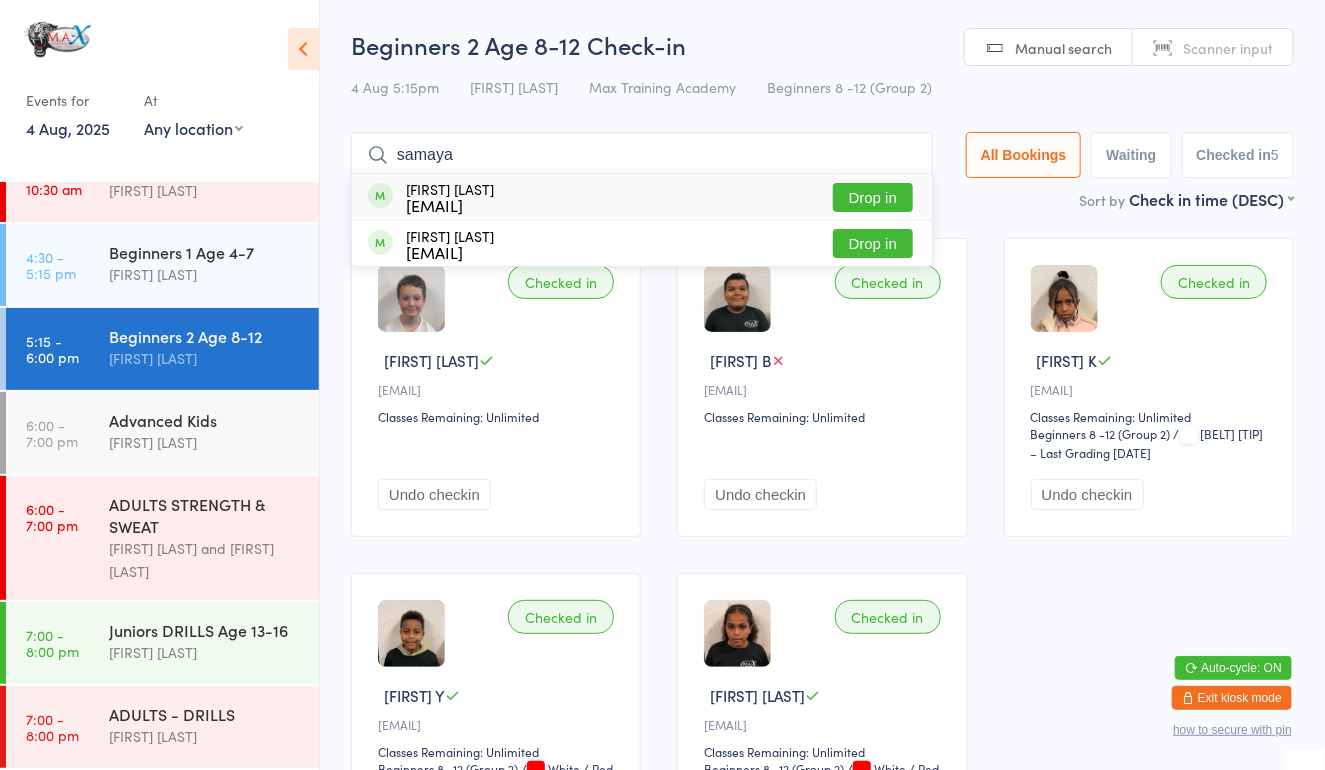 type on "samaya" 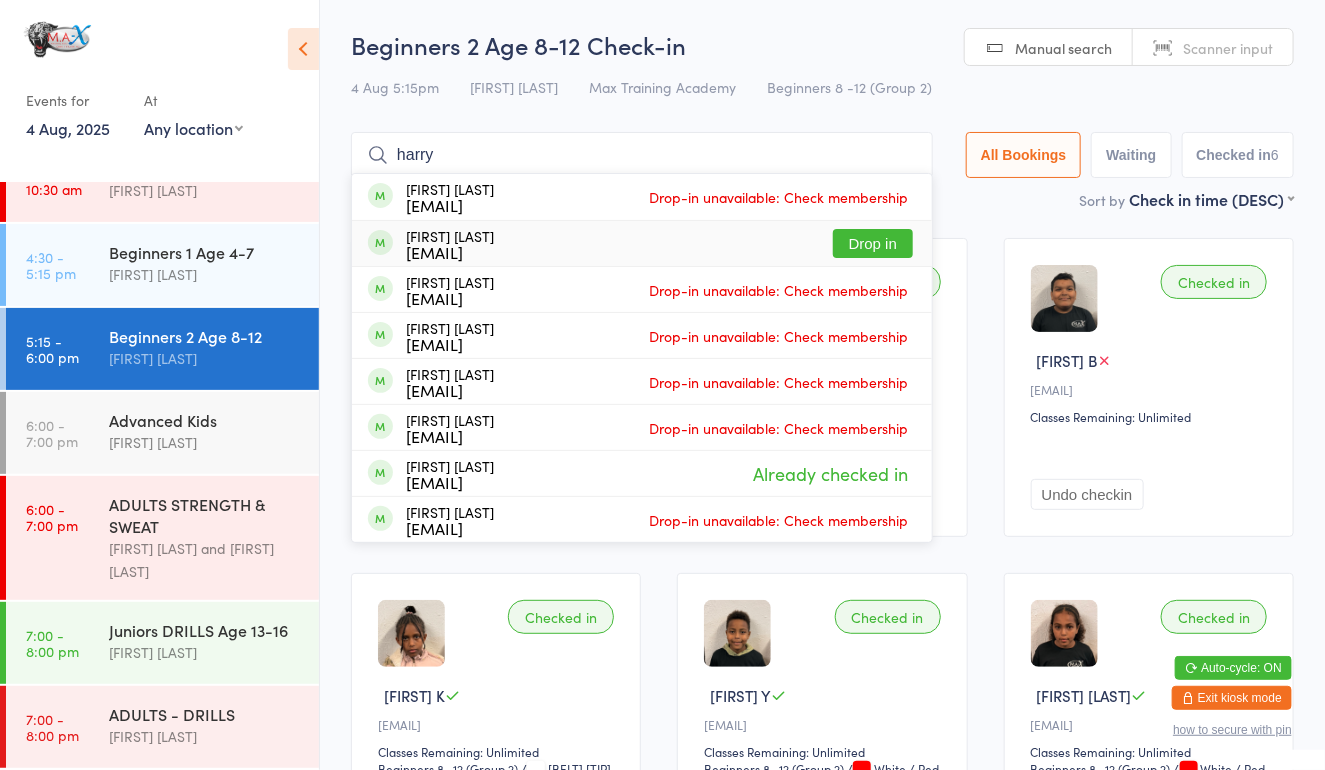 type on "harry" 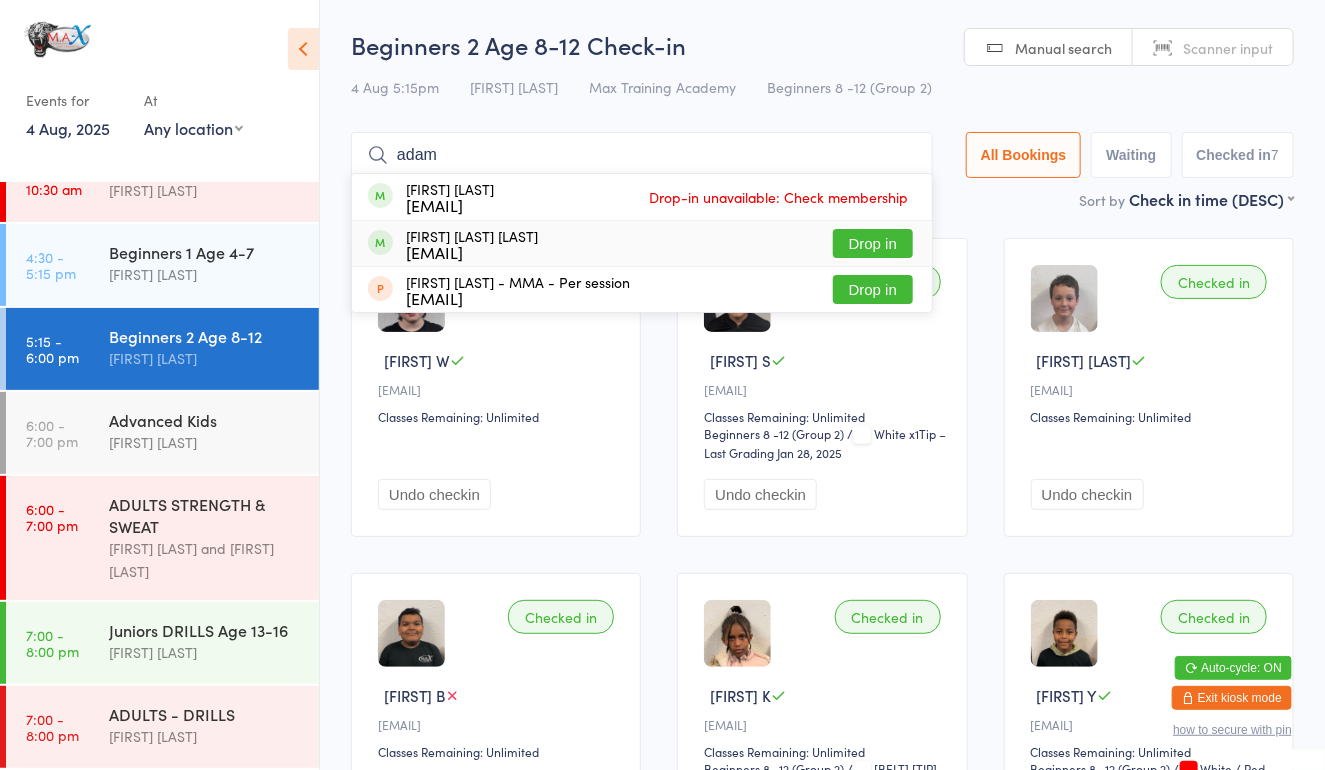 type on "adam" 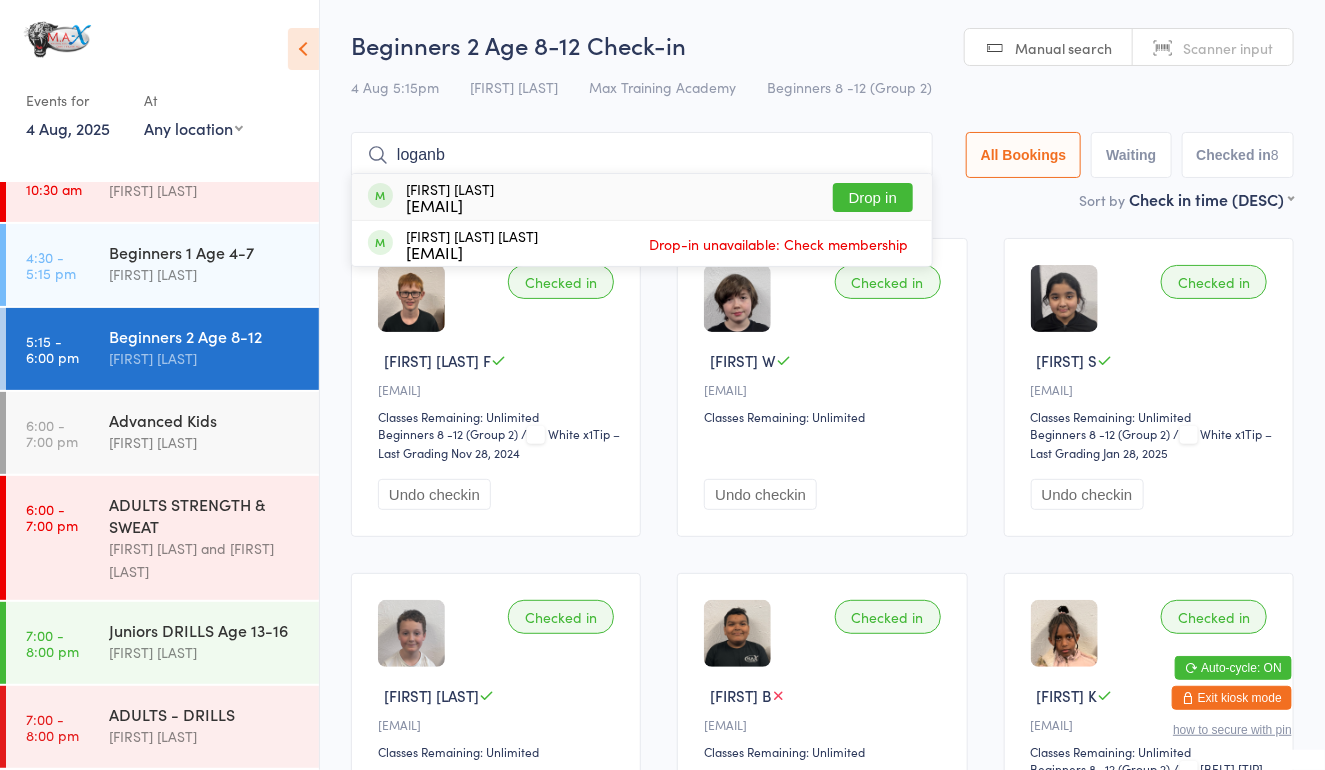 type on "loganb" 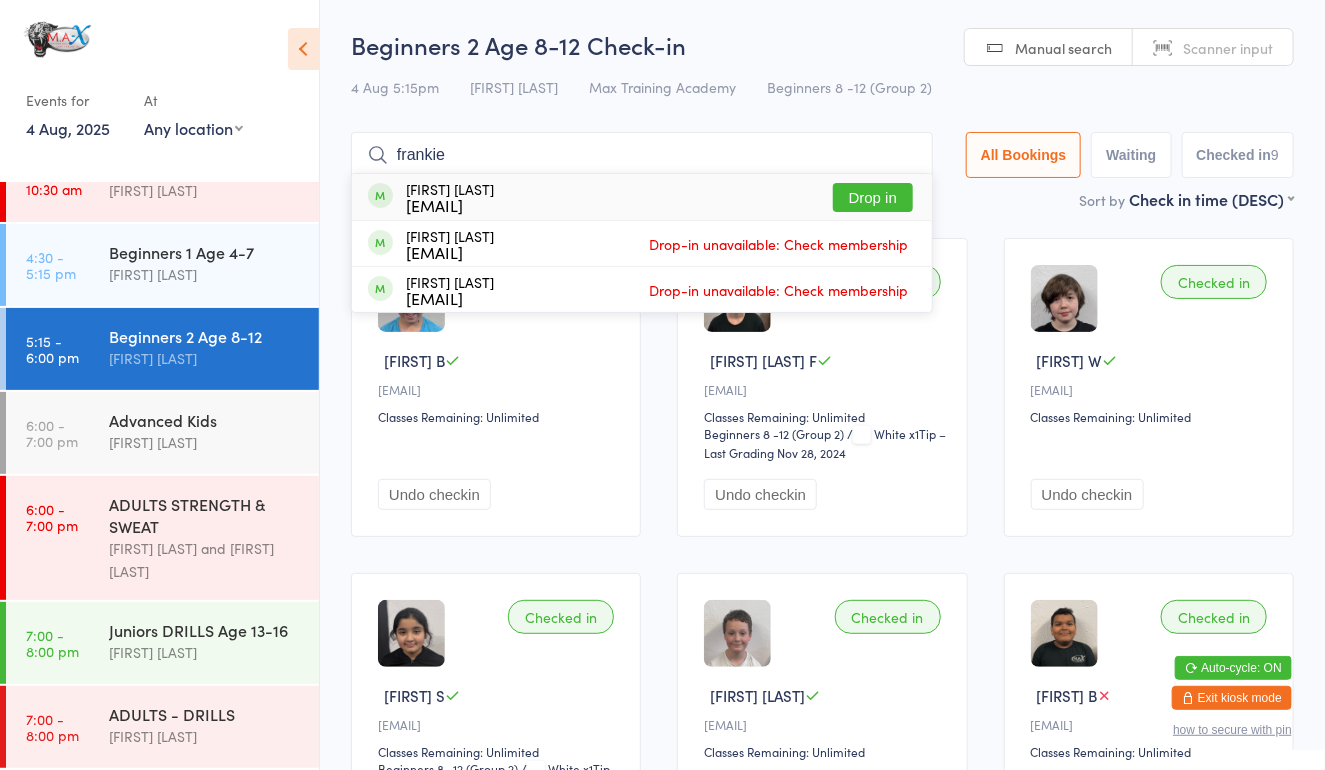 type on "frankie" 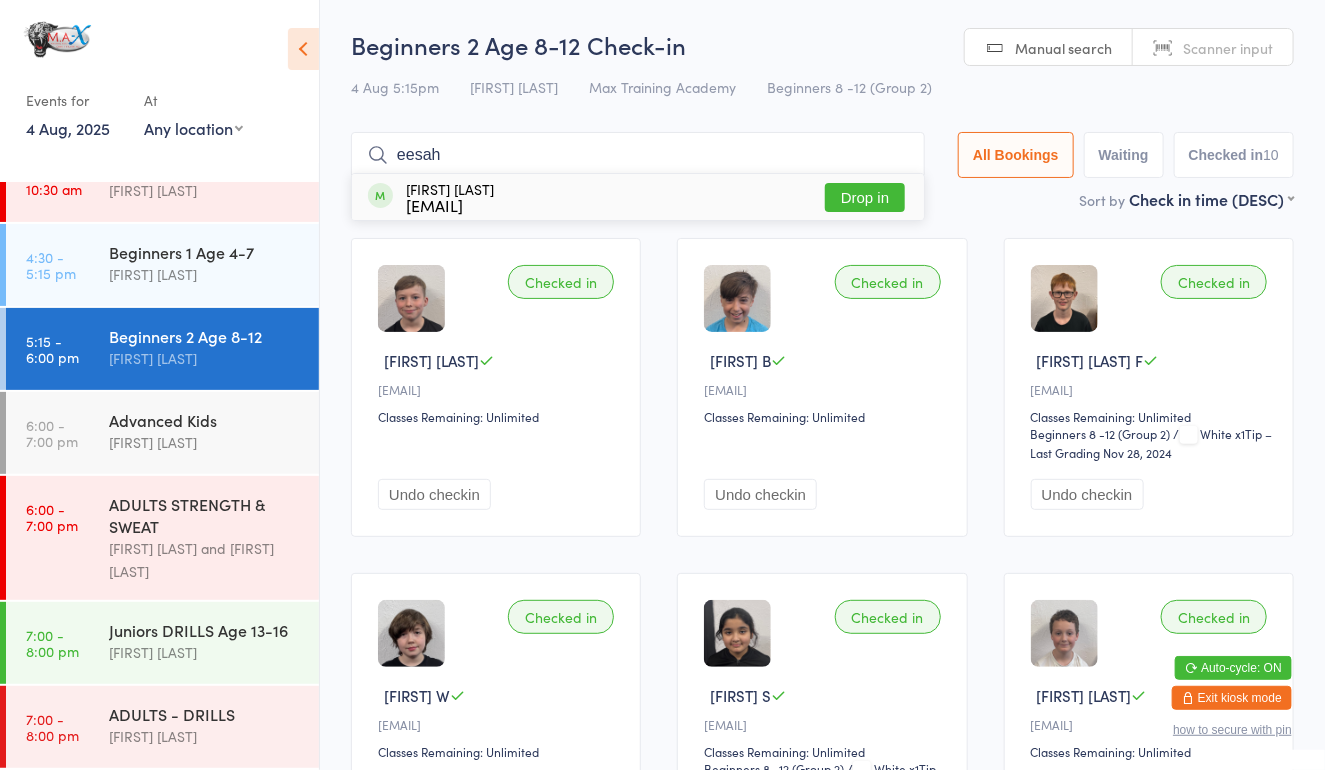 type on "eesah" 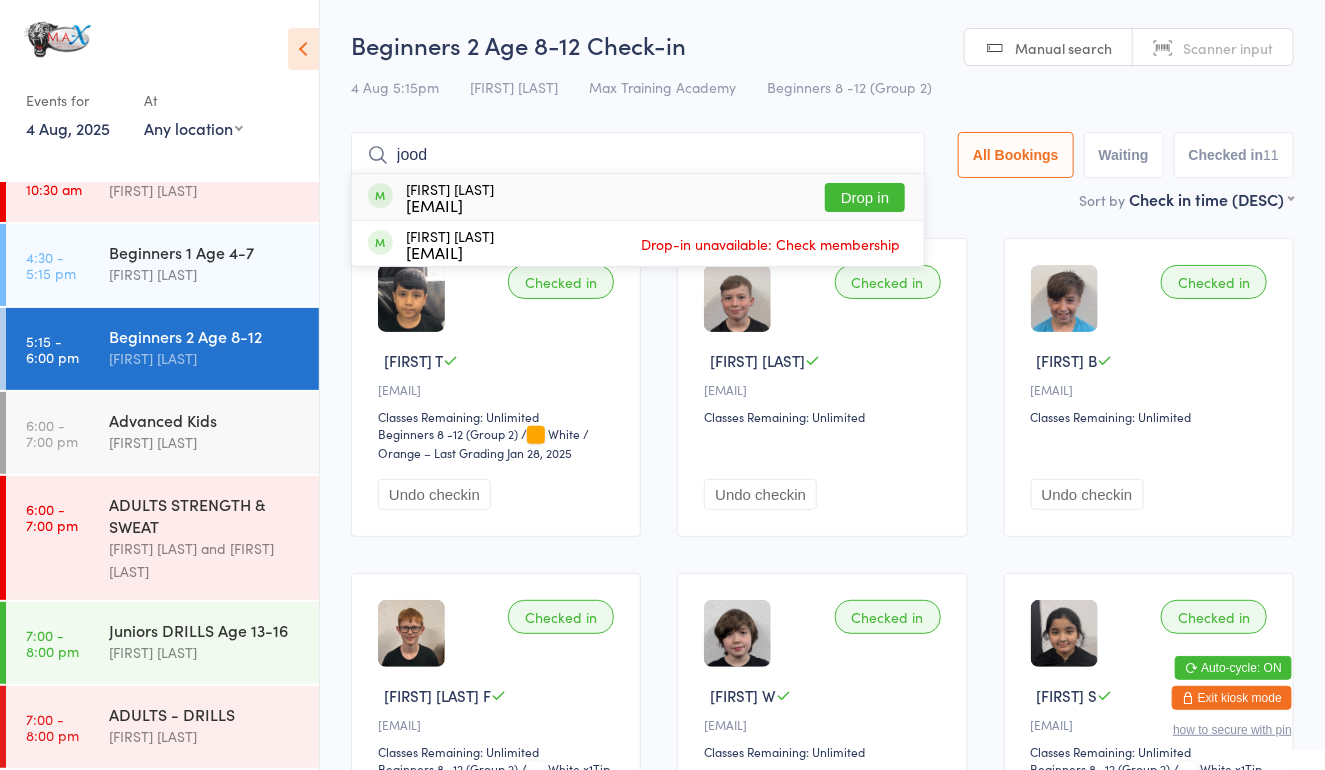 type on "jood" 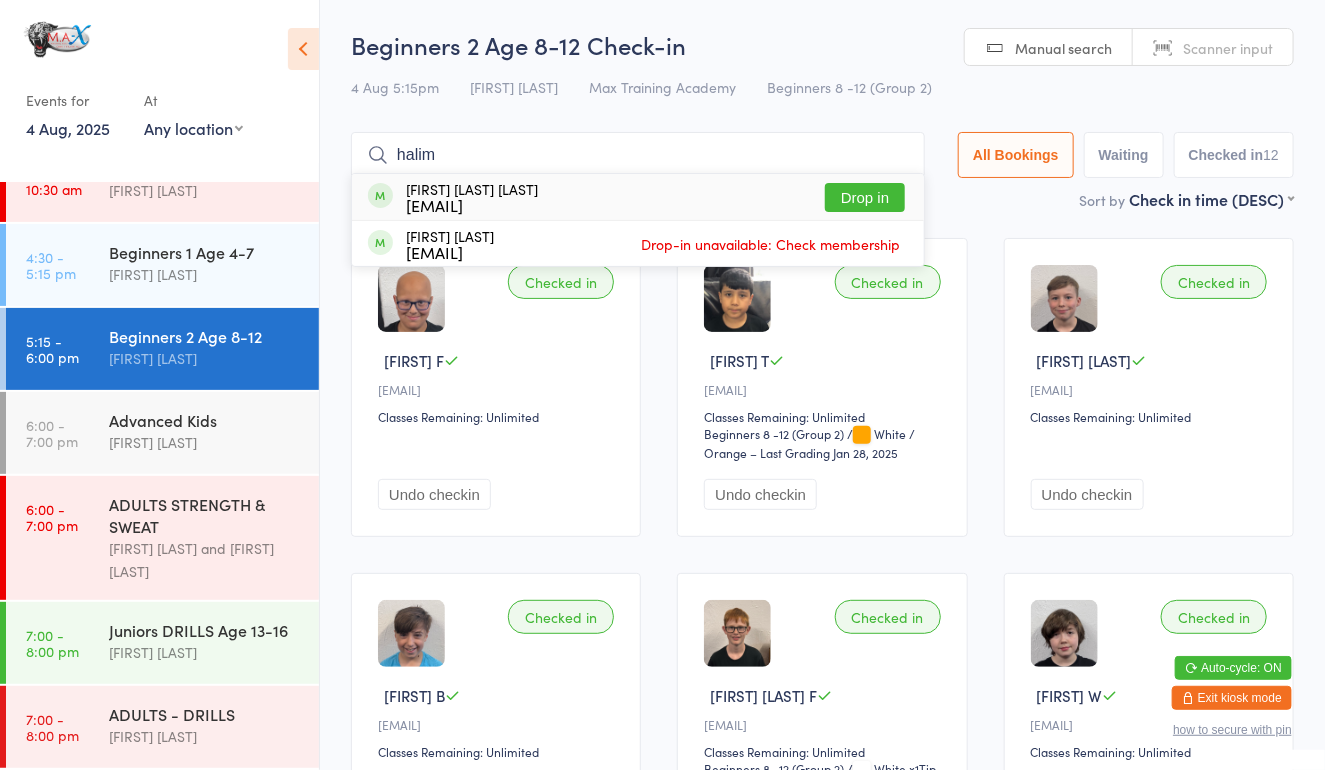 type on "halim" 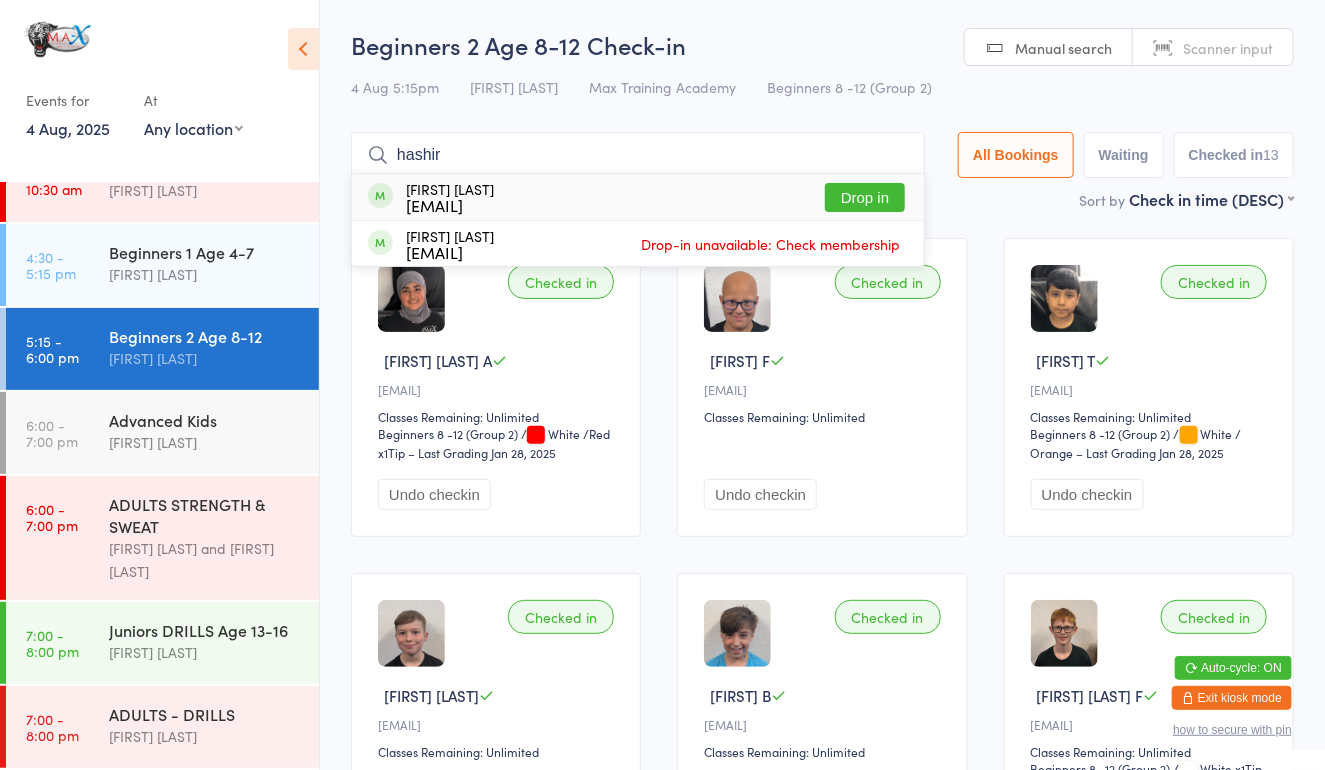 type on "hashir" 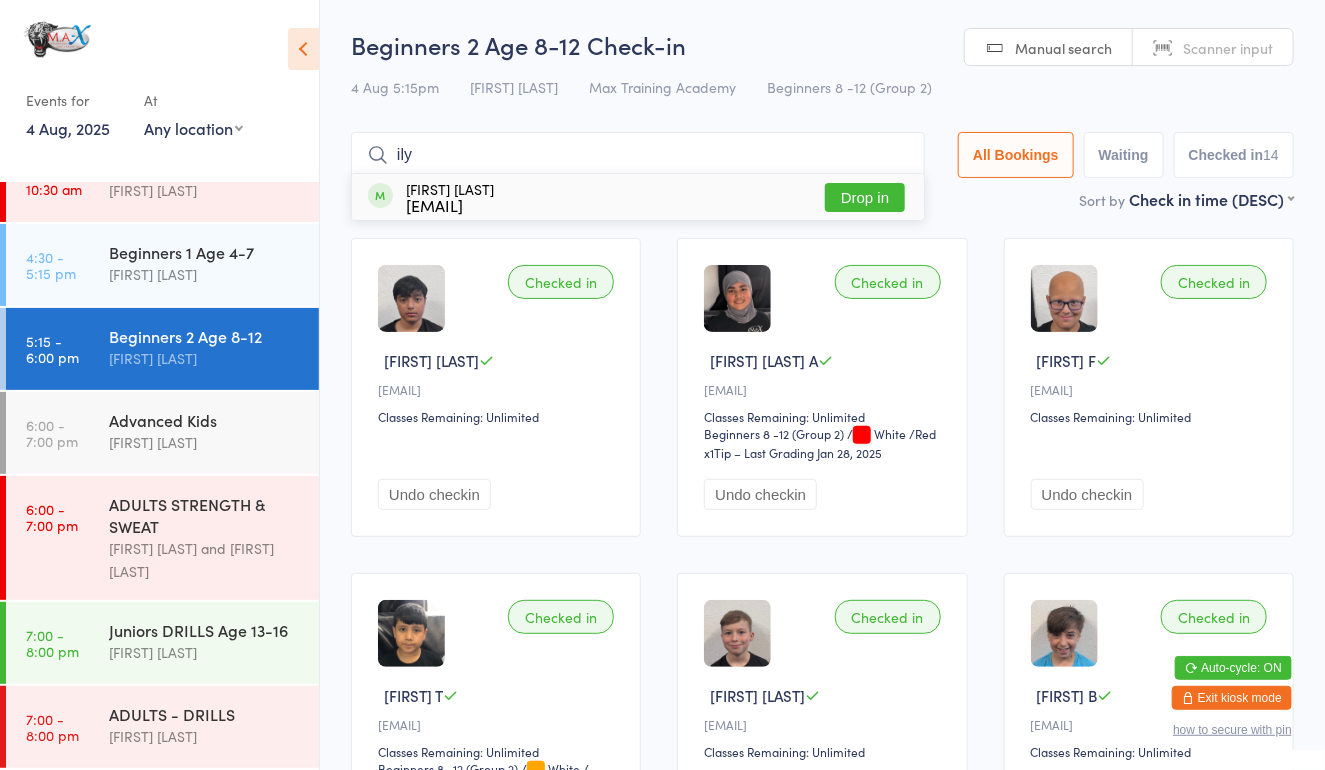 type on "ily" 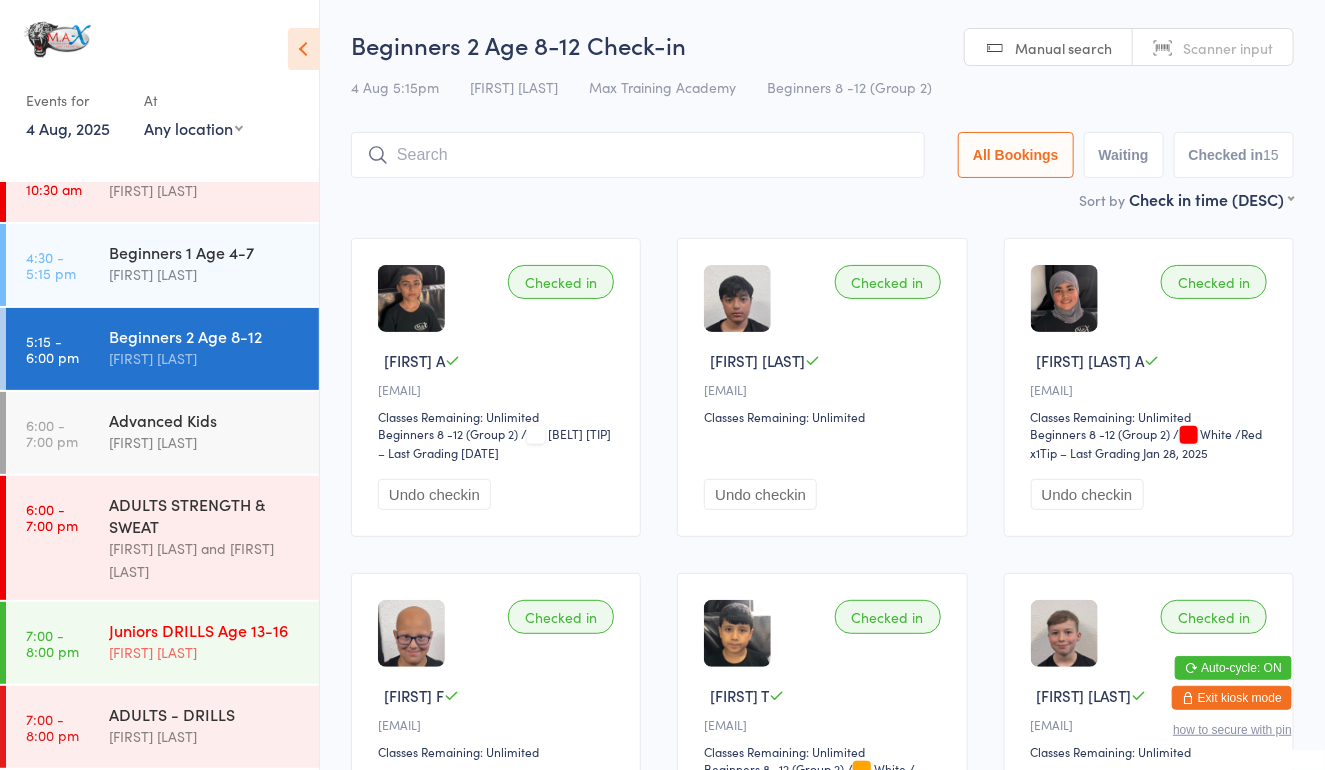 click on "7:00 - 8:00 pm Juniors DRILLS Age 13-16 [FIRST] [LAST]" at bounding box center [162, 643] 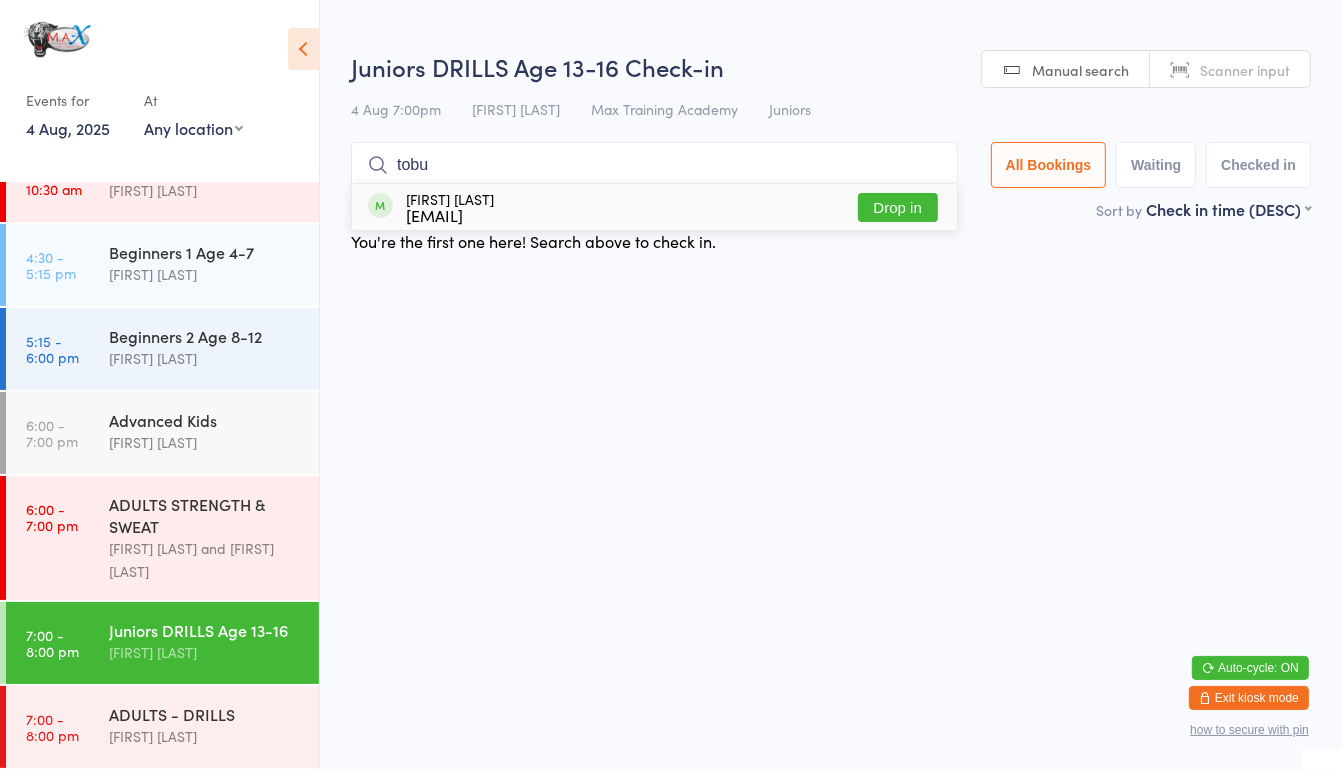type on "tobu" 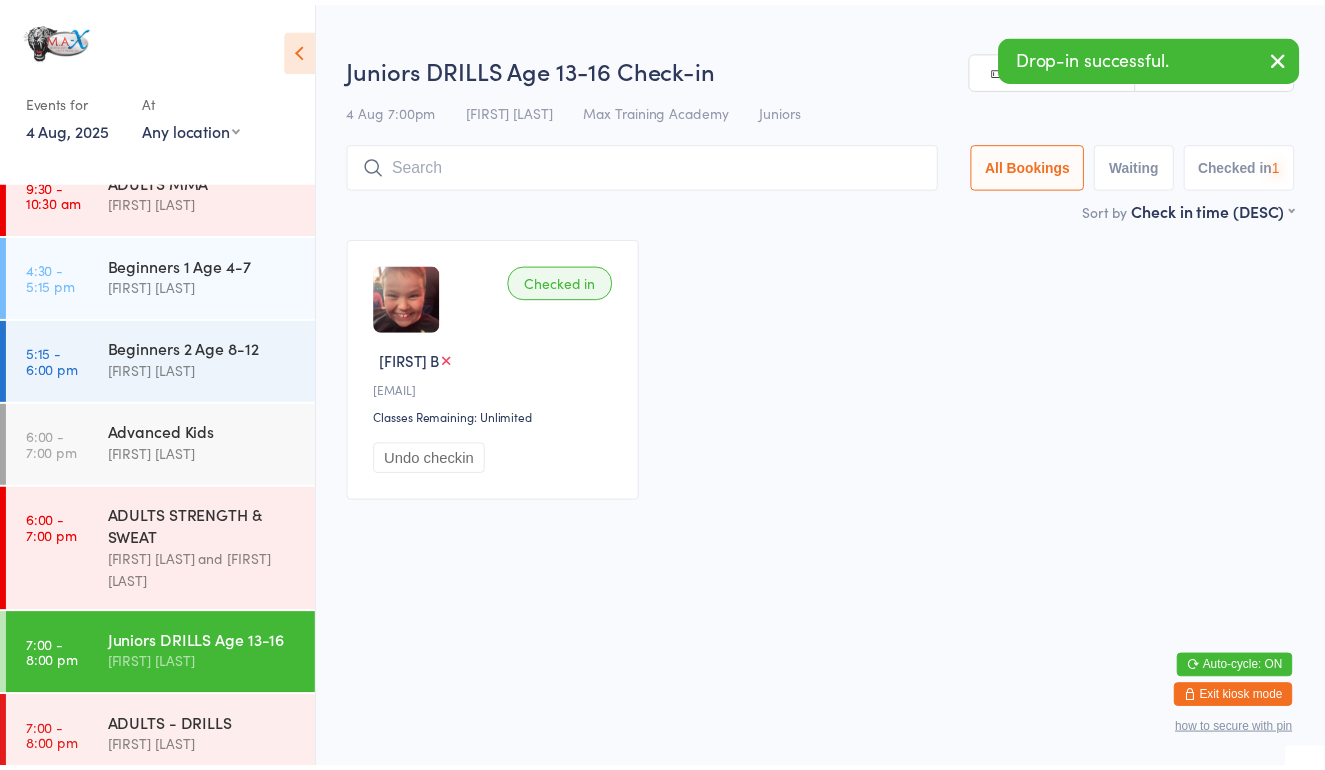 scroll, scrollTop: 114, scrollLeft: 0, axis: vertical 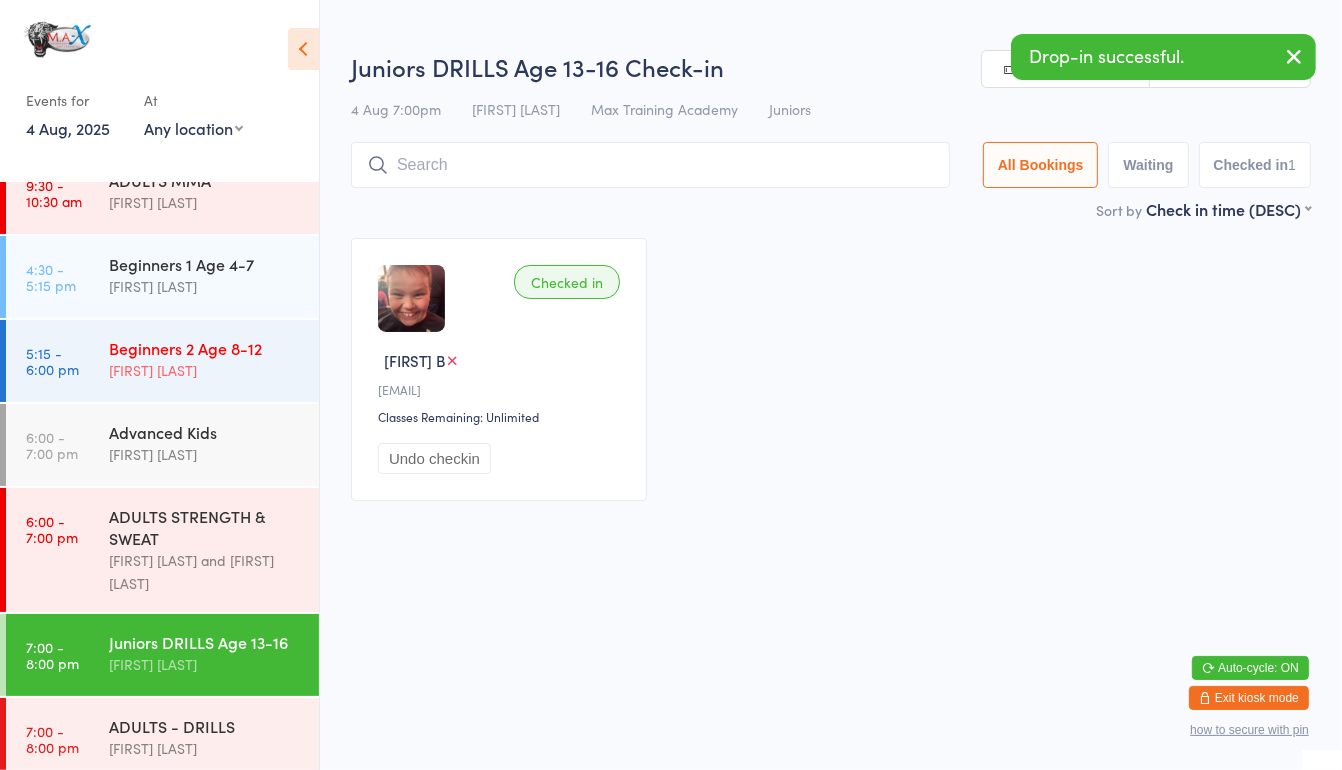 click on "Beginners 2 Age 8-12 [FIRST] [LAST]" at bounding box center (214, 359) 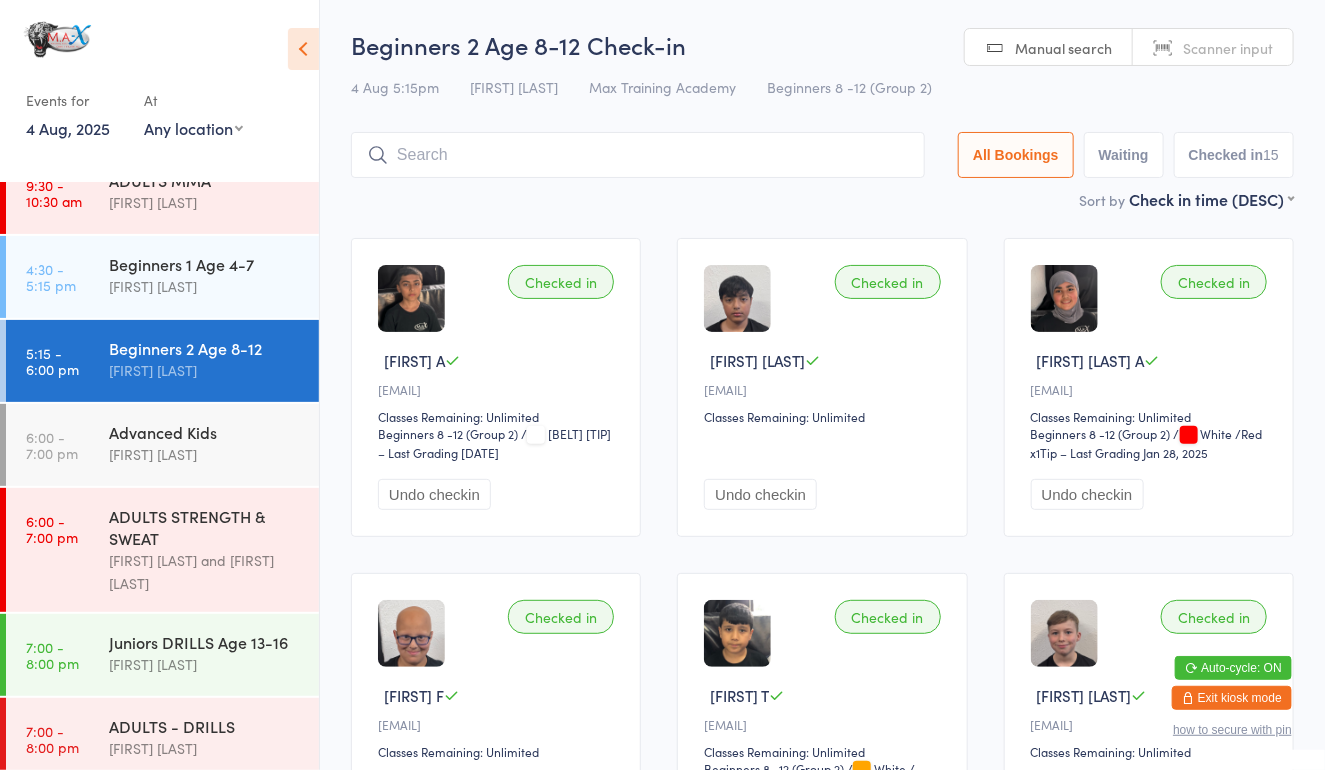 click at bounding box center [638, 155] 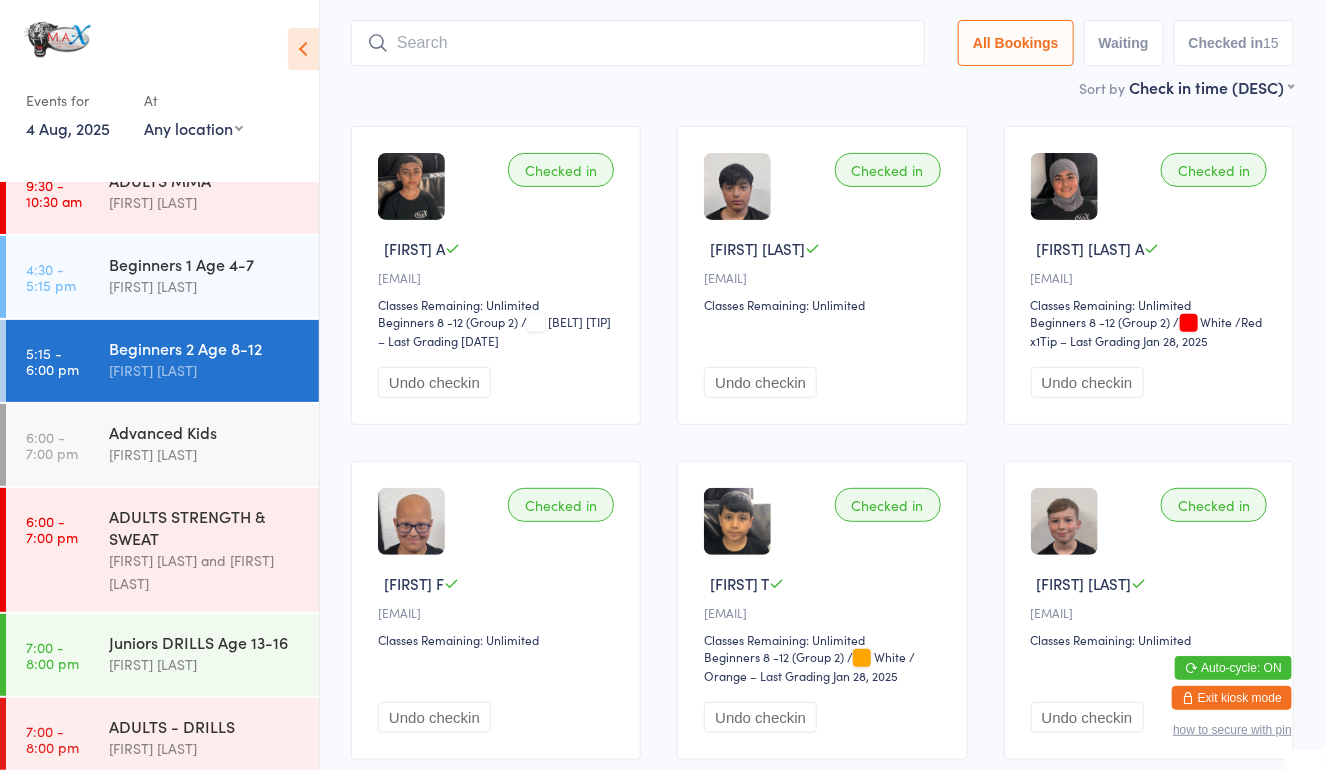 scroll, scrollTop: 132, scrollLeft: 0, axis: vertical 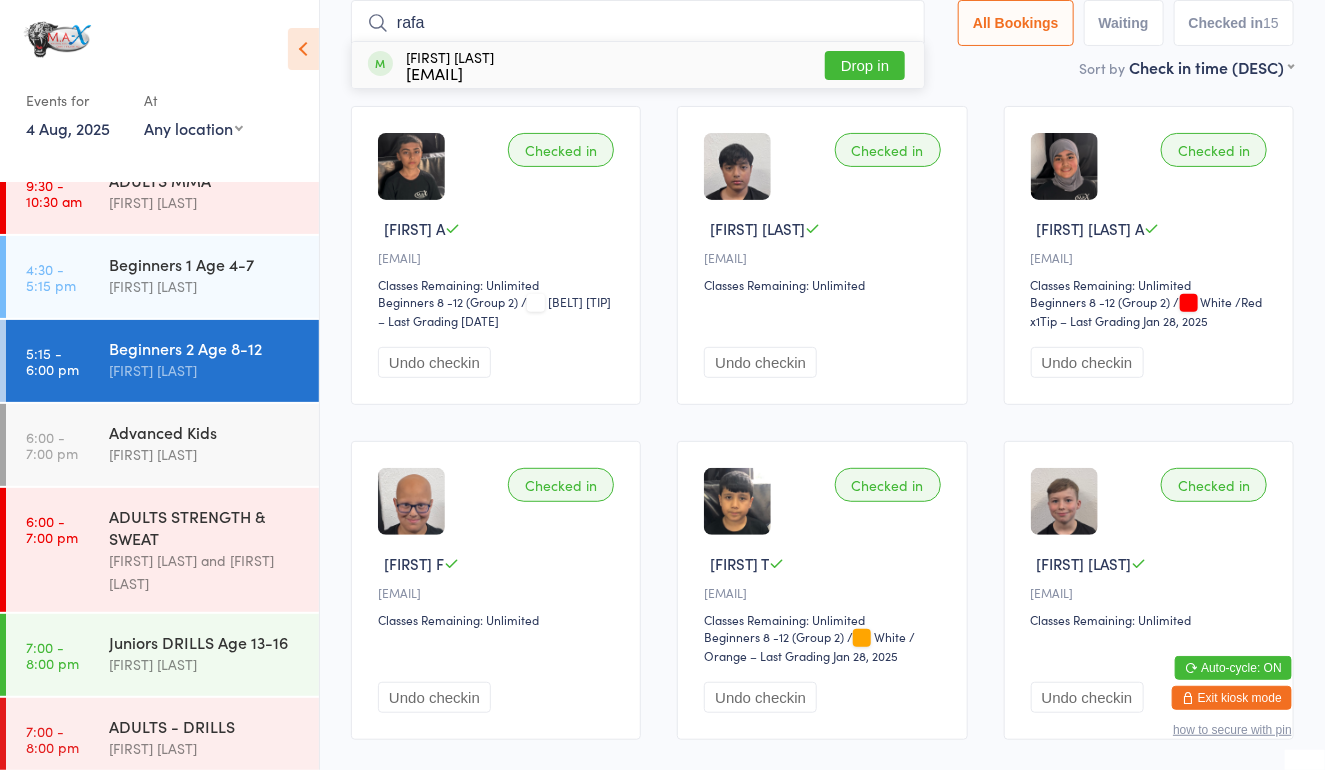 type on "rafa" 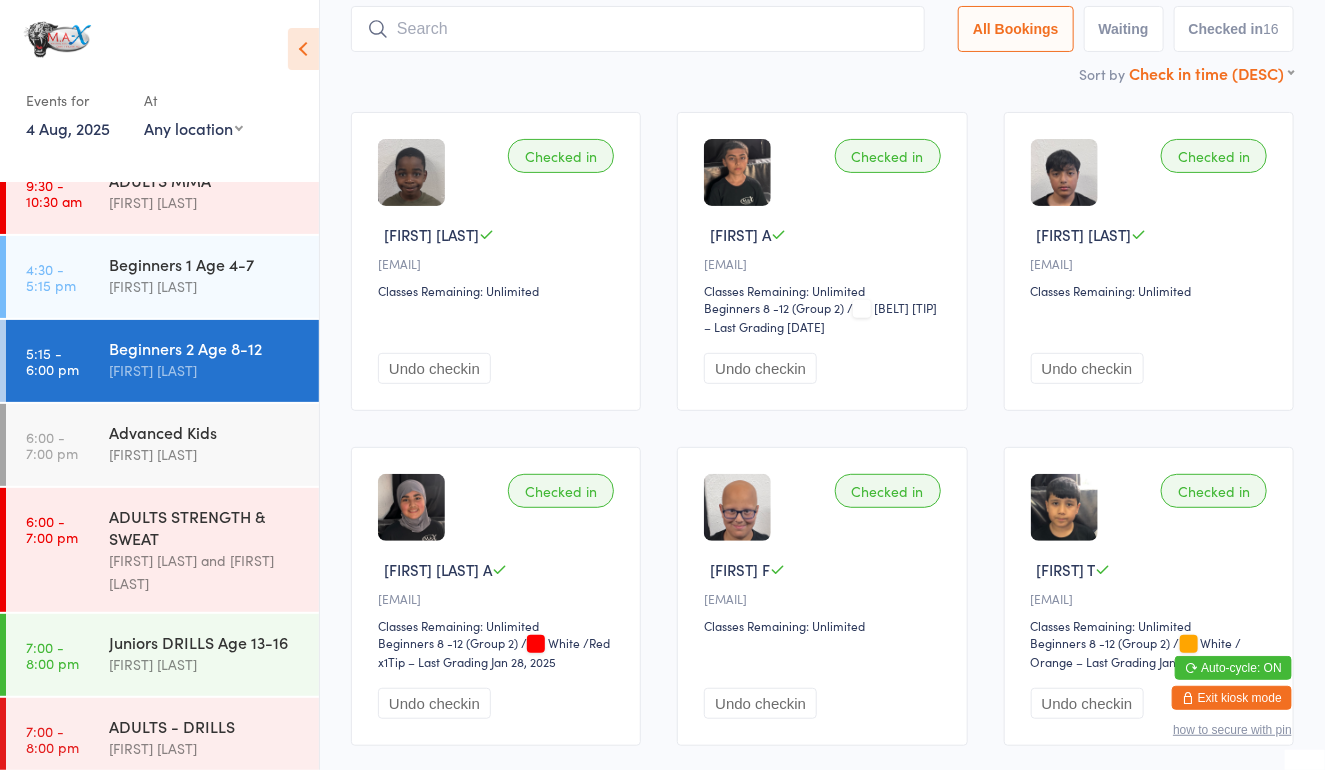 scroll, scrollTop: 125, scrollLeft: 0, axis: vertical 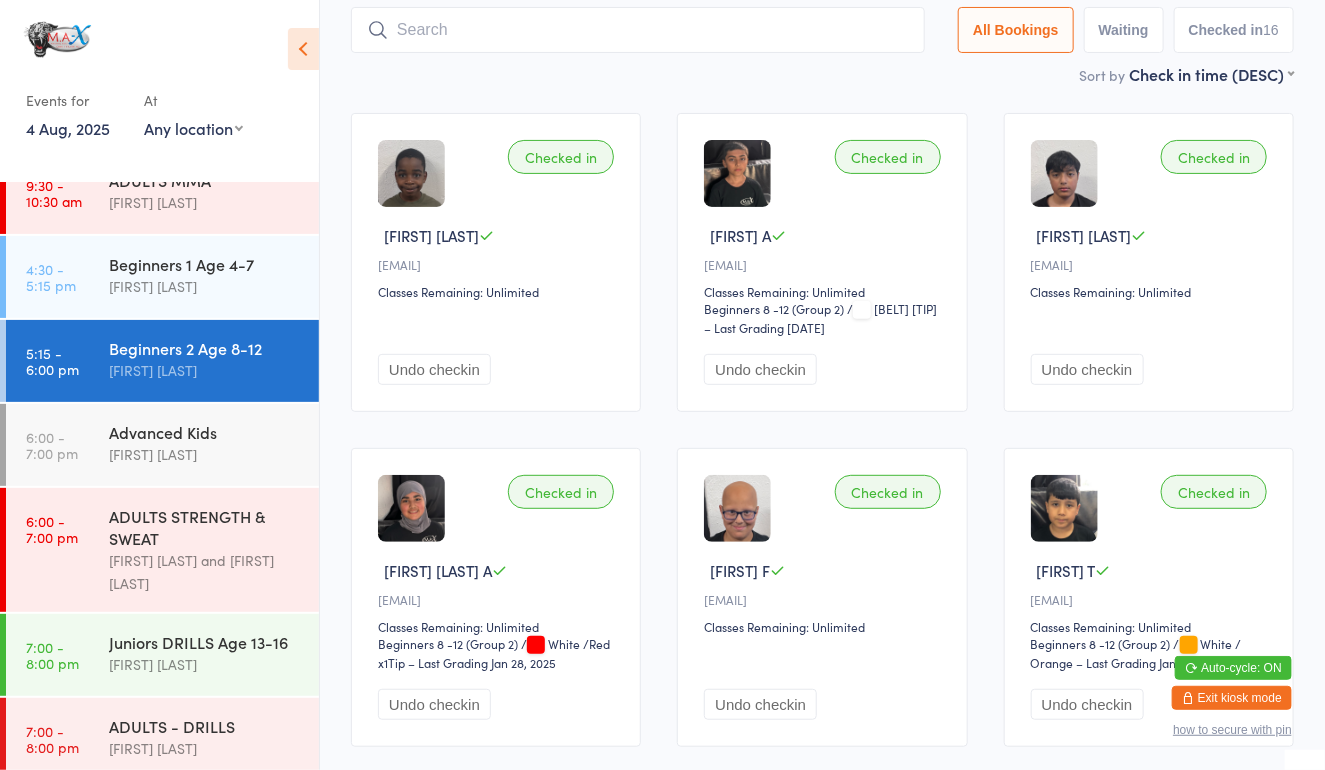 click on "Sort by   Check in time (DESC) First name (ASC) First name (DESC) Last name (ASC) Last name (DESC) Check in time (ASC) Check in time (DESC) Rank (ASC) Rank (DESC)" at bounding box center (822, 74) 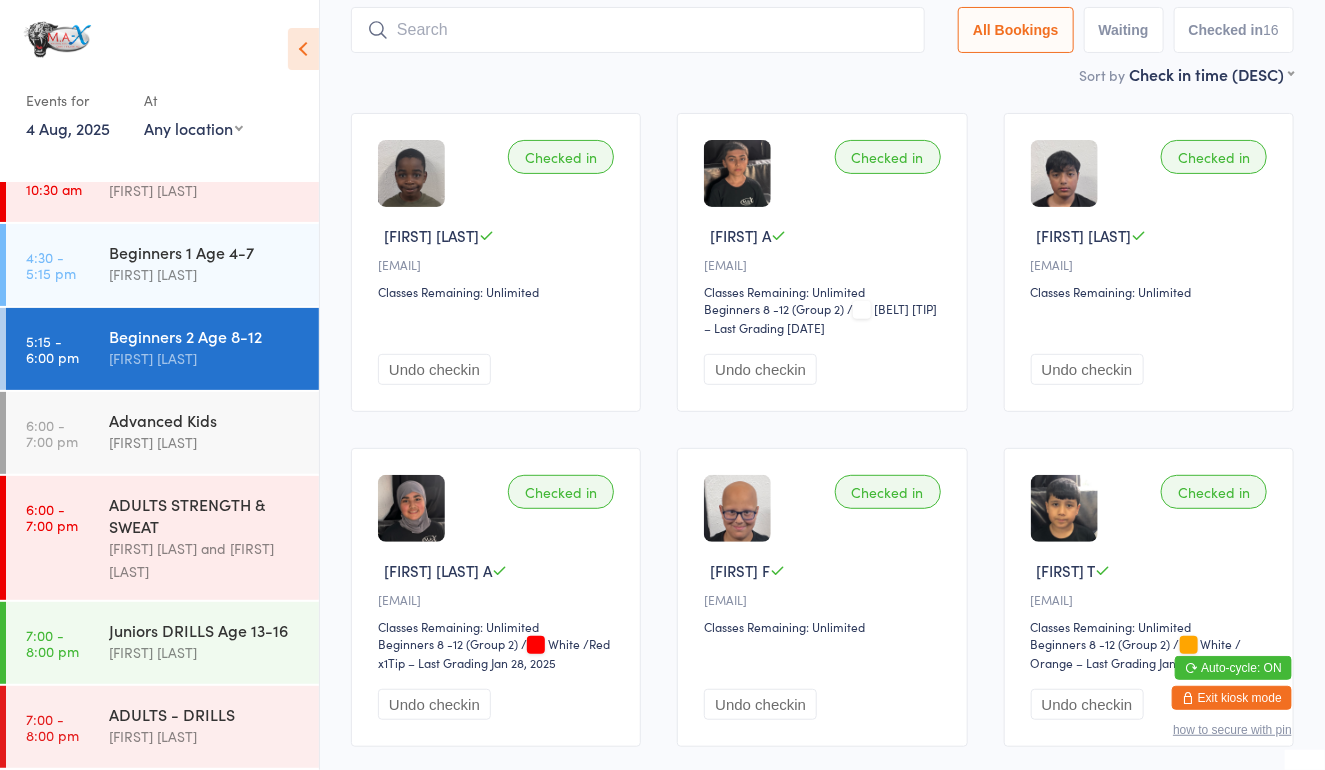scroll, scrollTop: 147, scrollLeft: 0, axis: vertical 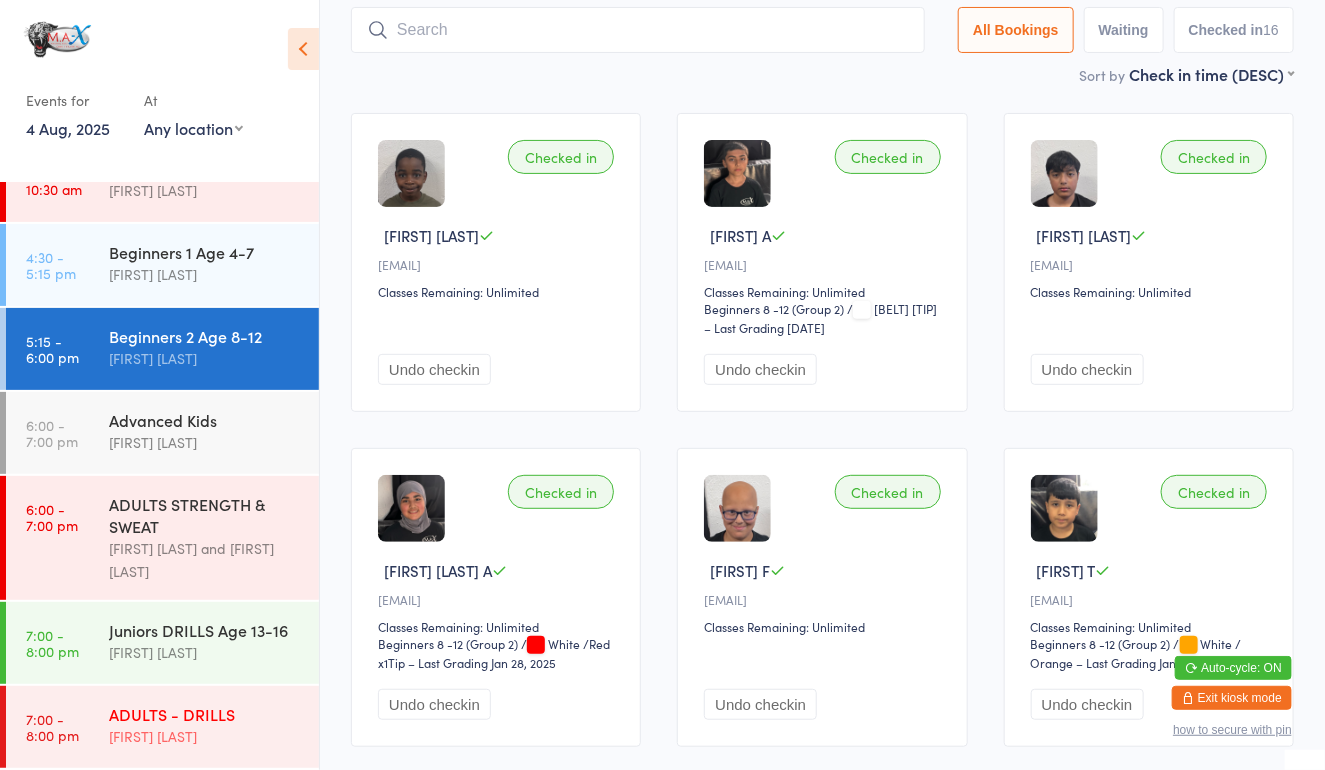click on "[FIRST] [LAST]" at bounding box center (205, 736) 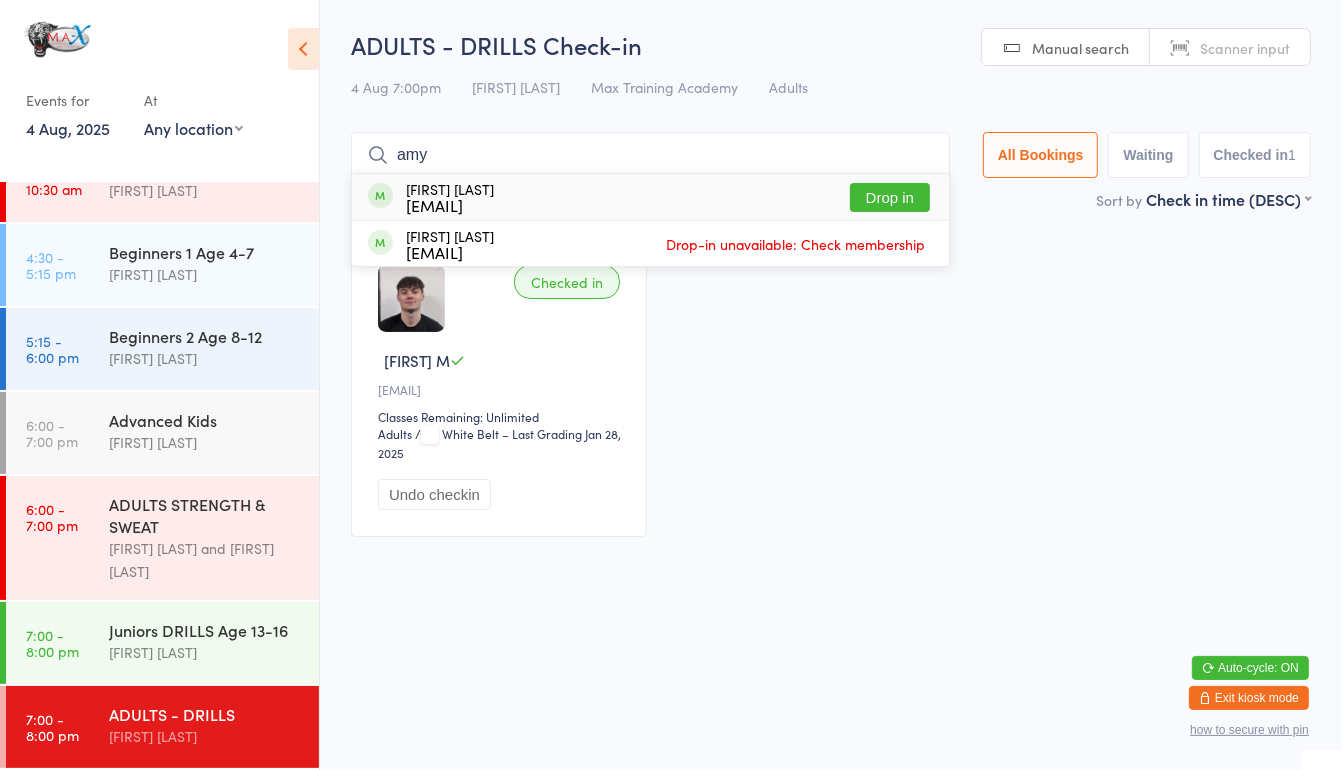 type on "amy" 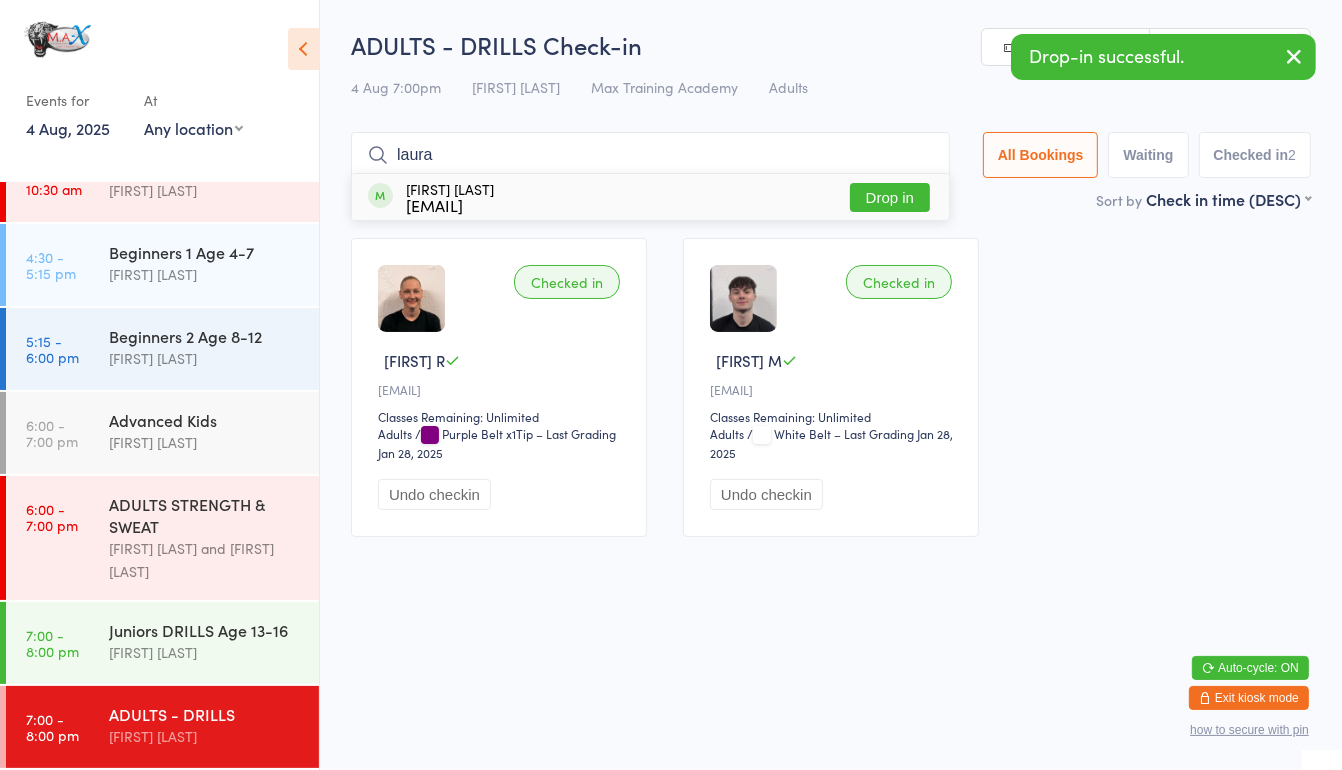 type on "laura" 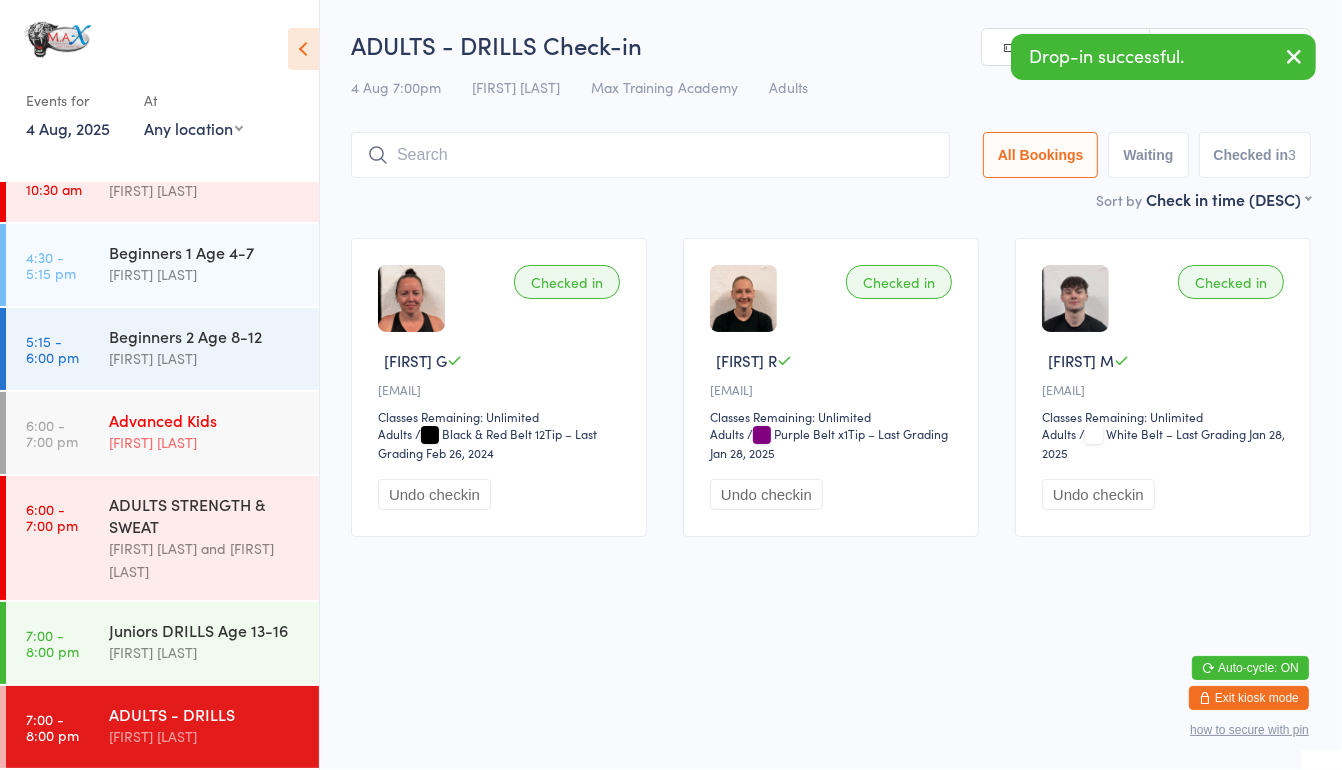 click on "Advanced Kids" at bounding box center [205, 420] 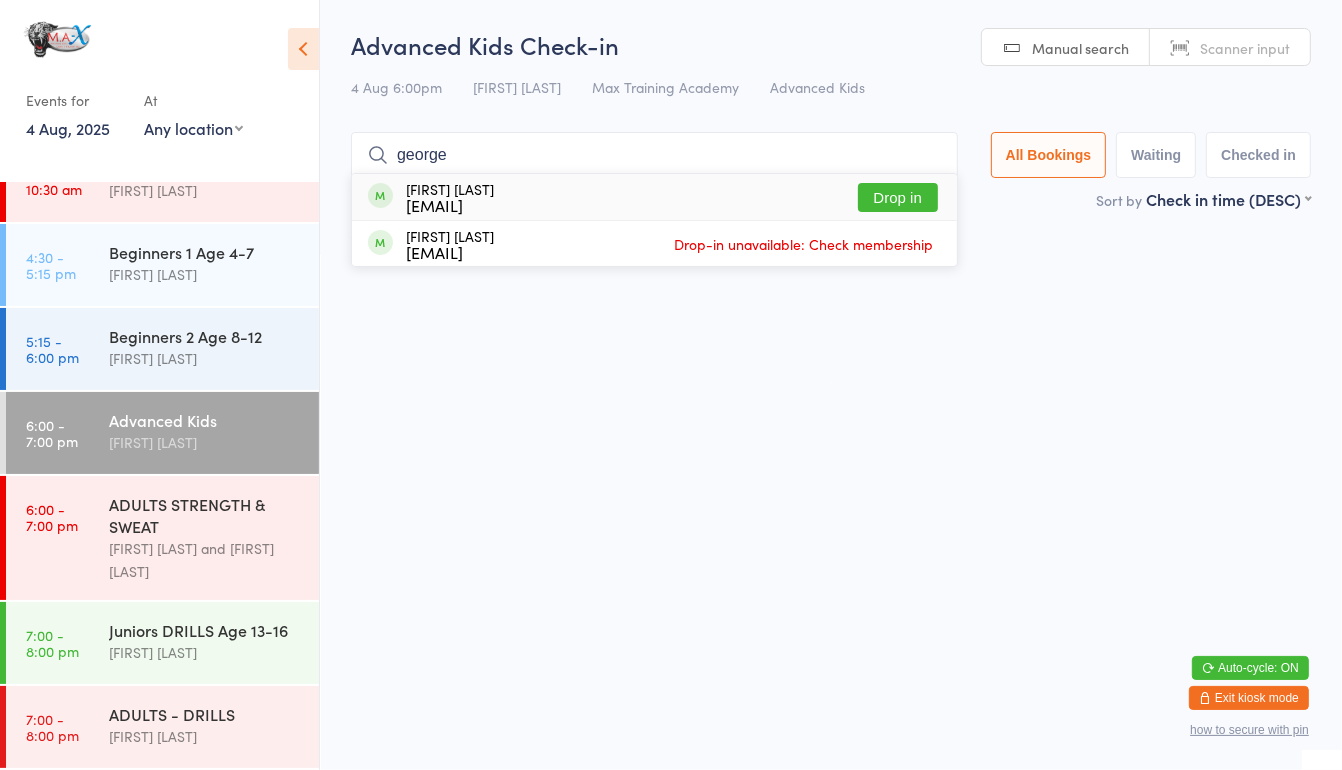type on "george" 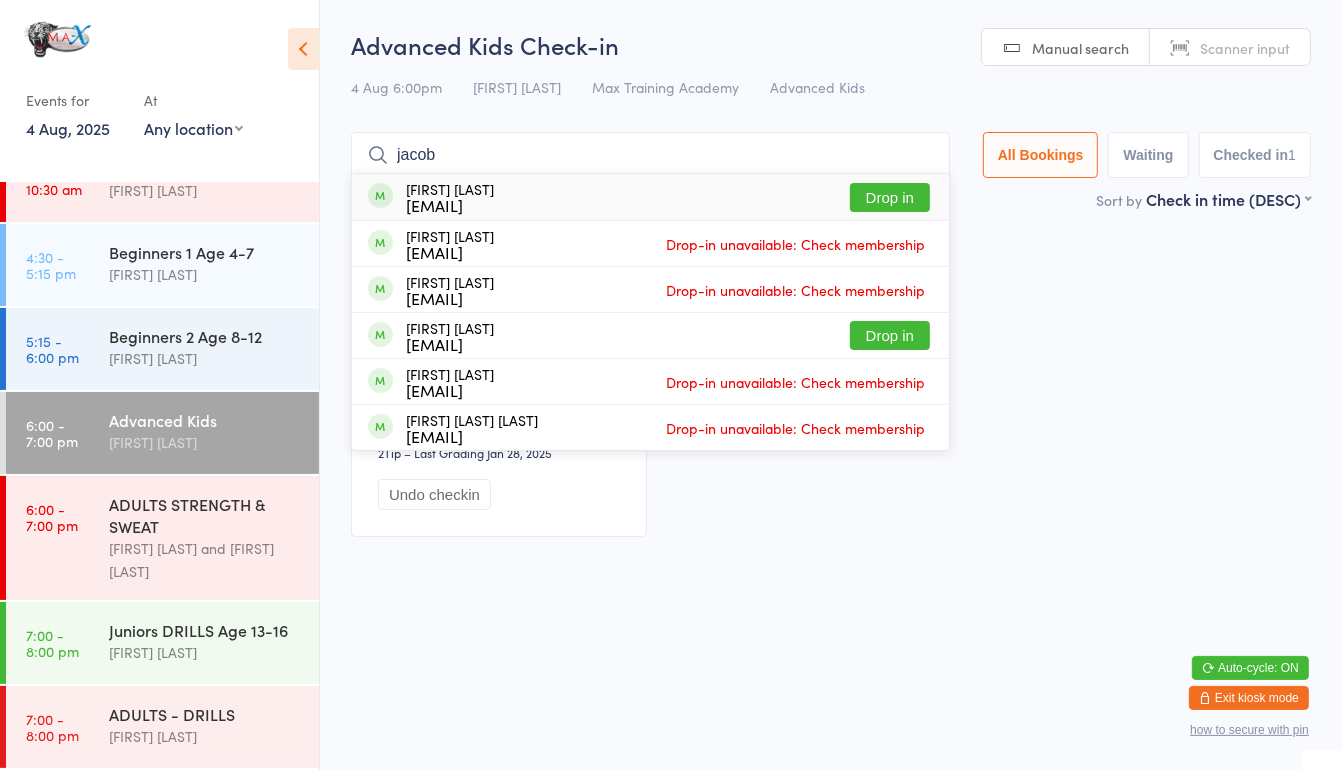 type on "jacob" 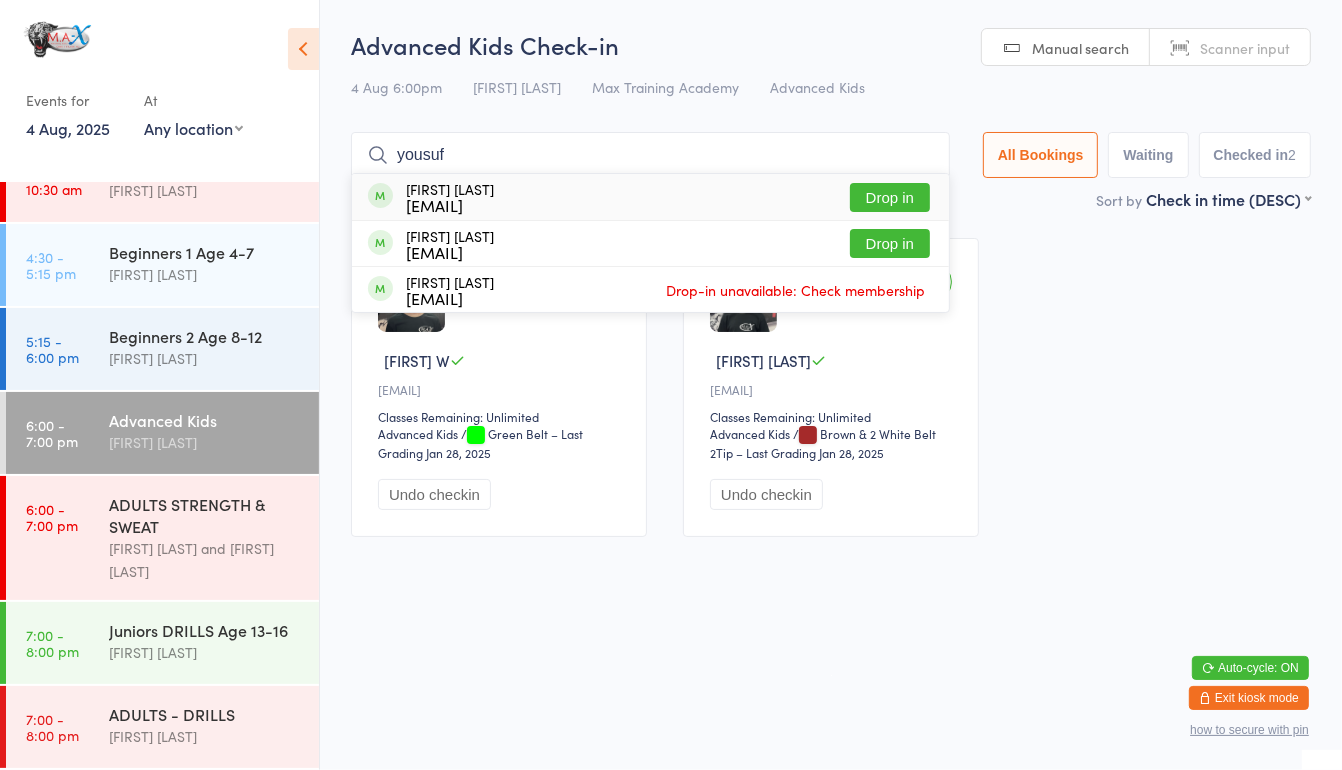 type on "yousuf" 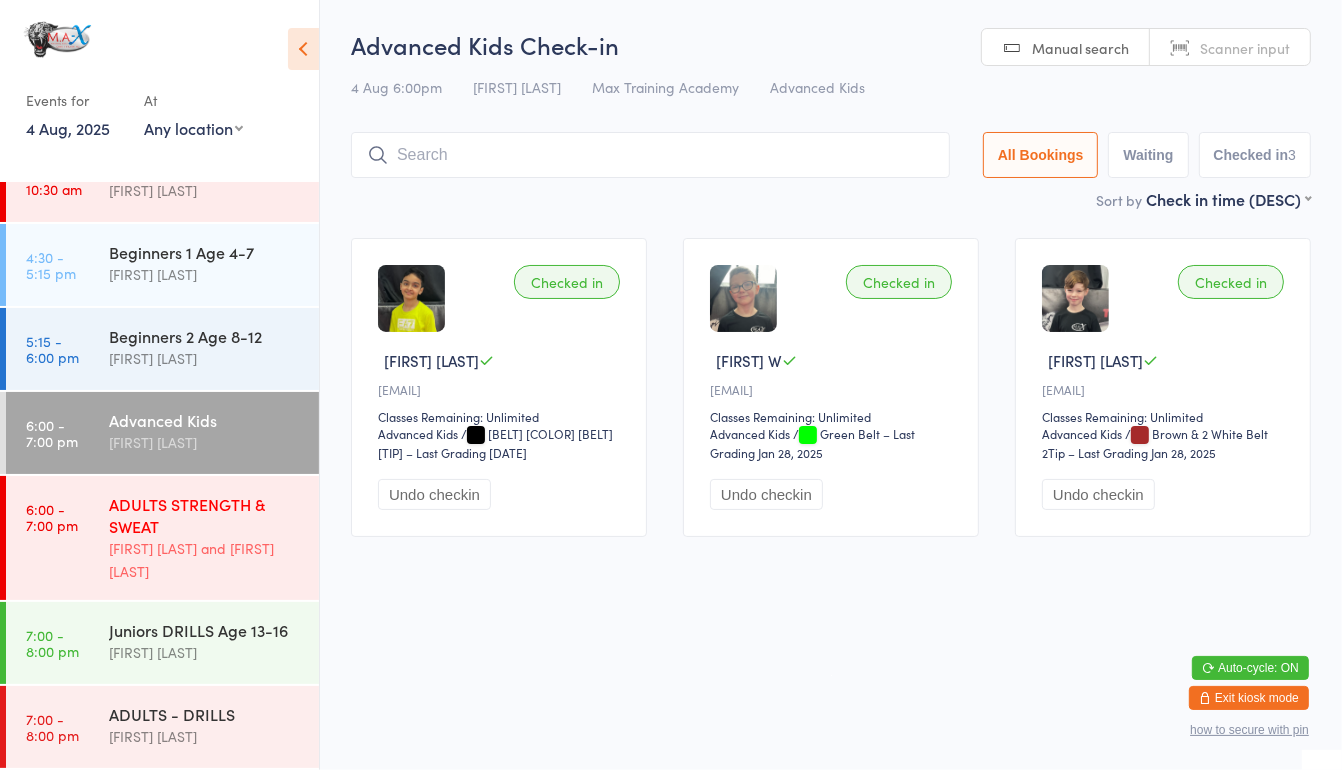 click on "ADULTS STRENGTH & SWEAT" at bounding box center [205, 515] 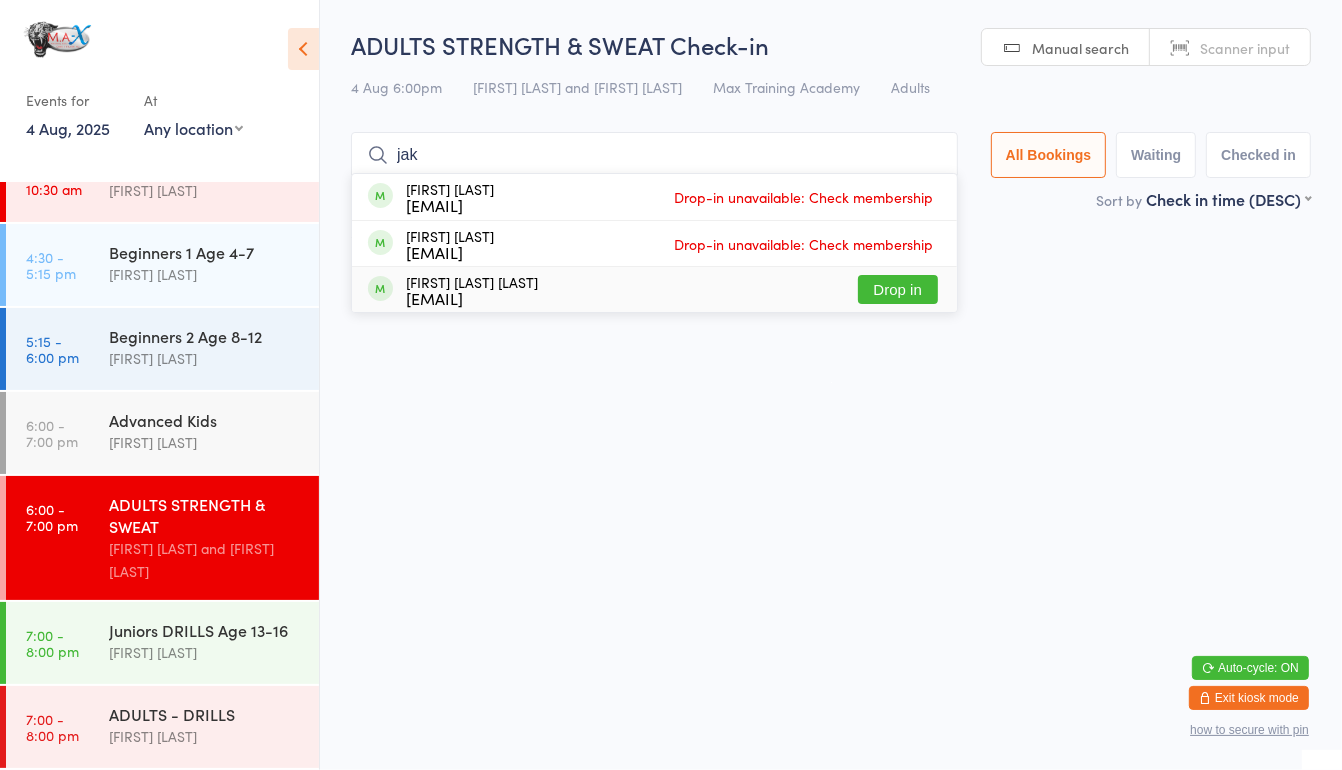 type on "jak" 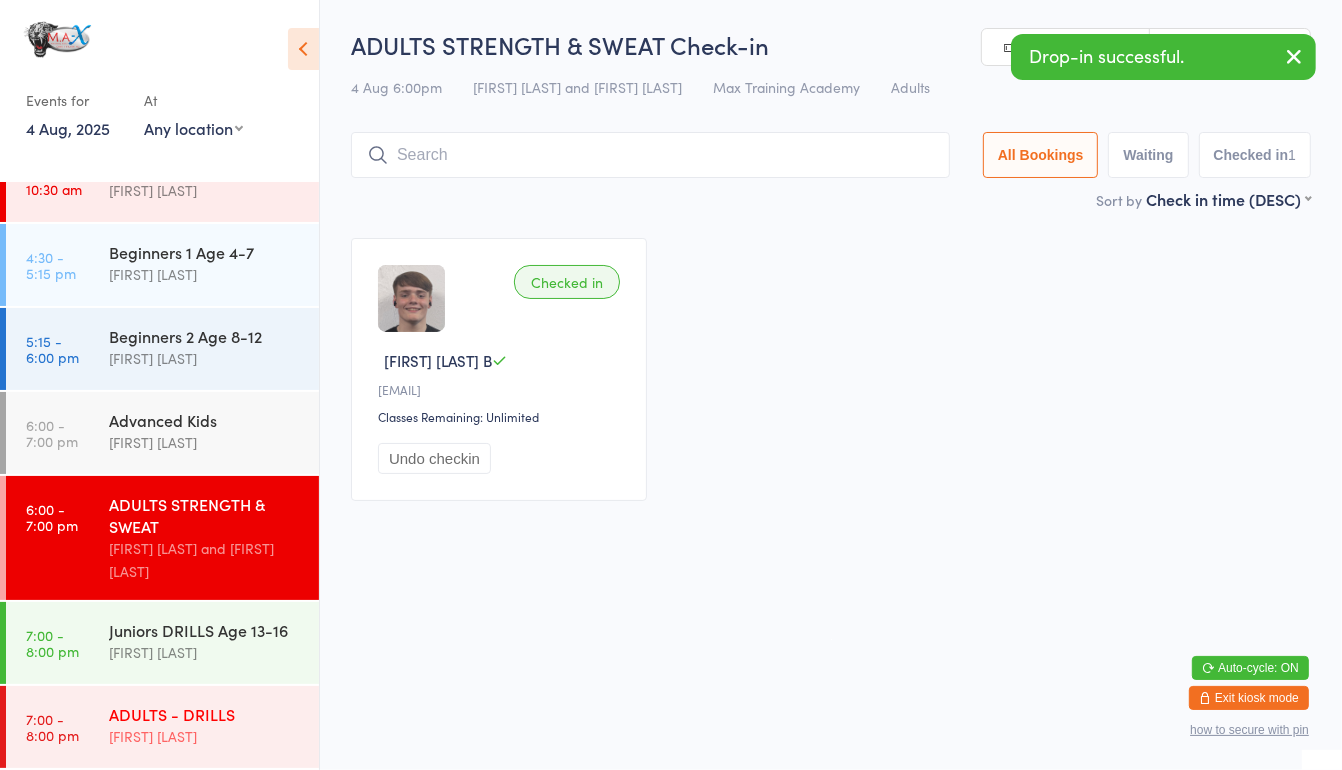 click on "[FIRST] [LAST]" at bounding box center [205, 736] 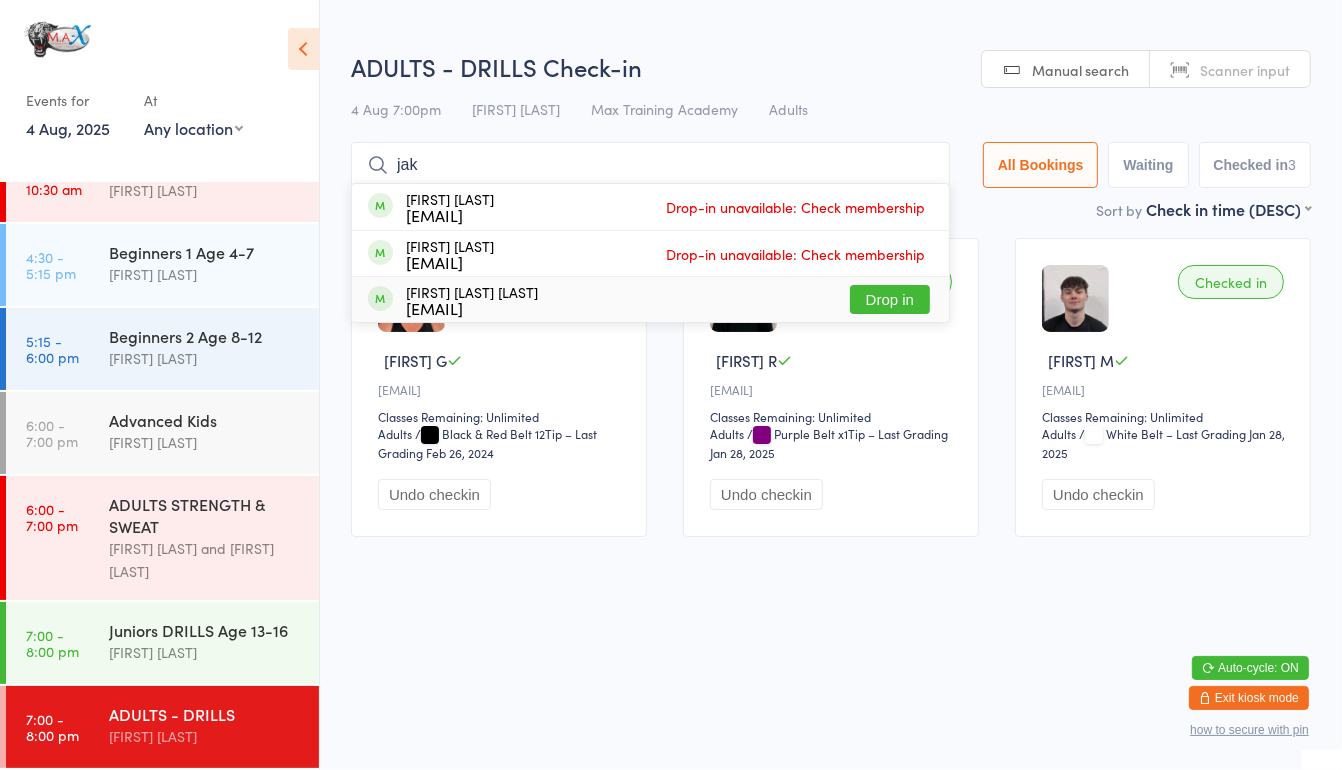 type on "jak" 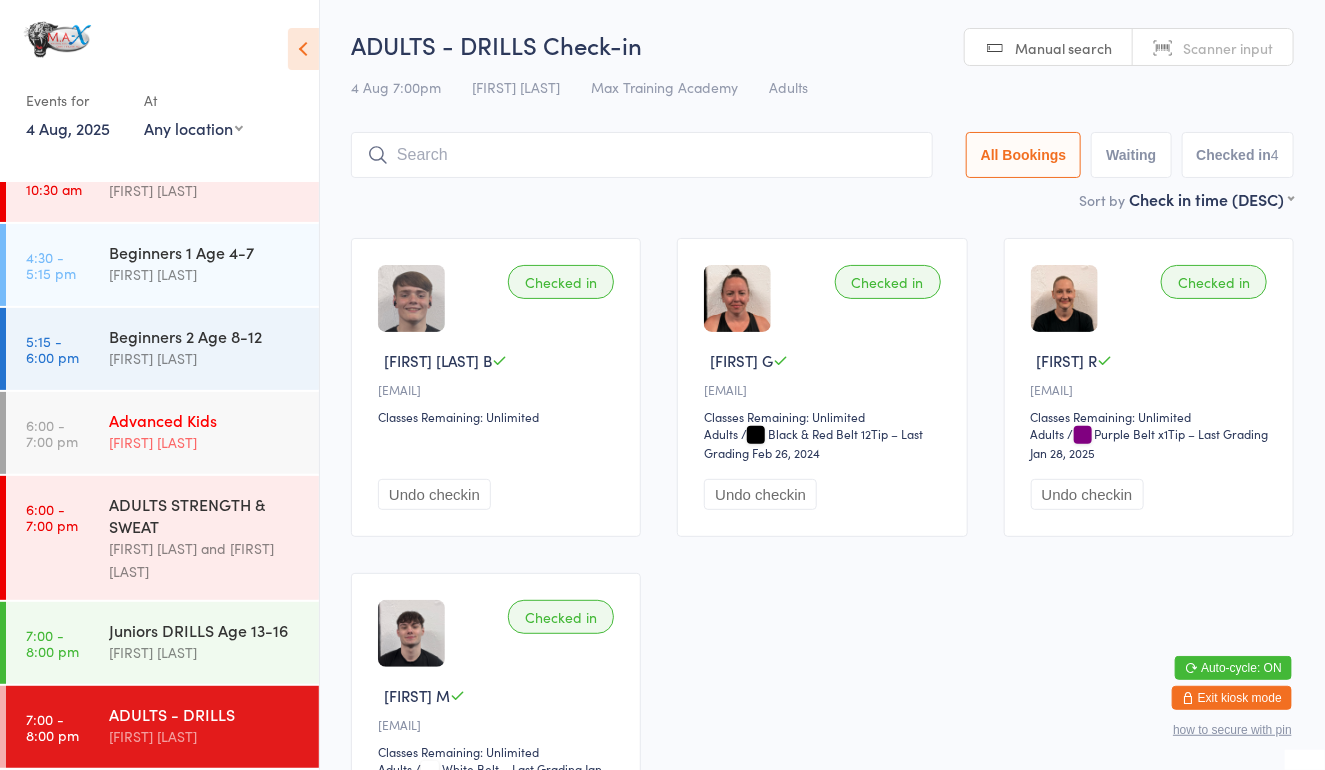 click on "[TIME] - [TIME] pm [CATEGORY] [FIRST] [LAST]" at bounding box center [162, 433] 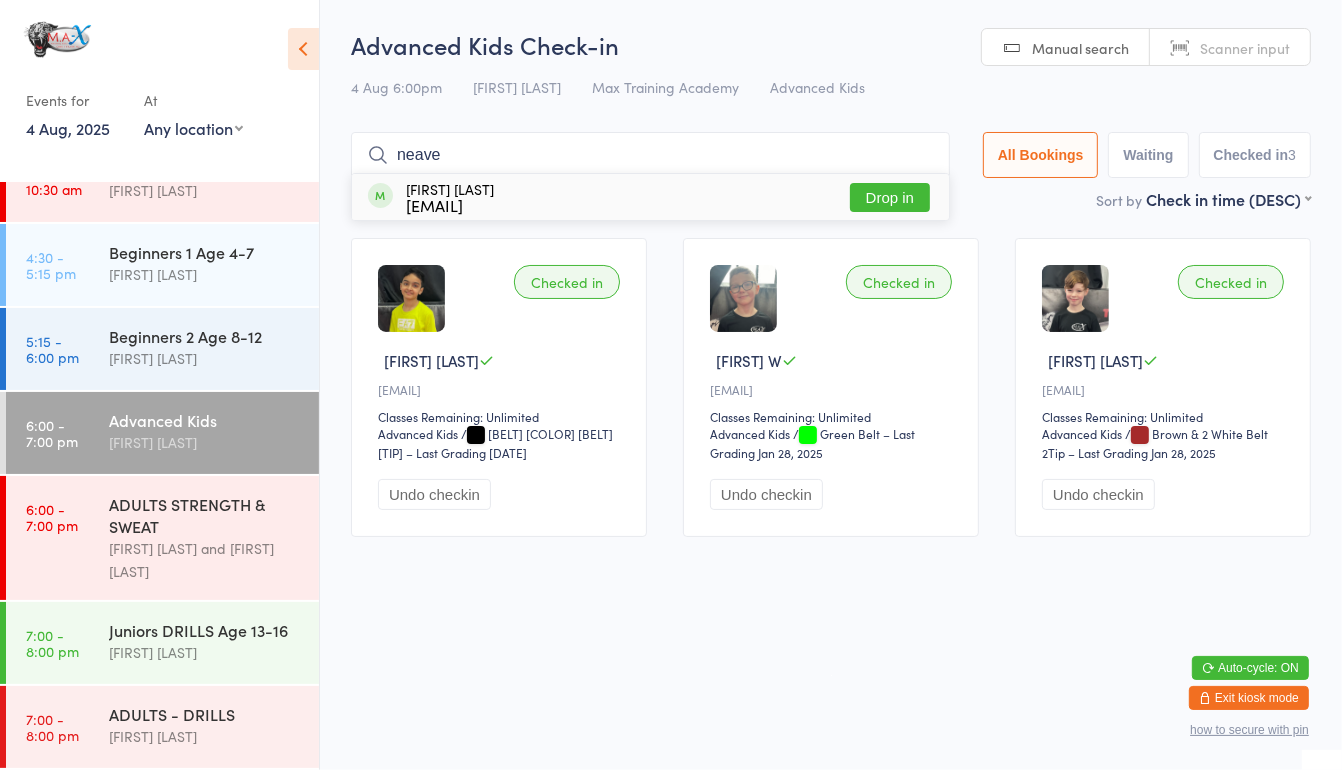 type on "neave" 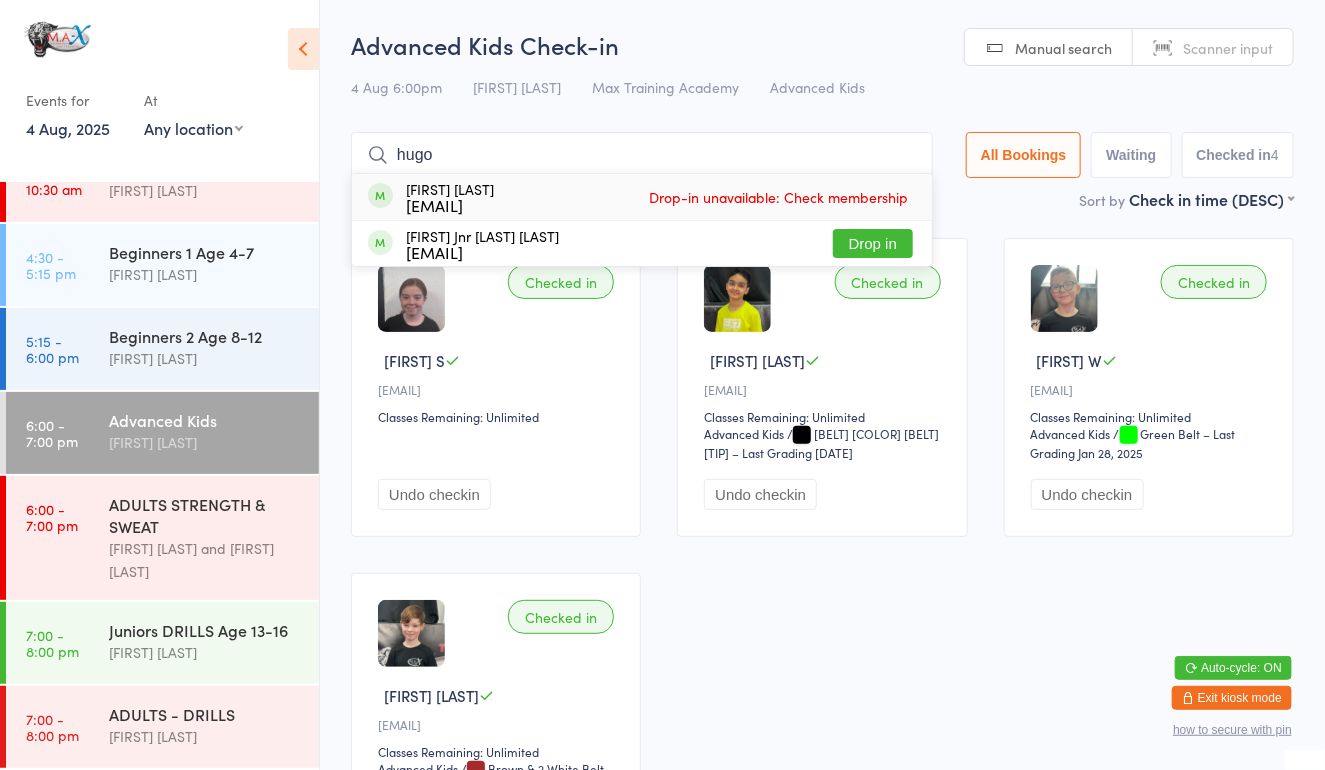type on "hugo" 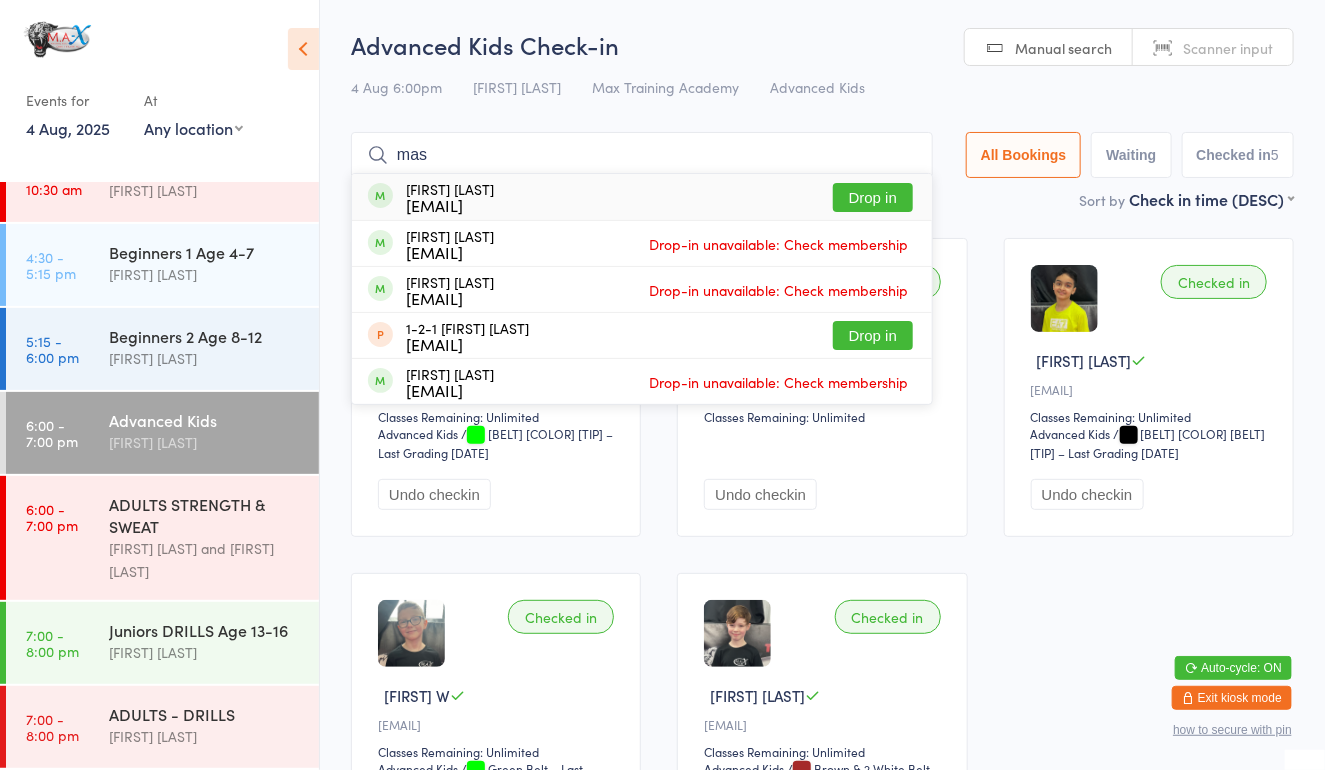 type on "mas" 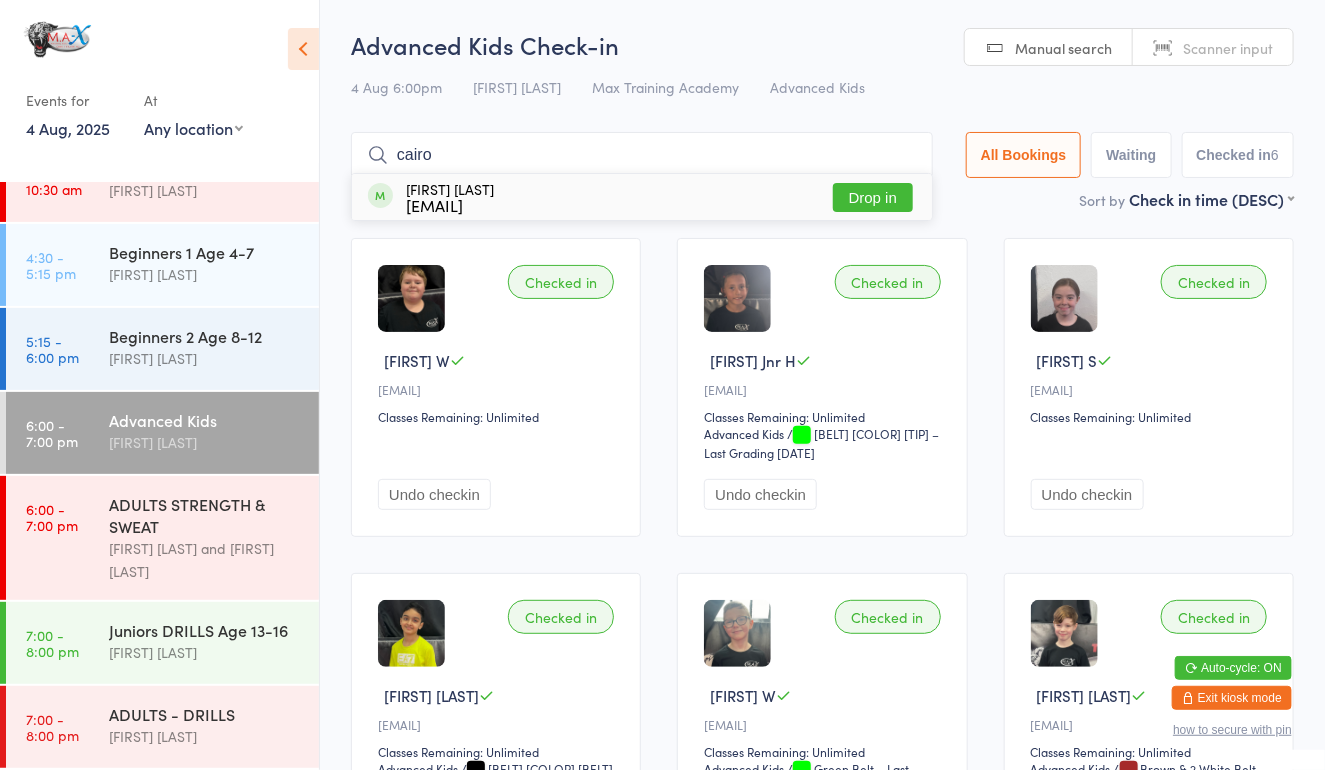 type on "cairo" 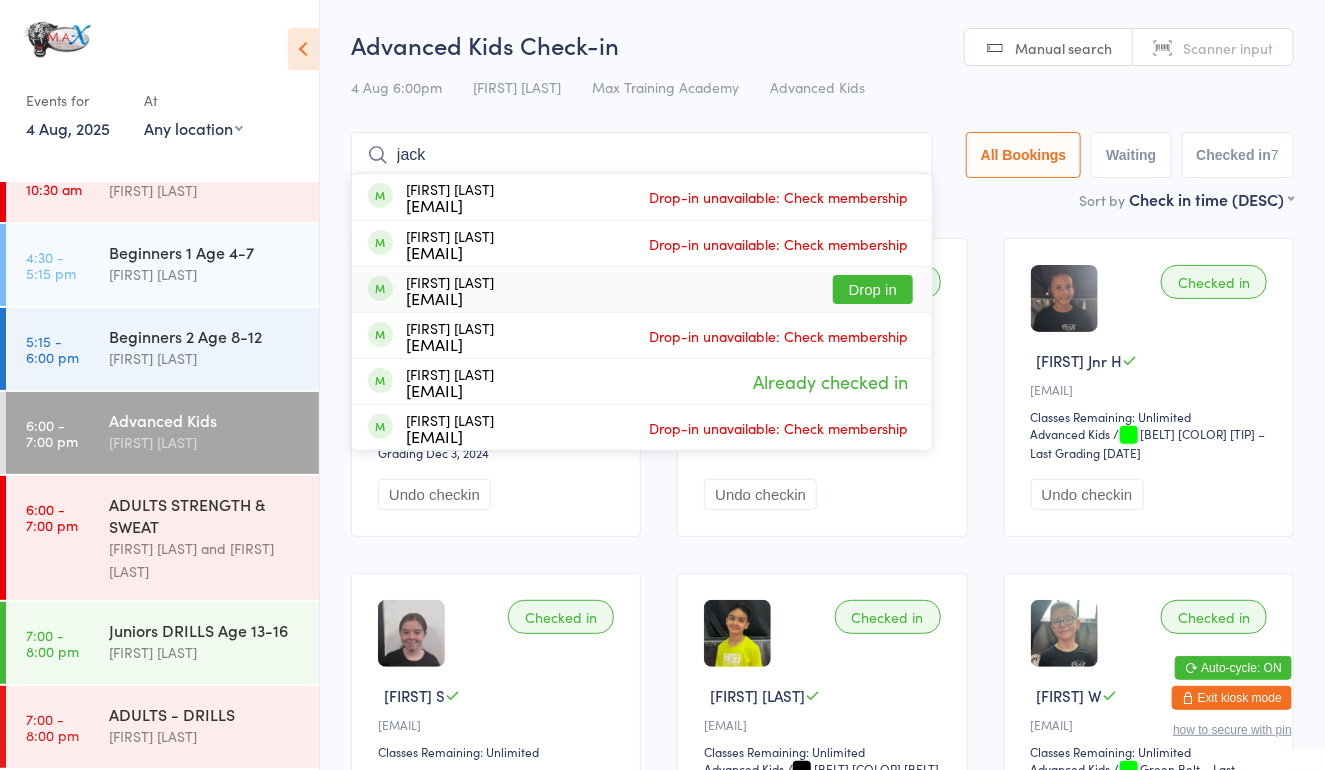 type on "jack" 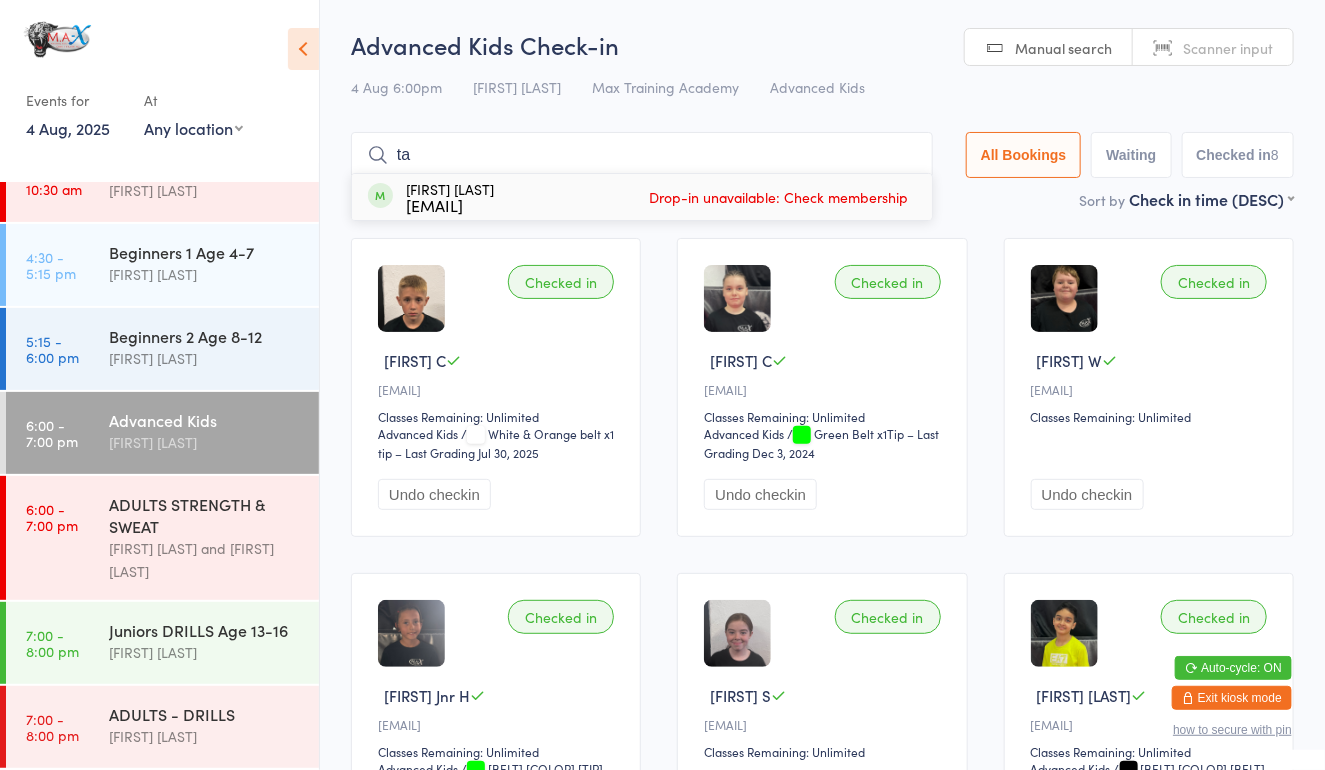 type on "t" 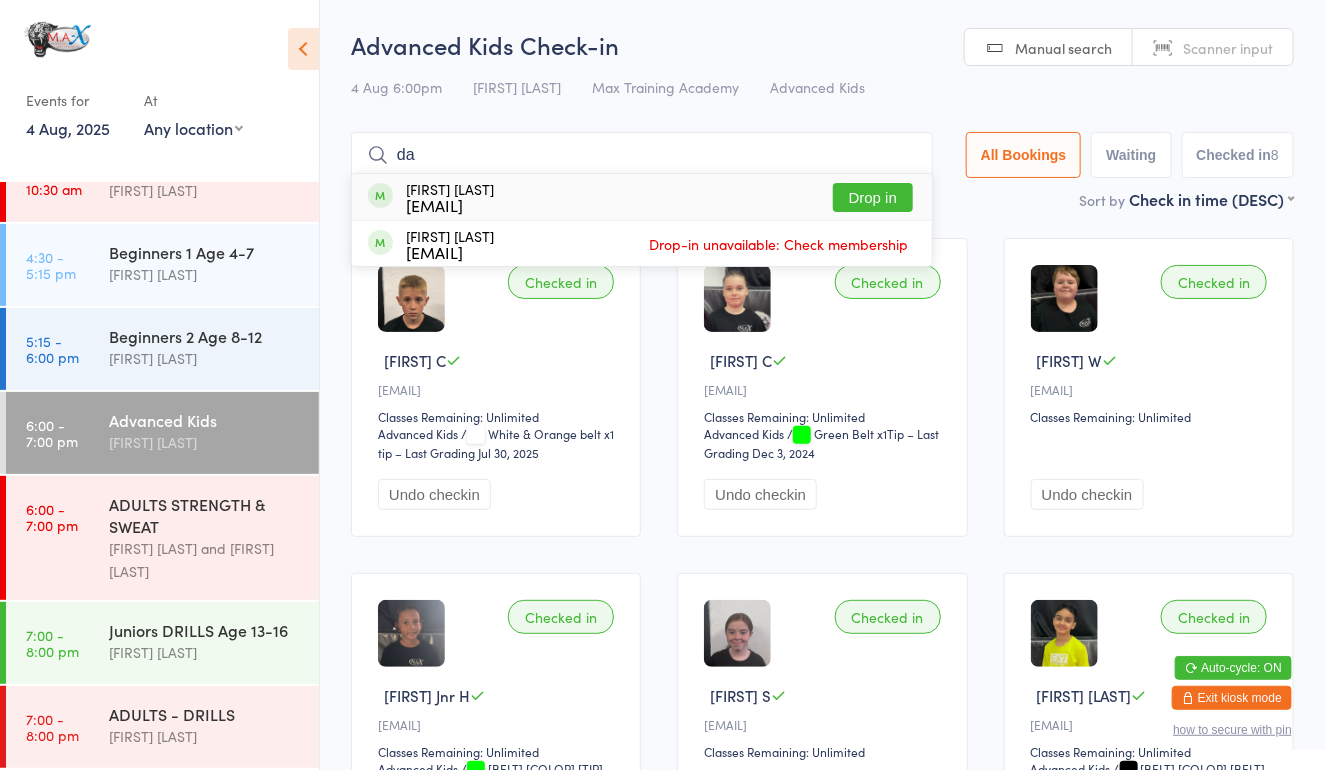 type on "da" 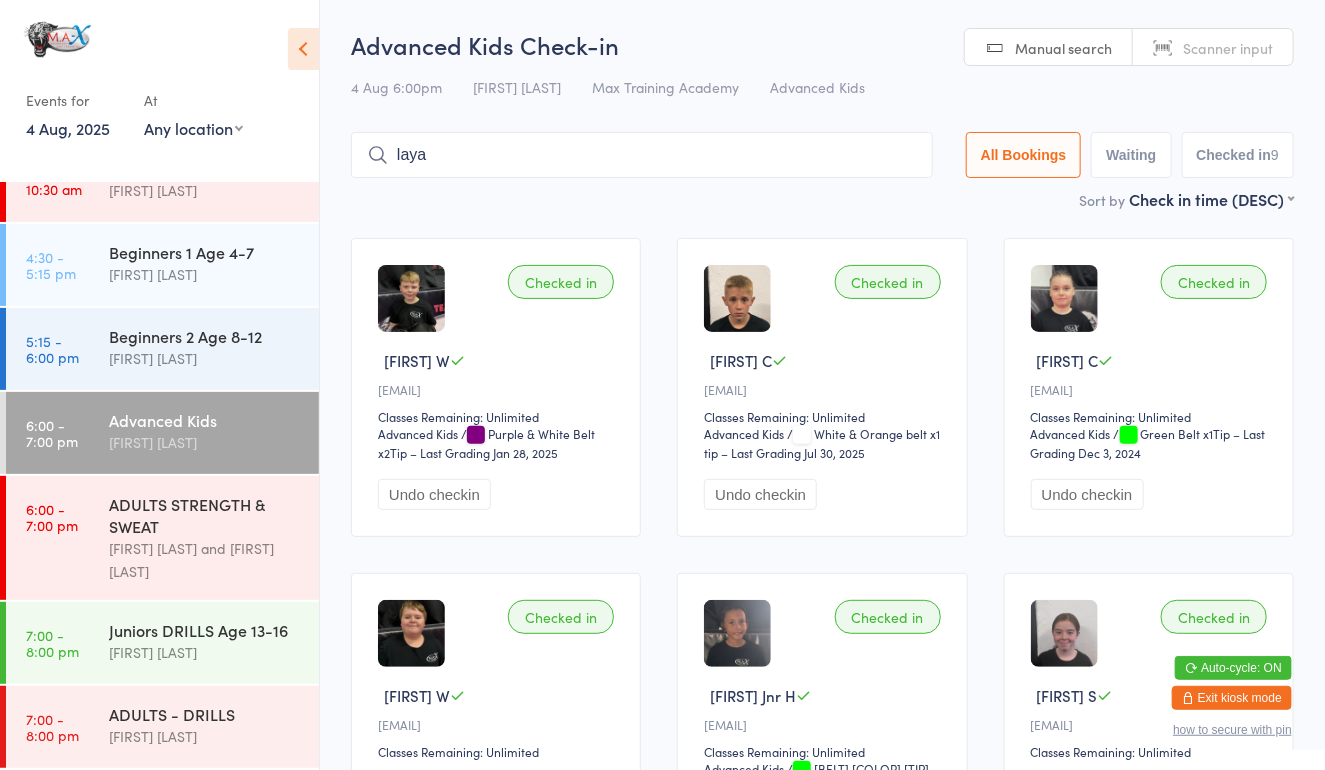 type on "layan" 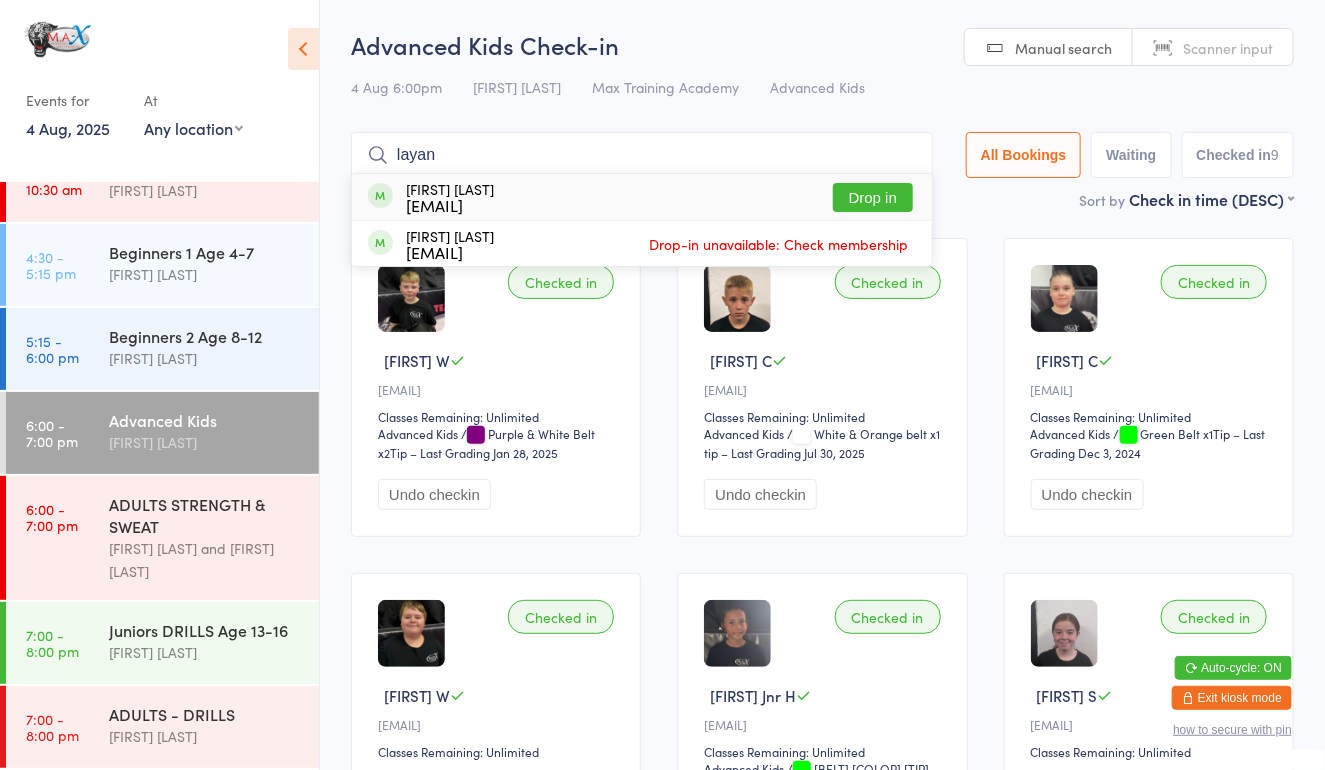 type 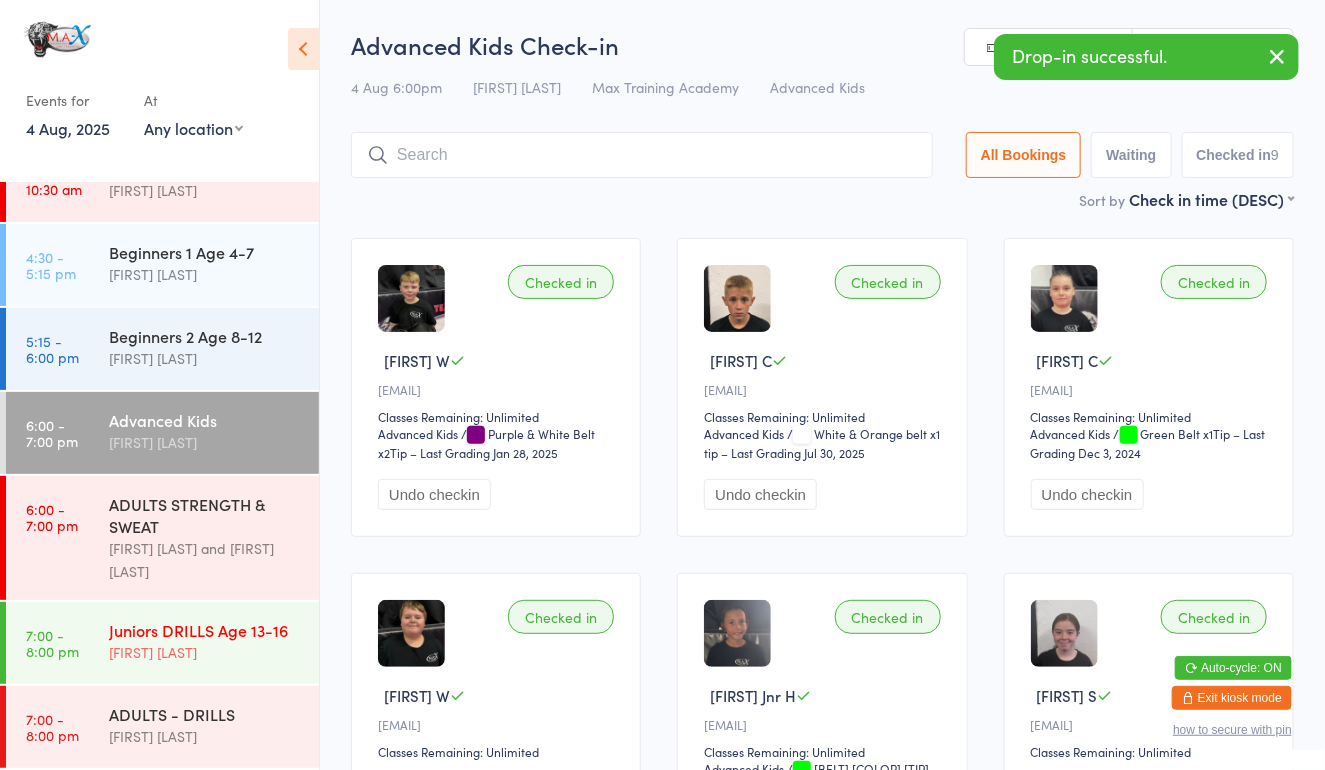 click on "[FIRST] [LAST]" at bounding box center [205, 652] 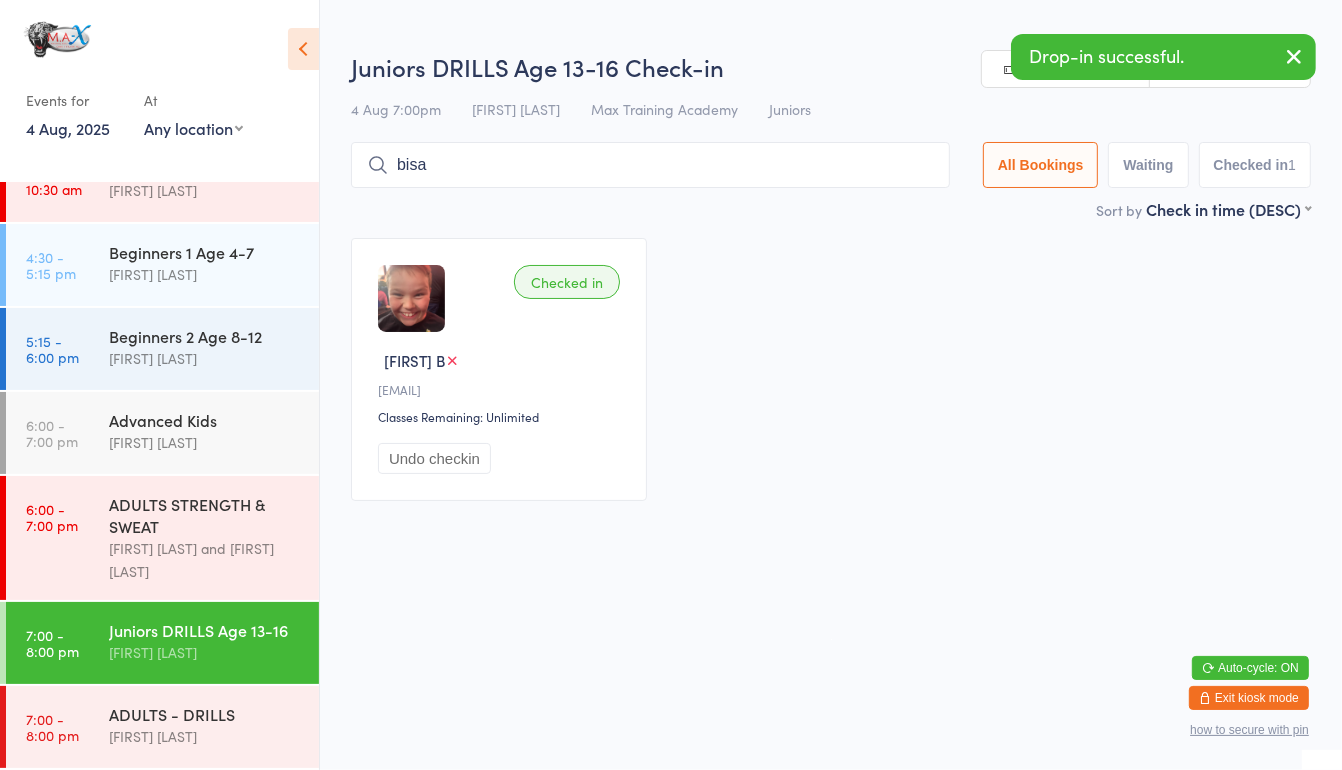 type on "bisan" 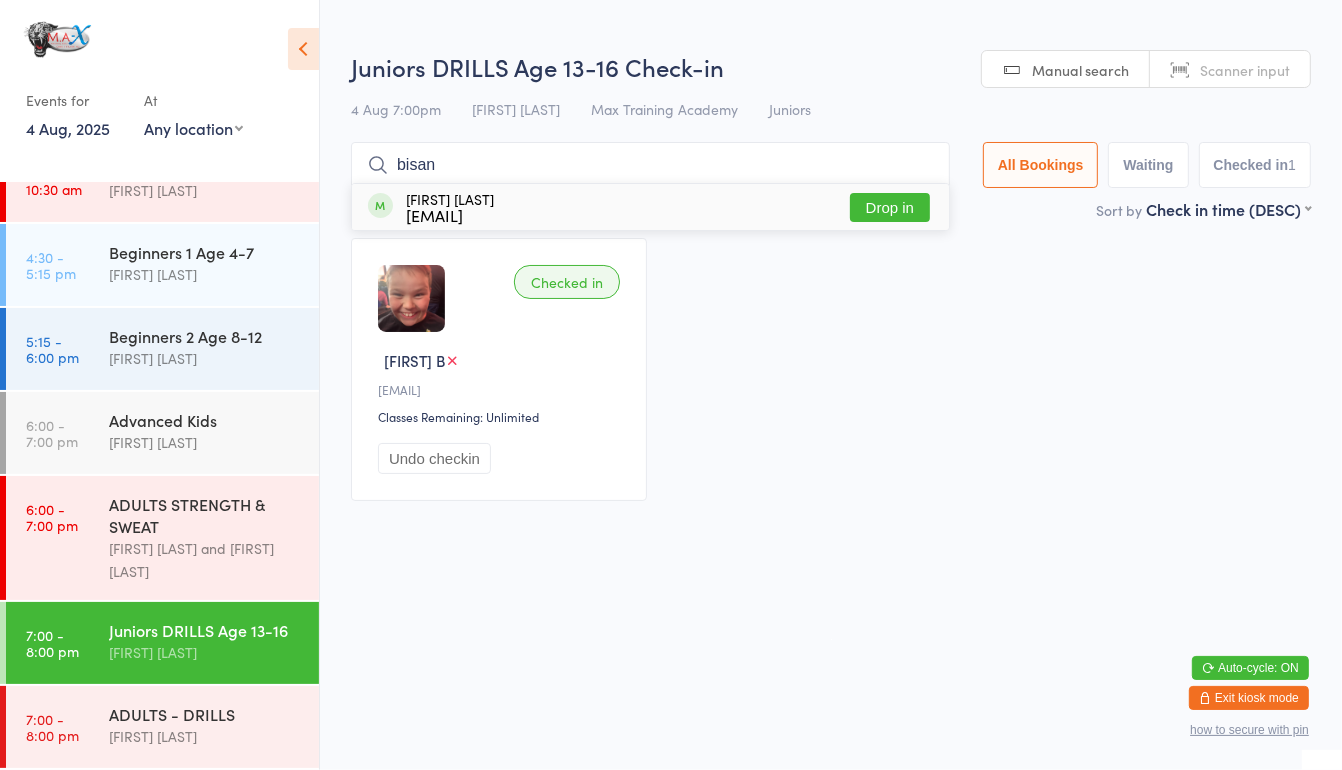 type 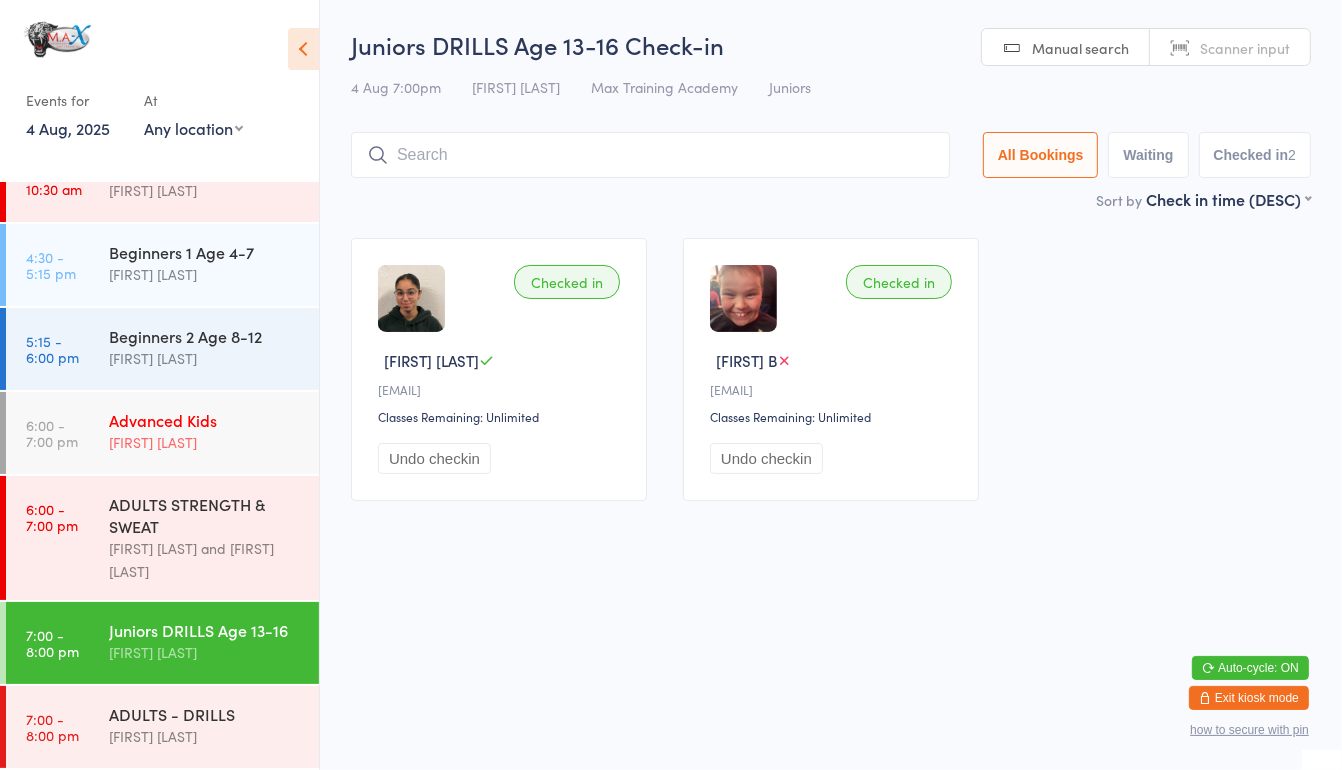 click on "[FIRST] [LAST]" at bounding box center (205, 442) 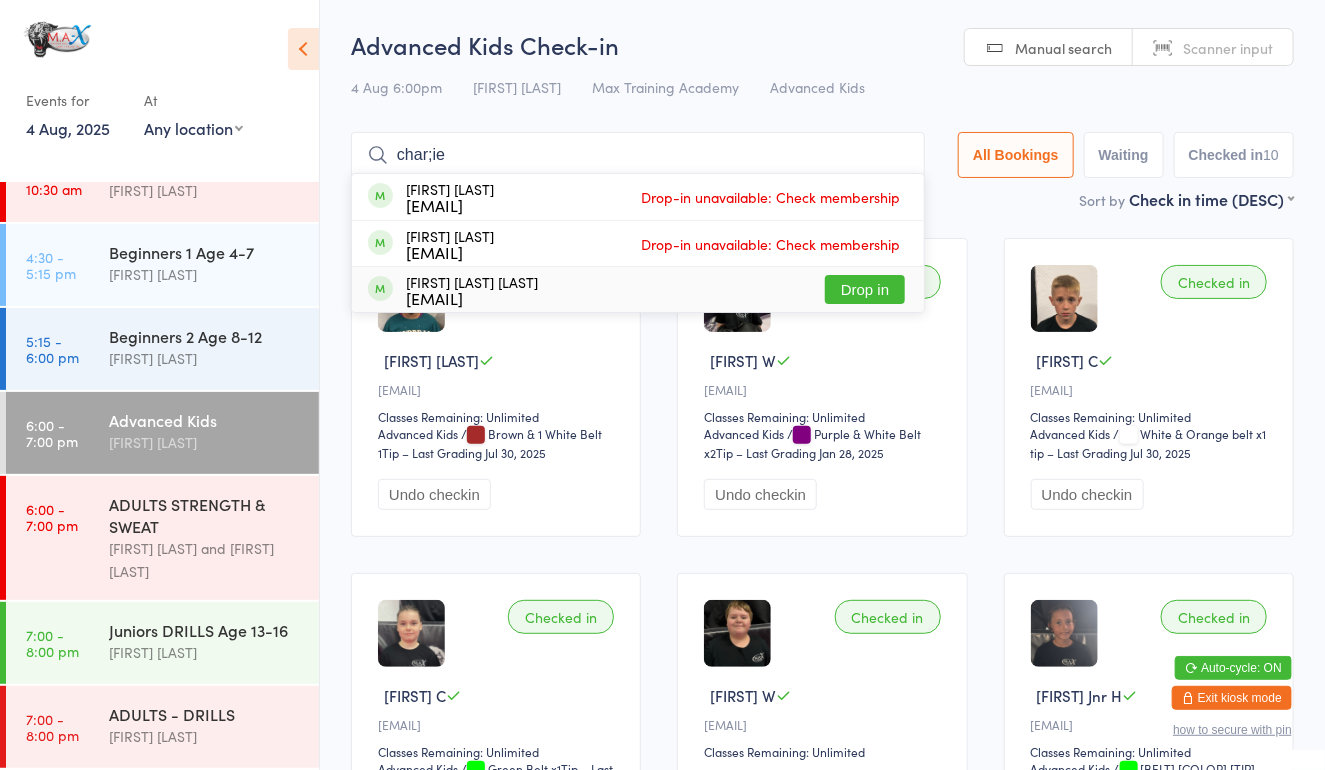 type on "char;ie" 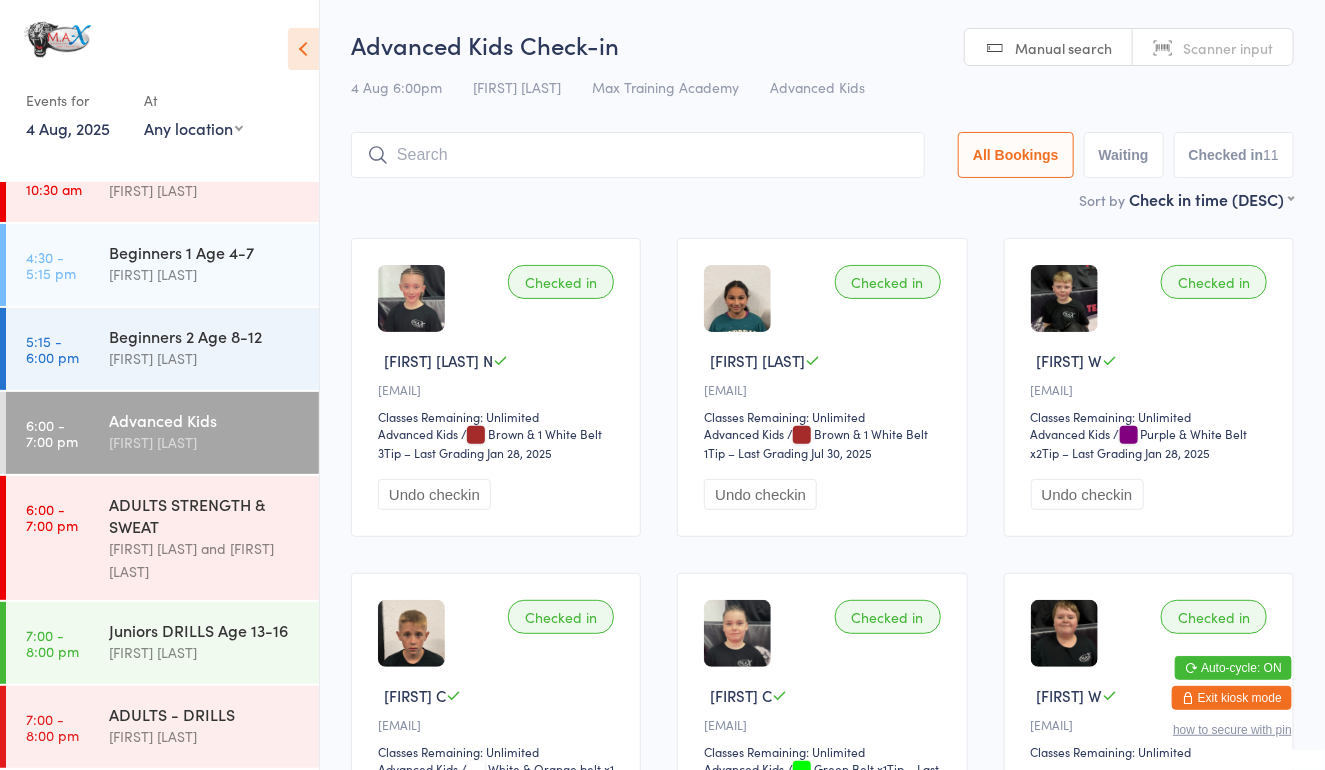 click on "[FIRST] [LAST]" at bounding box center [205, 442] 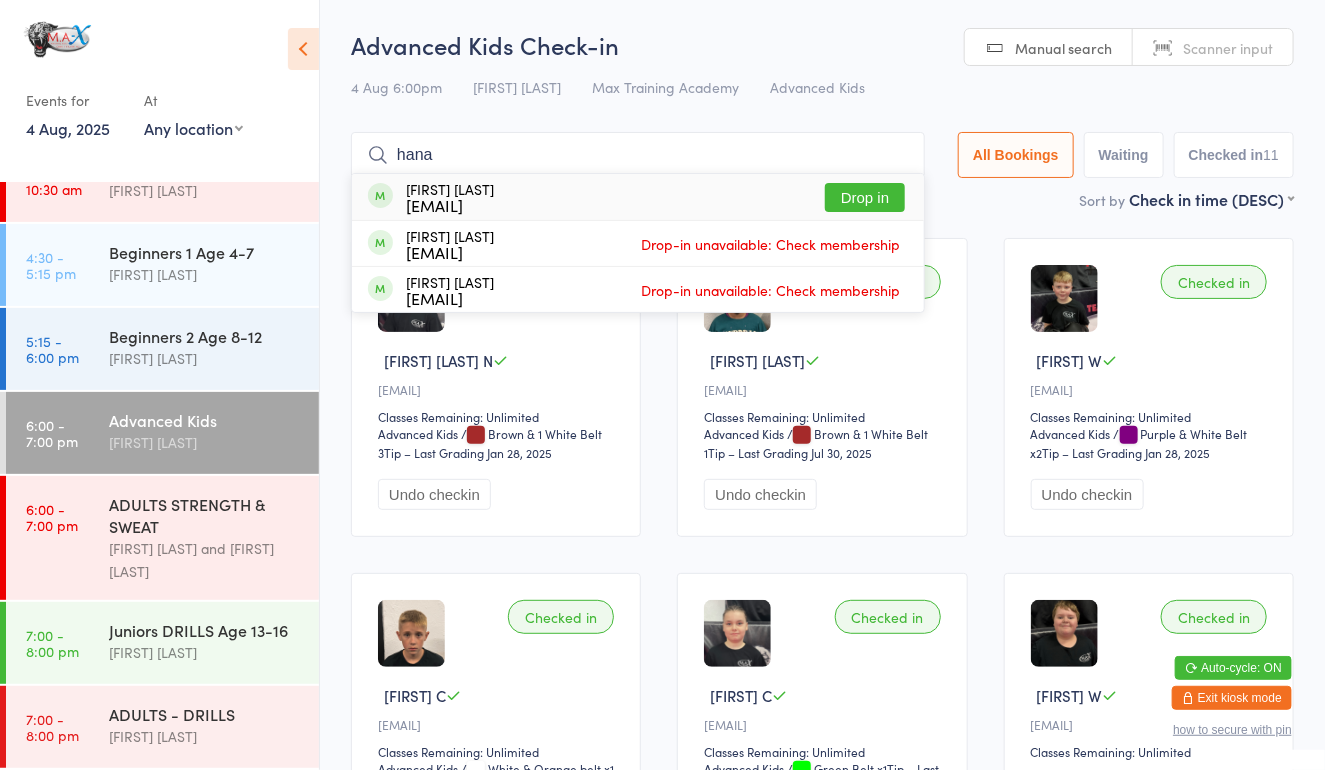 type on "hana" 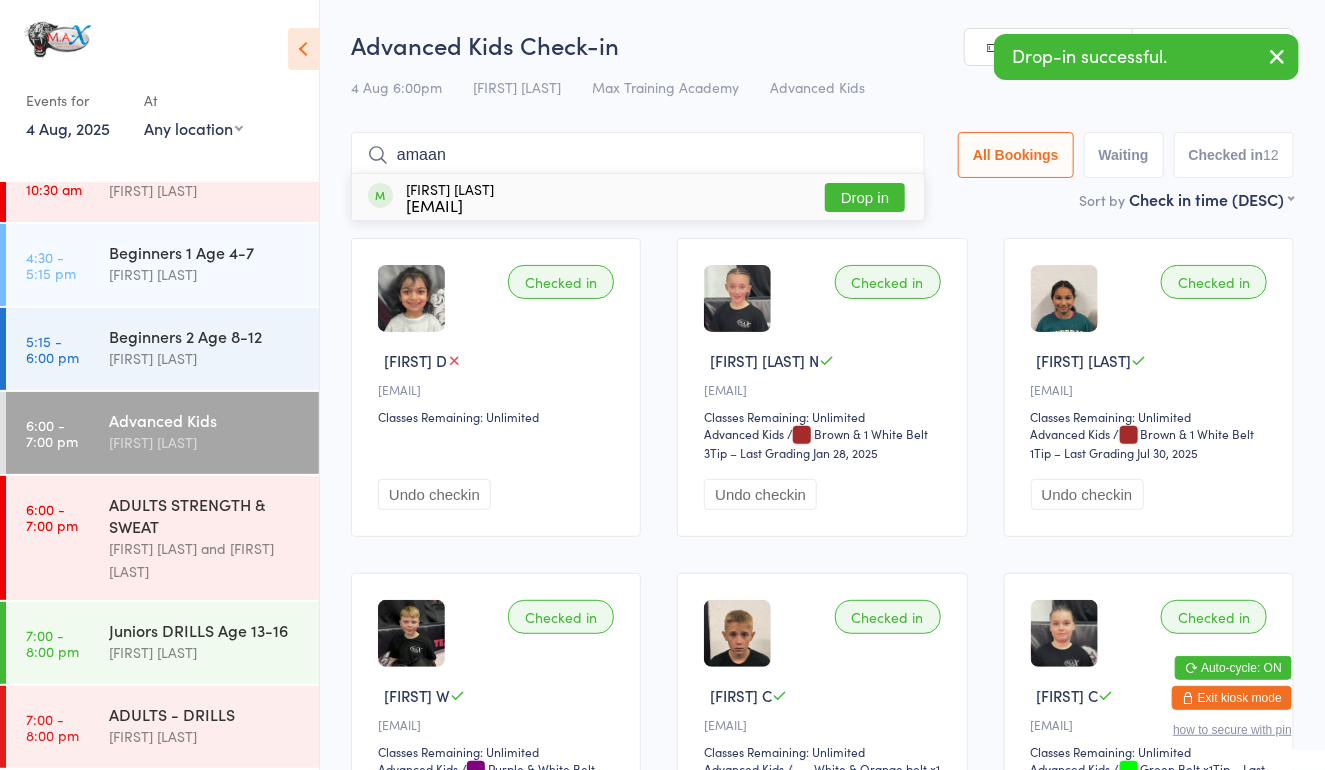 type on "amaan" 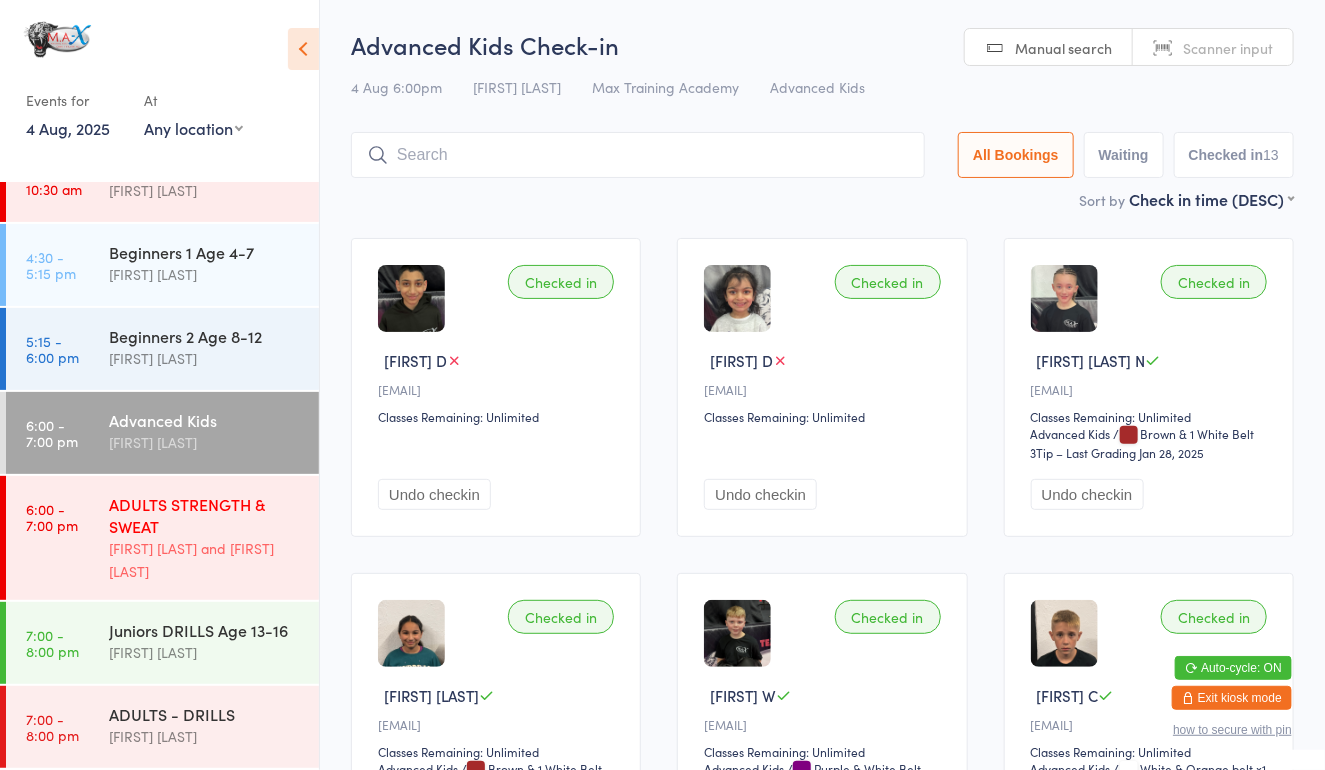 click on "ADULTS STRENGTH & SWEAT" at bounding box center [205, 515] 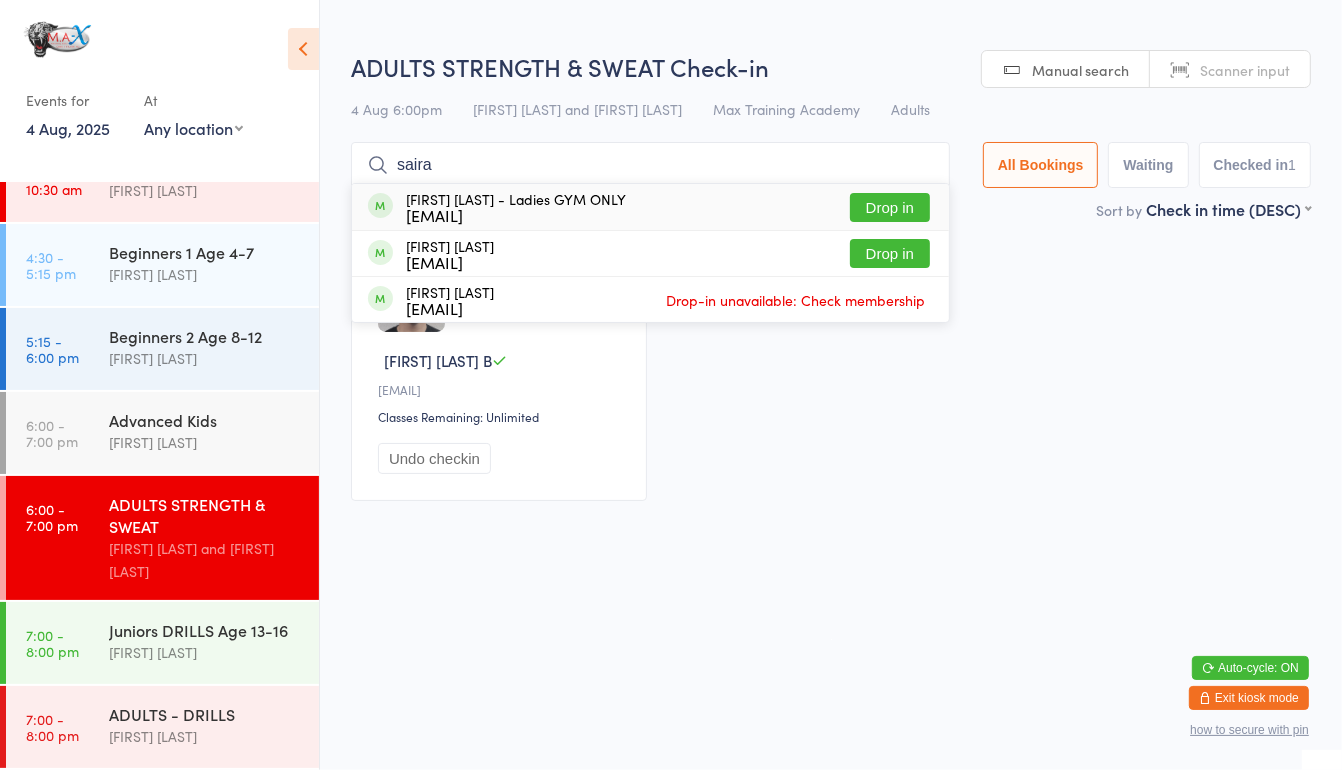 type on "saira" 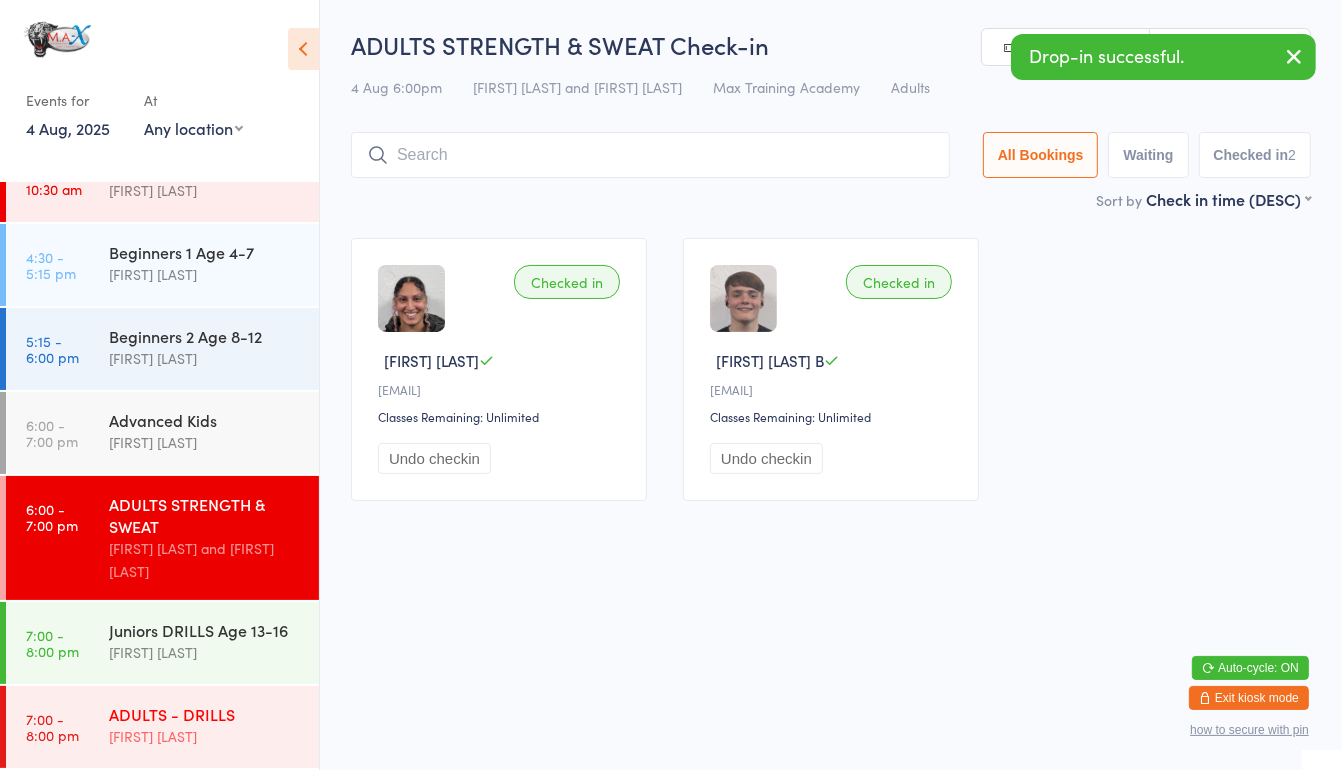 click on "ADULTS - DRILLS" at bounding box center (205, 714) 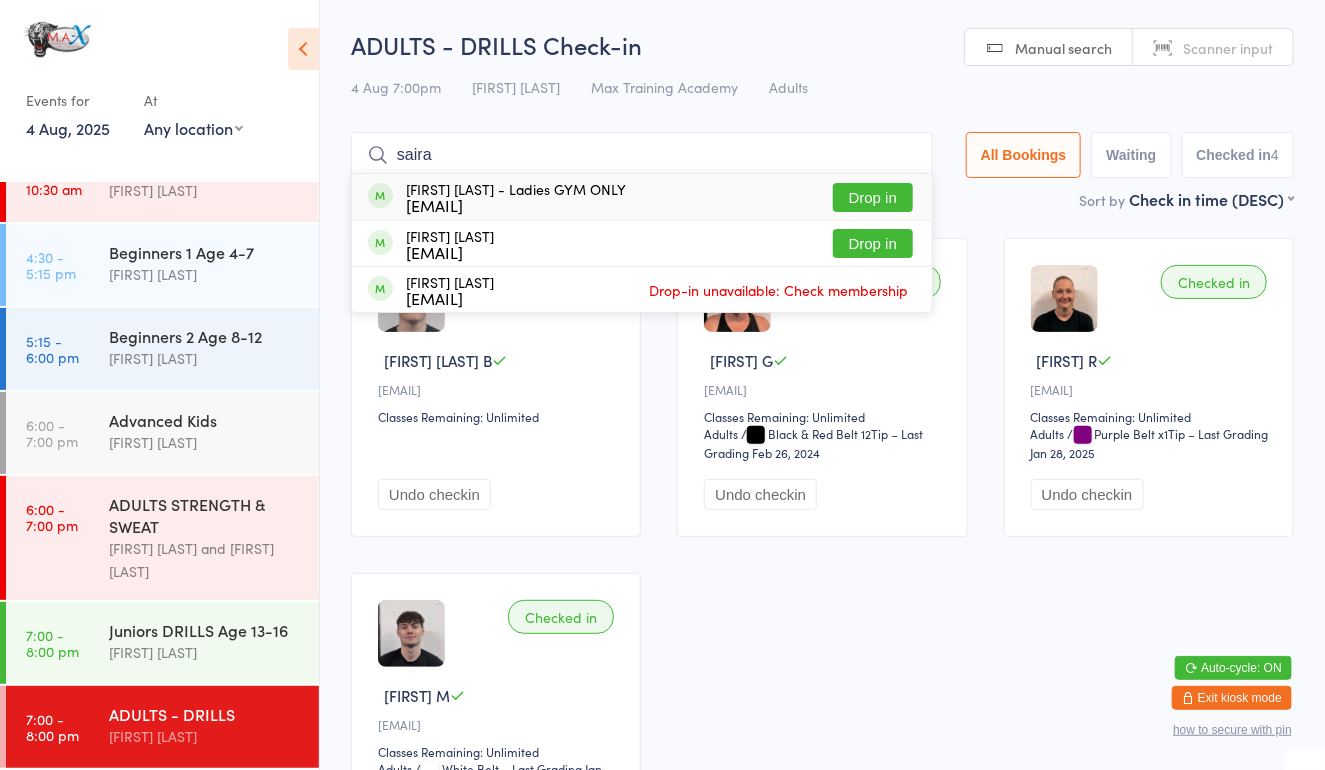type on "saira" 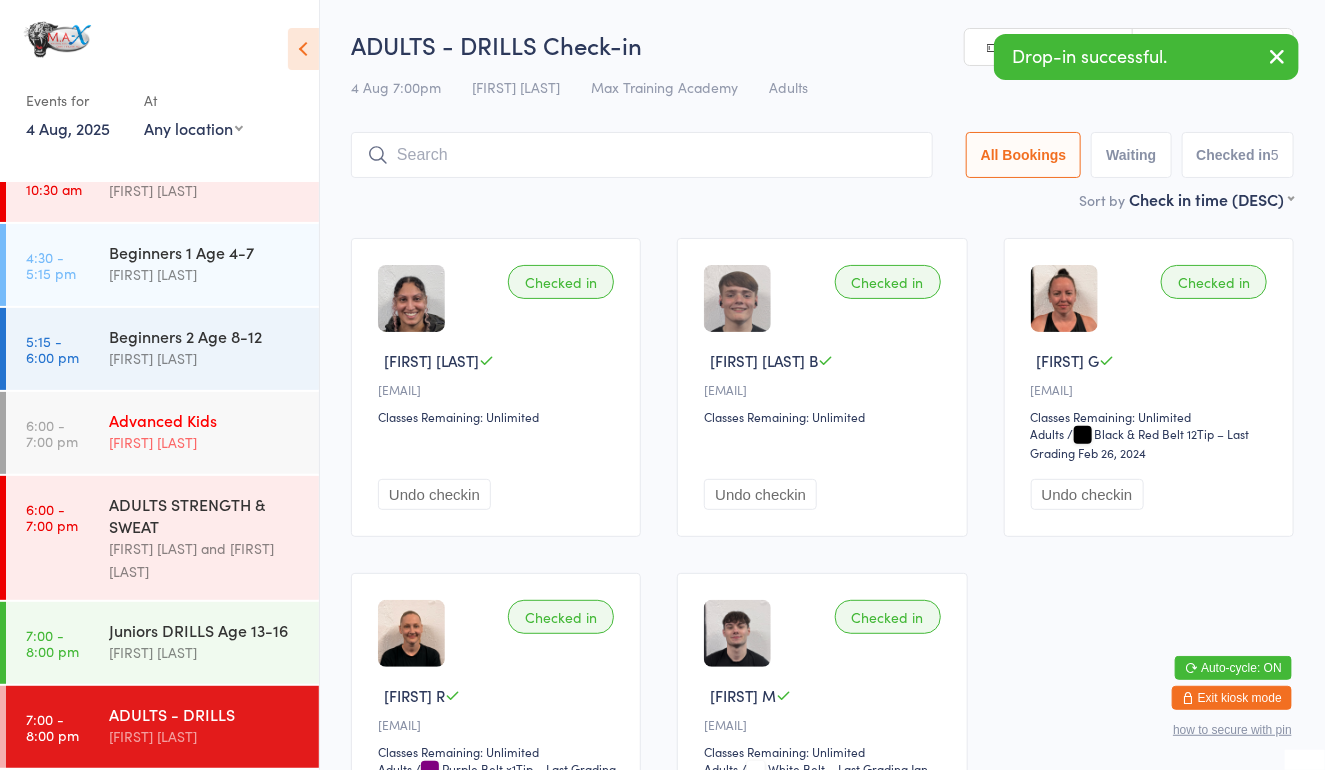 click on "[FIRST] [LAST]" at bounding box center (205, 442) 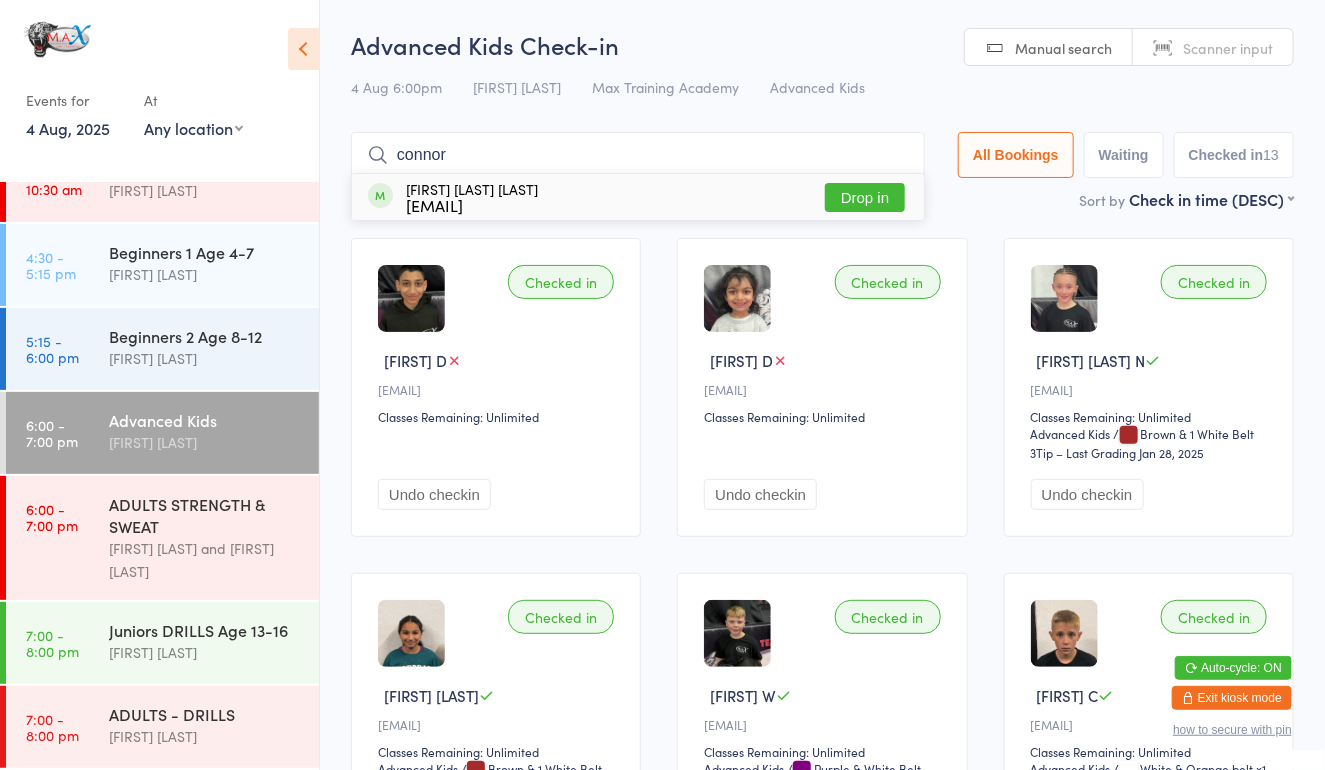 type on "connor" 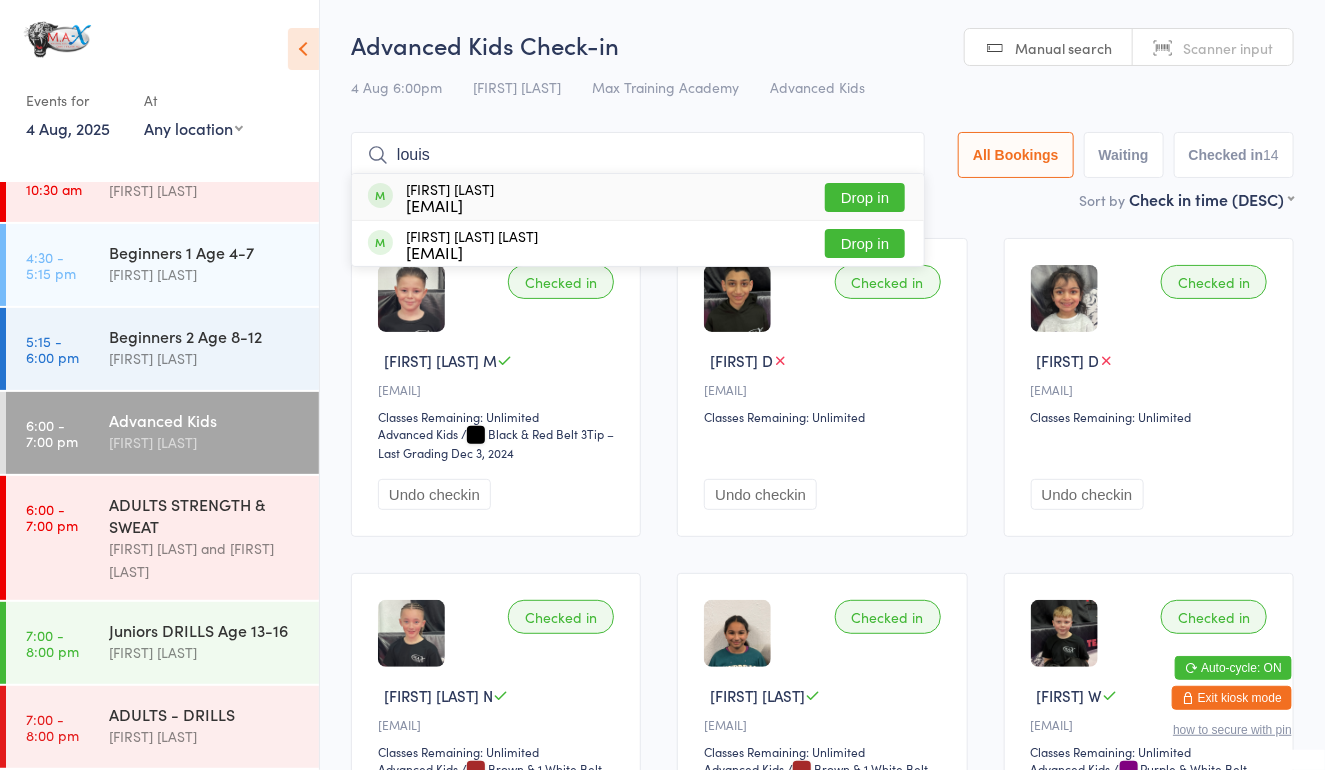 type on "louis" 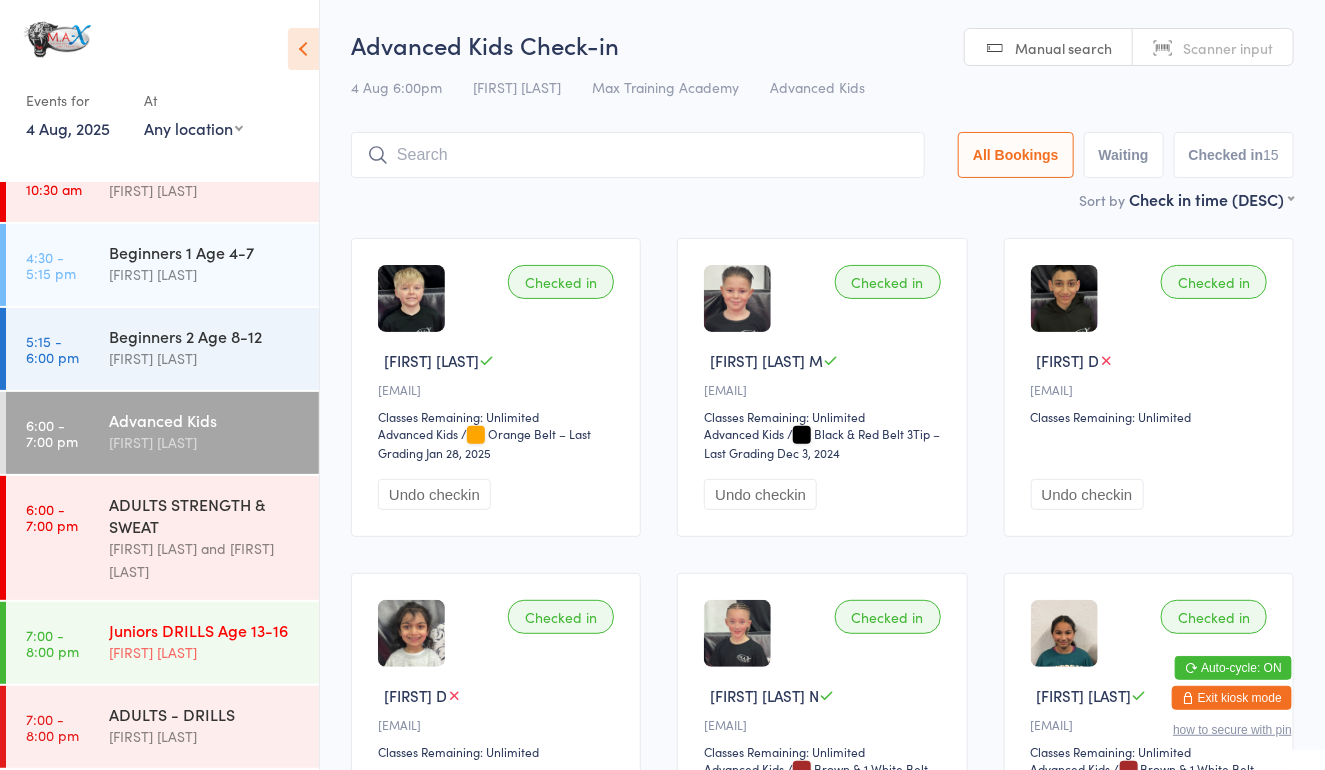 click on "Juniors DRILLS Age 13-16" at bounding box center [205, 630] 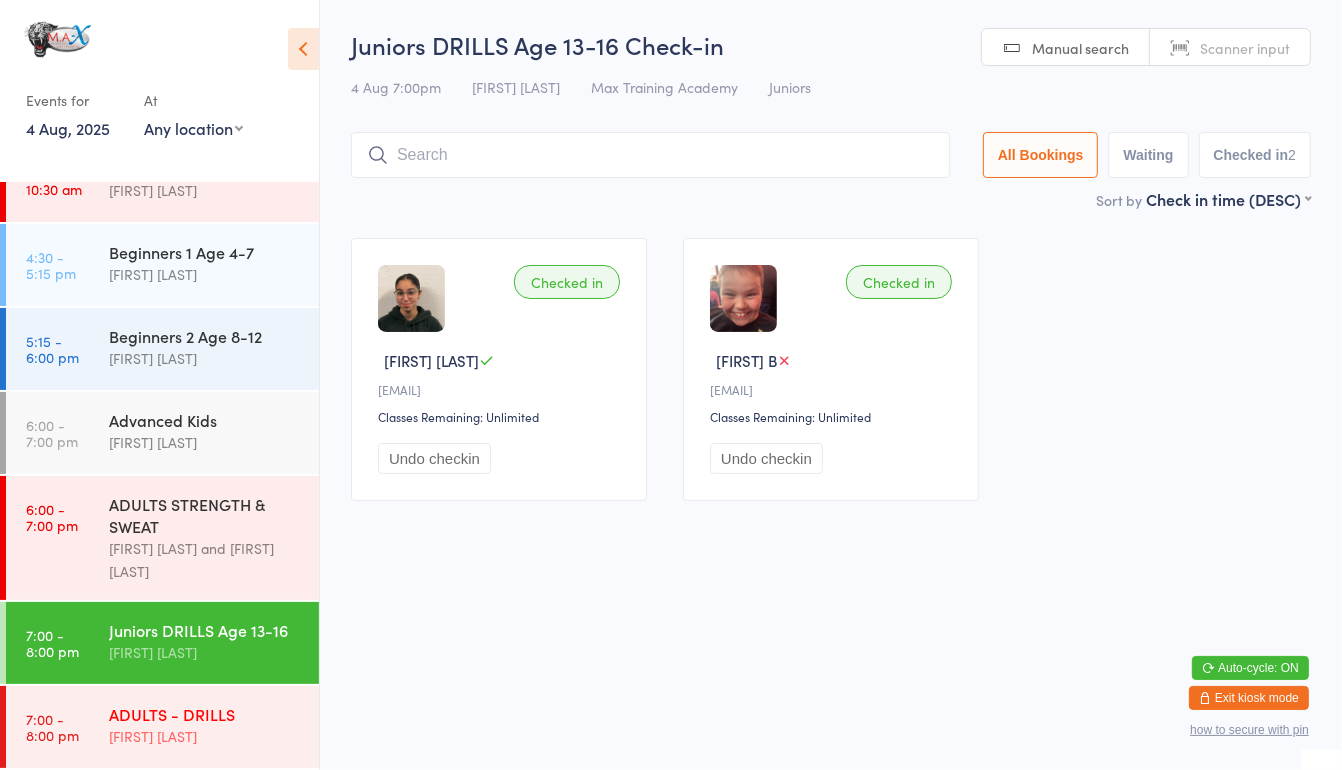 click on "ADULTS - DRILLS" at bounding box center [205, 714] 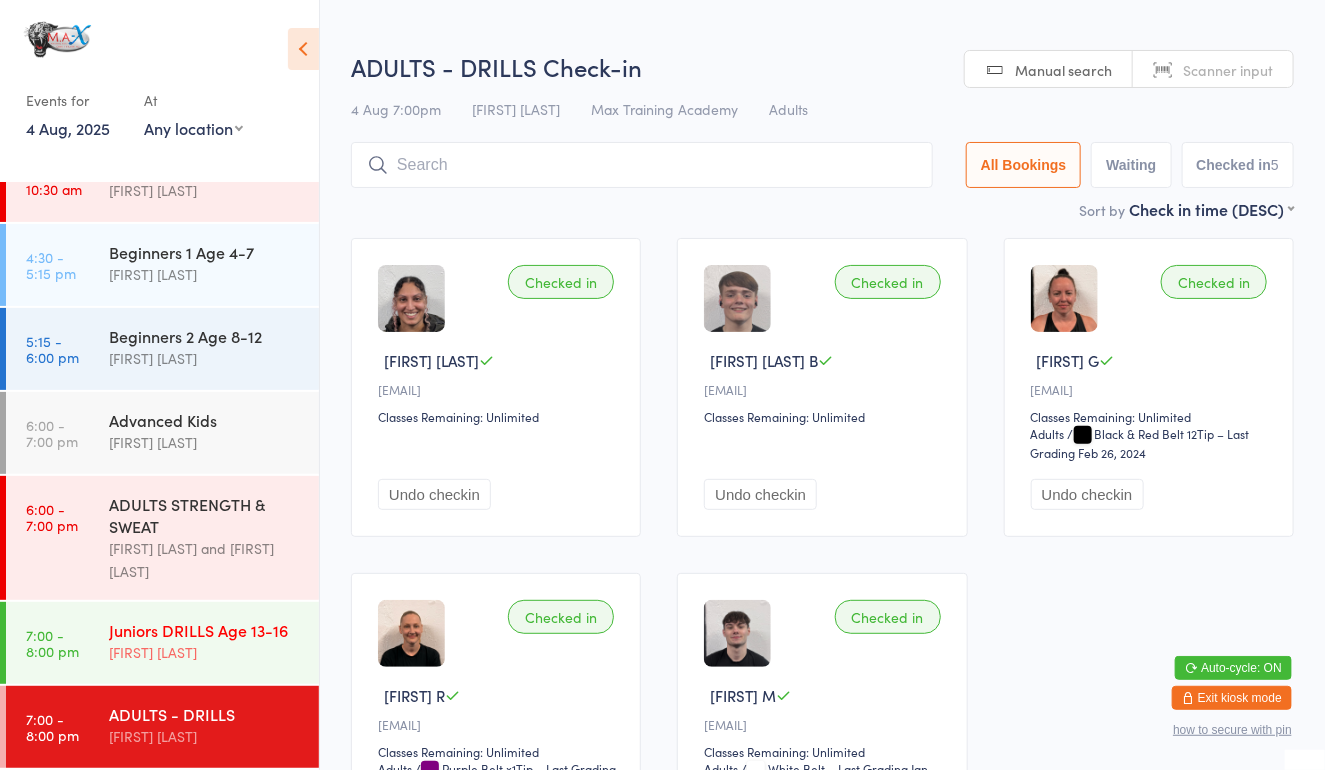 click on "[FIRST] [LAST]" at bounding box center [205, 652] 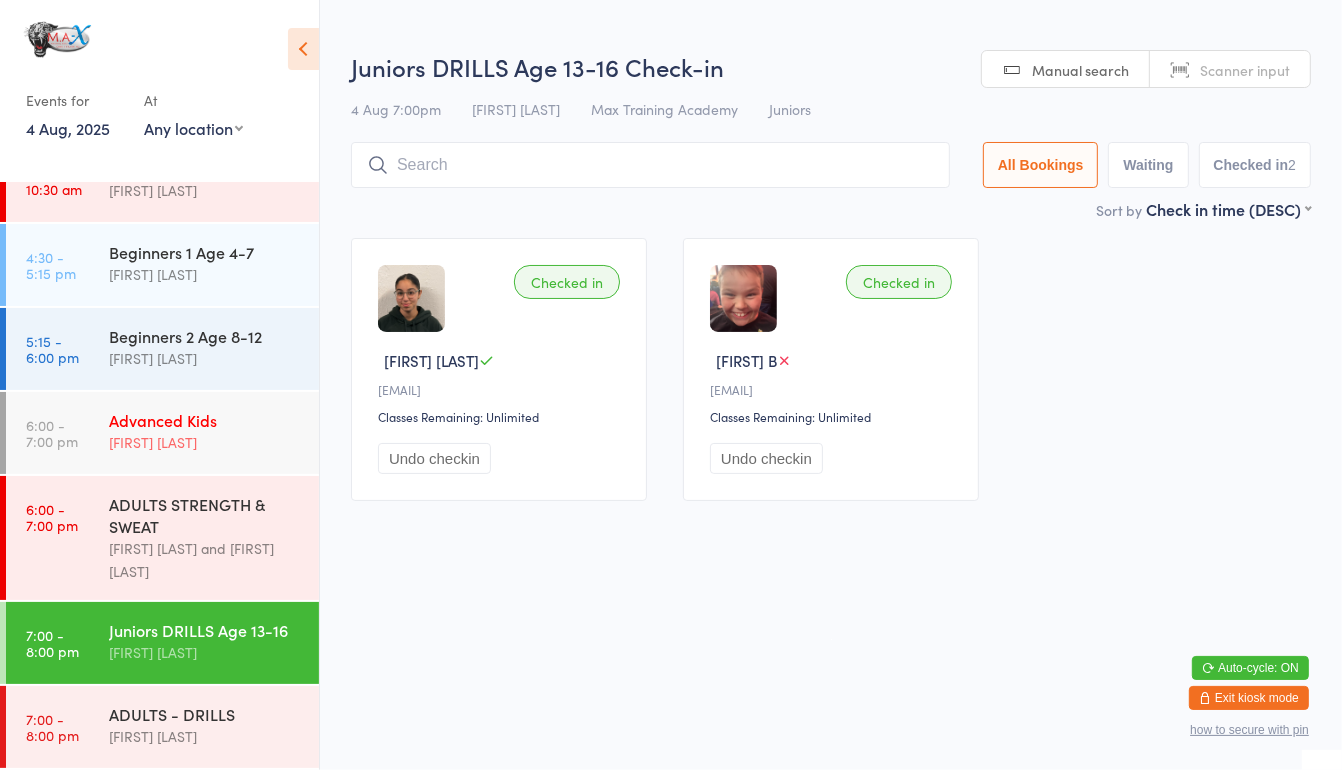 click on "Advanced Kids" at bounding box center [205, 420] 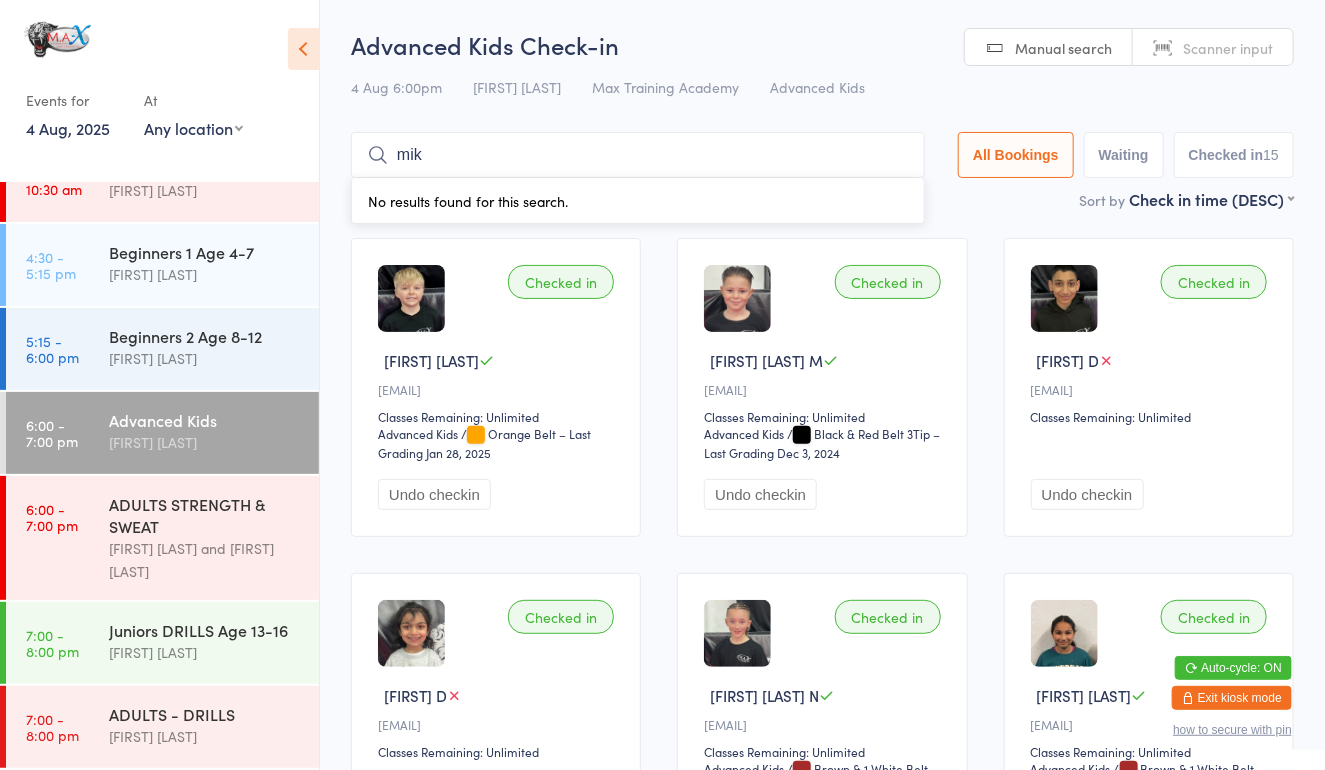 type on "miki" 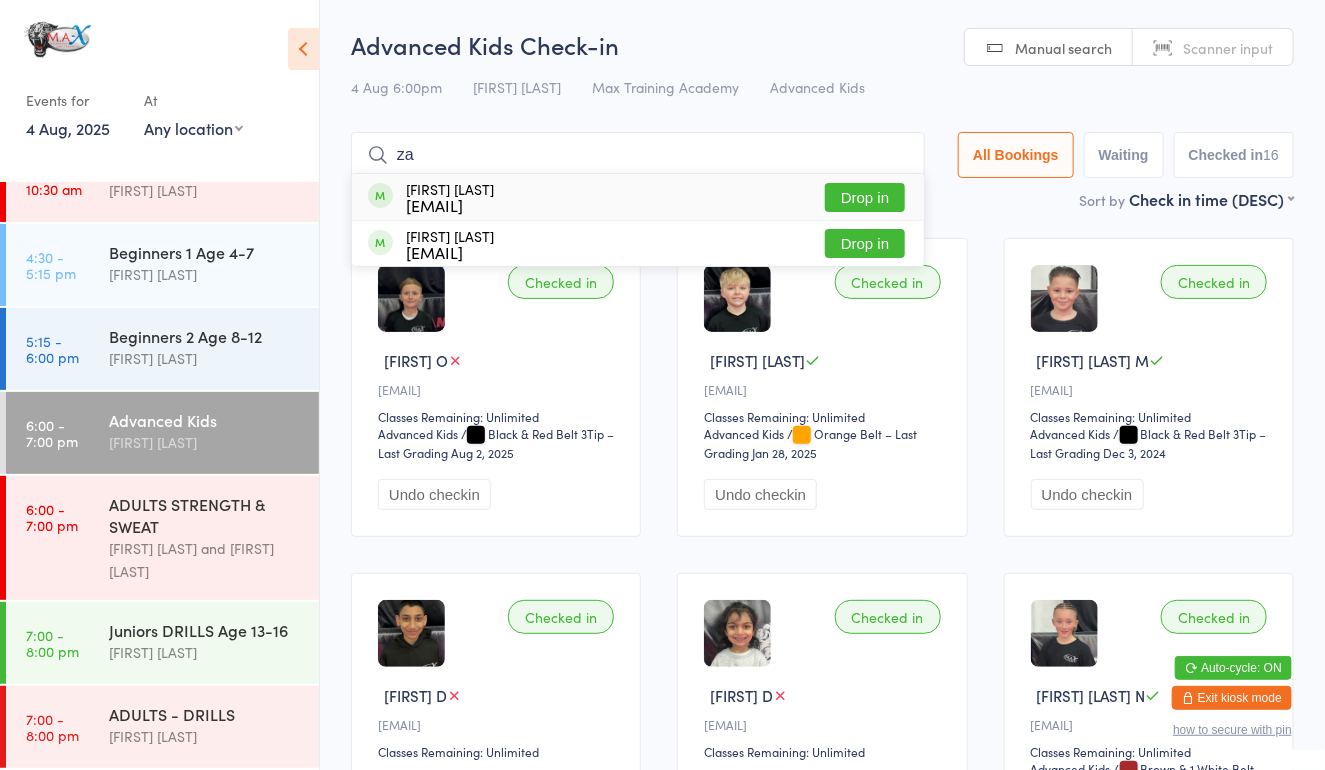 type on "za" 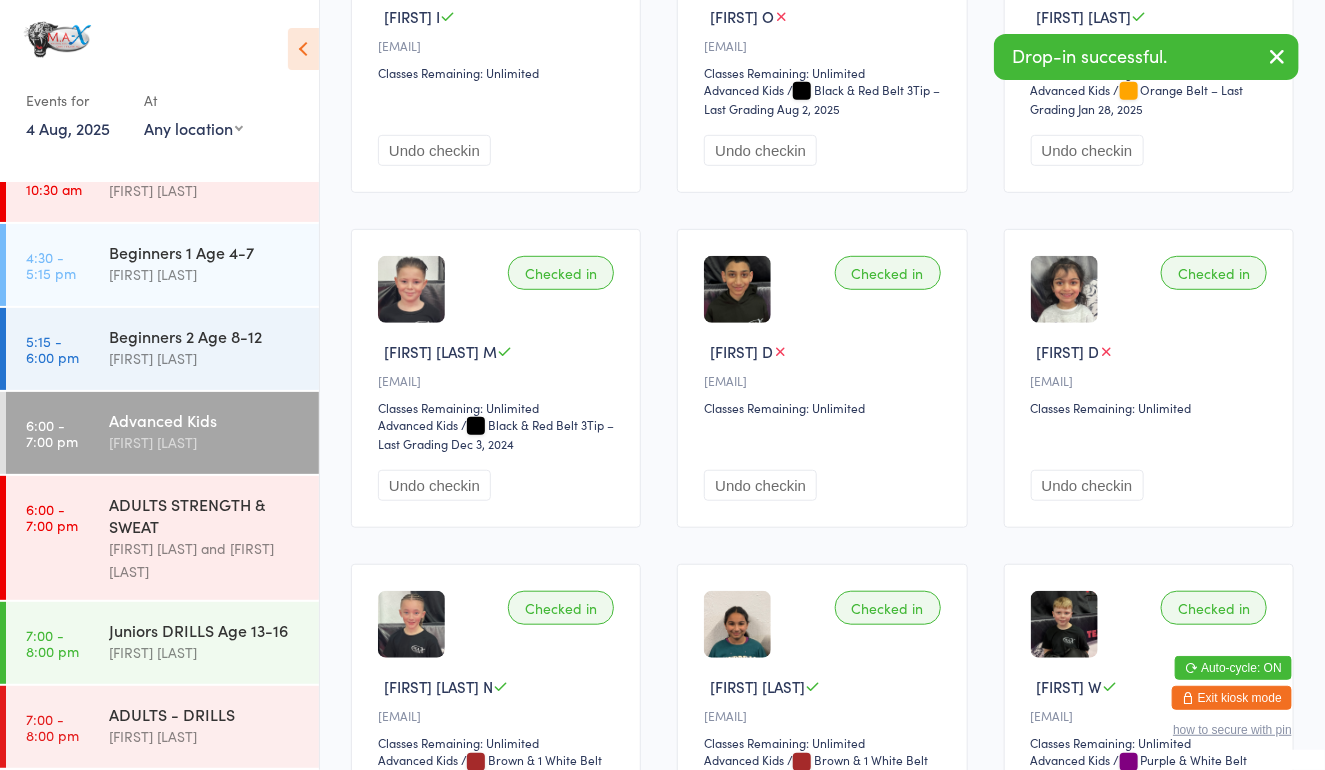 scroll, scrollTop: 0, scrollLeft: 0, axis: both 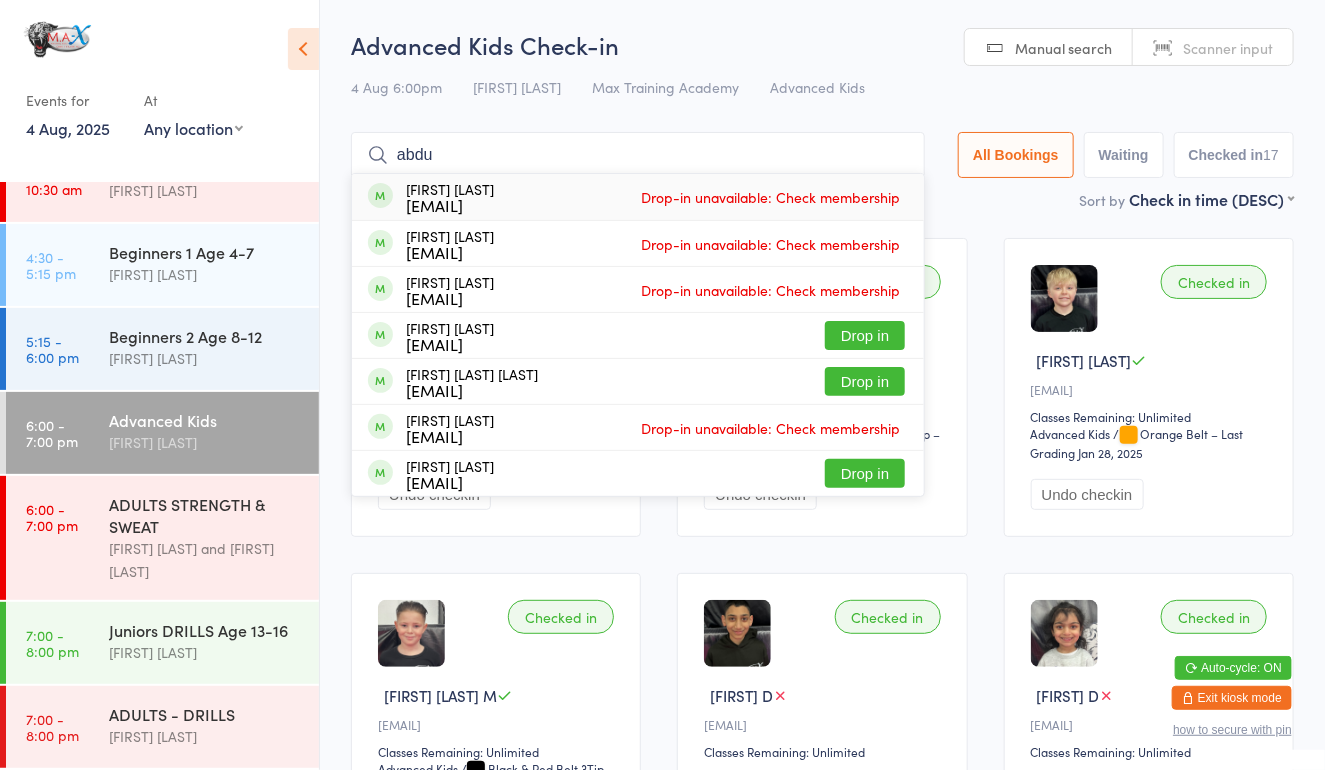type on "abdu" 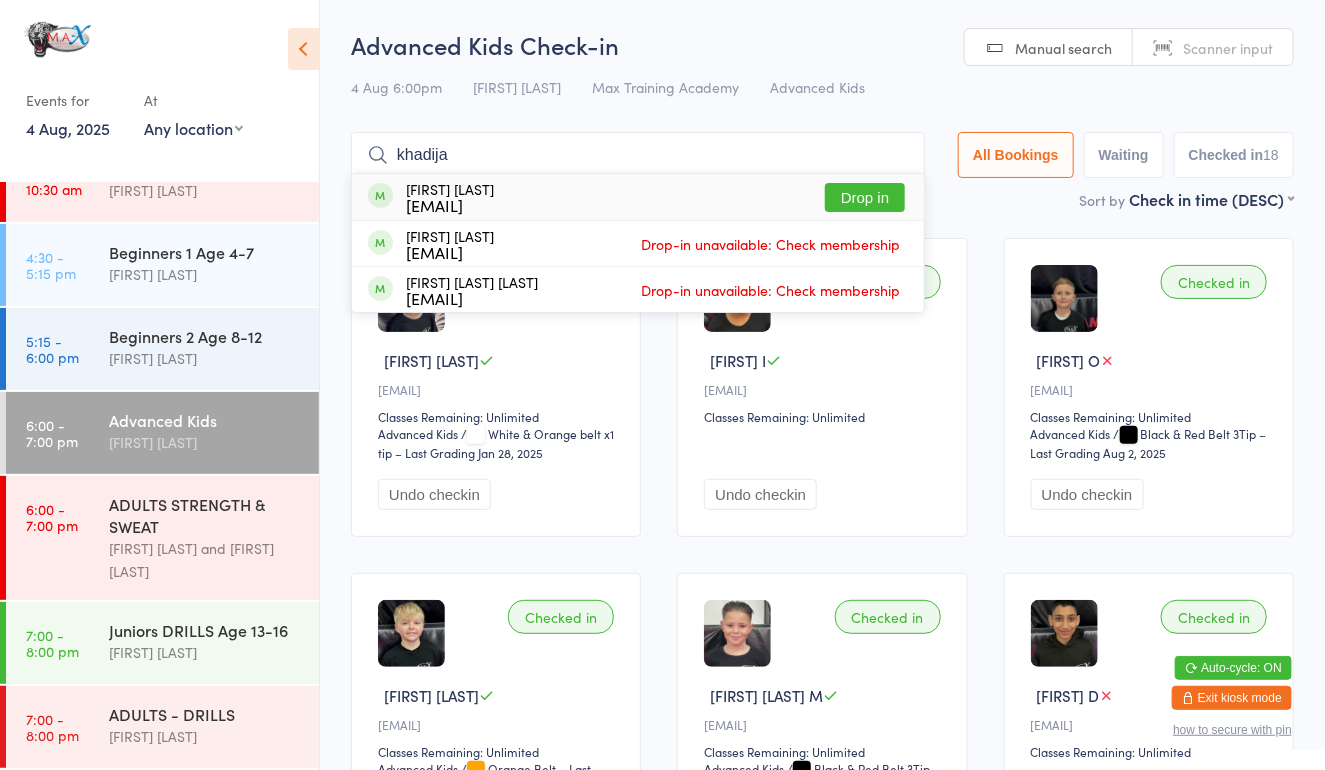 type on "khadija" 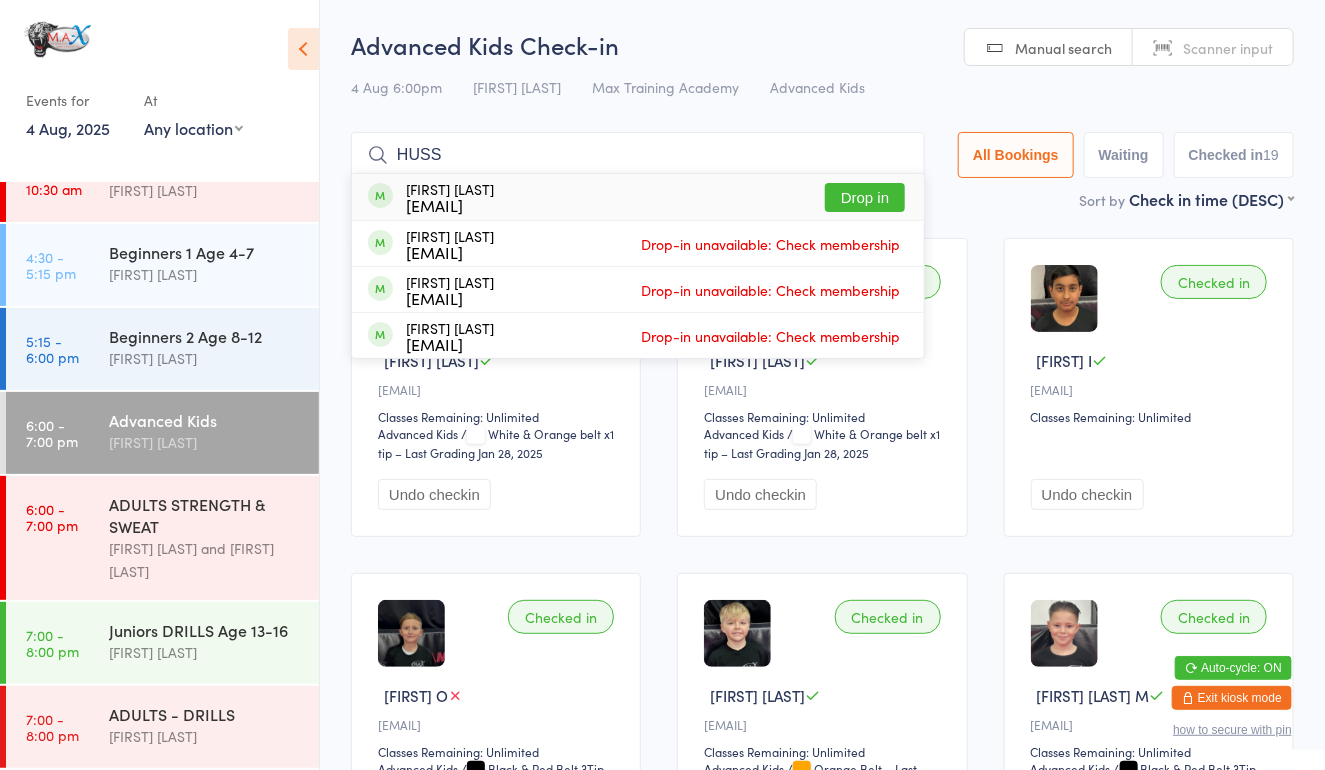 type on "HUSS" 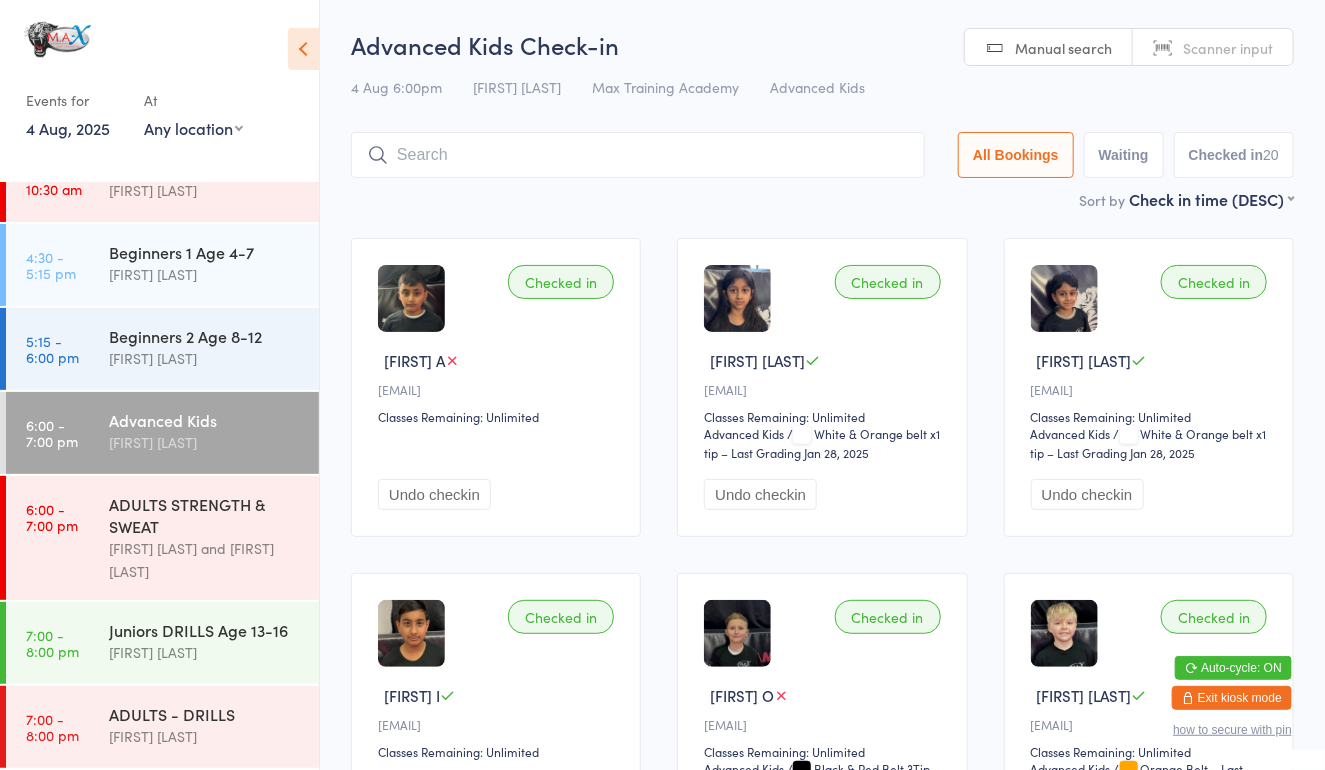 click at bounding box center (638, 155) 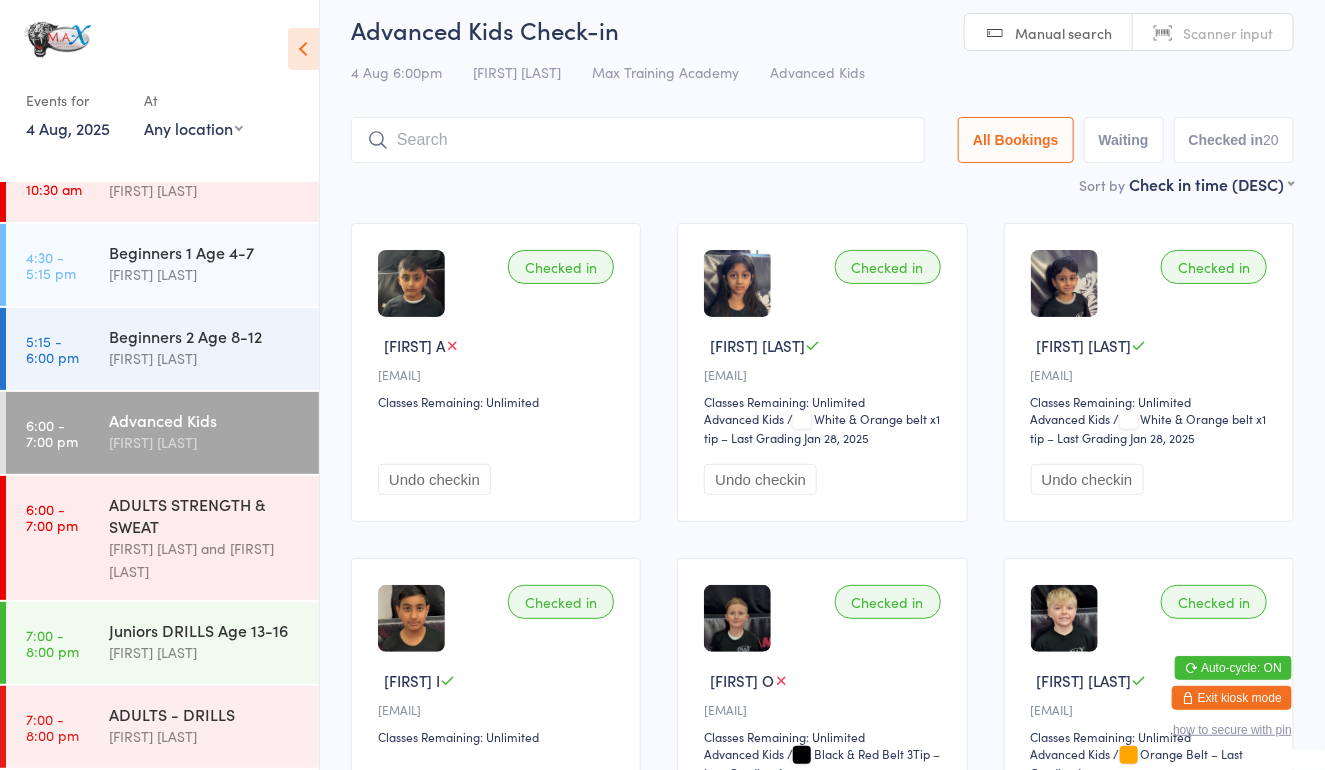 scroll, scrollTop: 0, scrollLeft: 0, axis: both 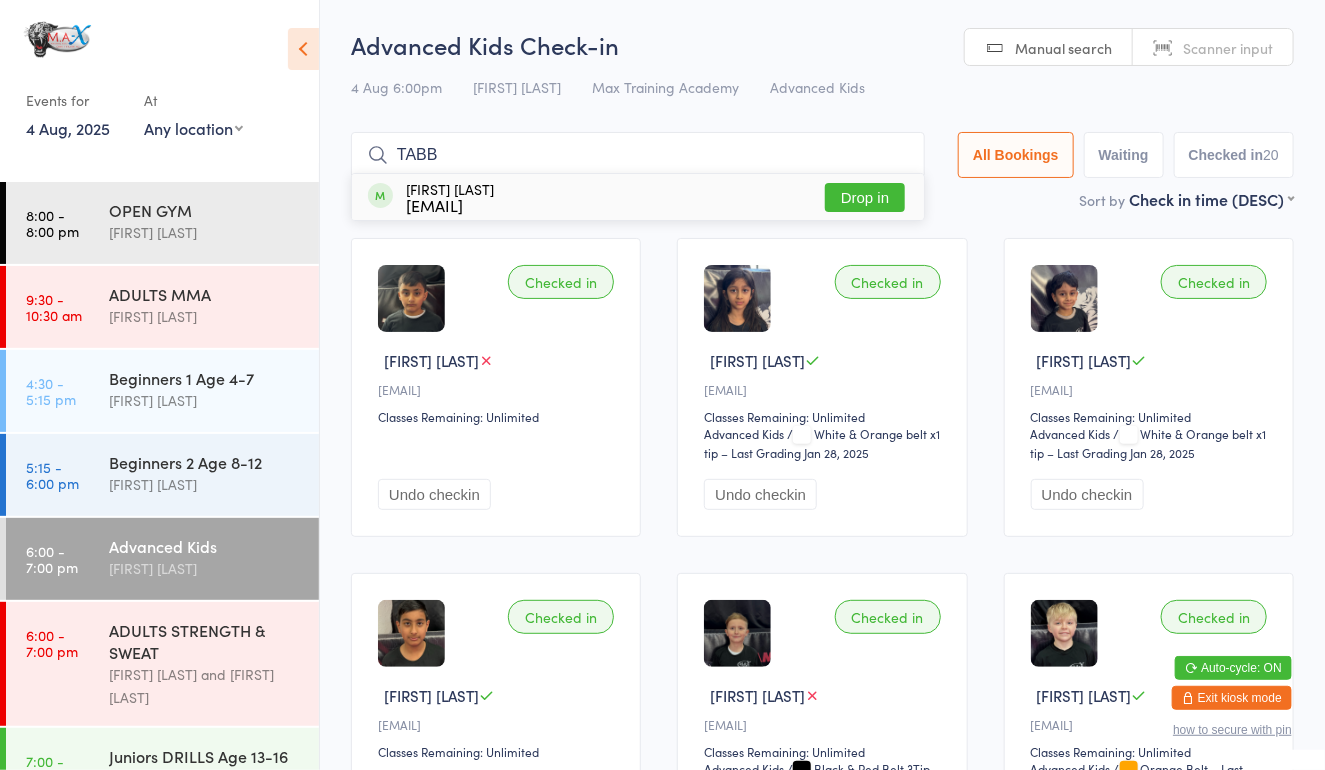 type on "TABB" 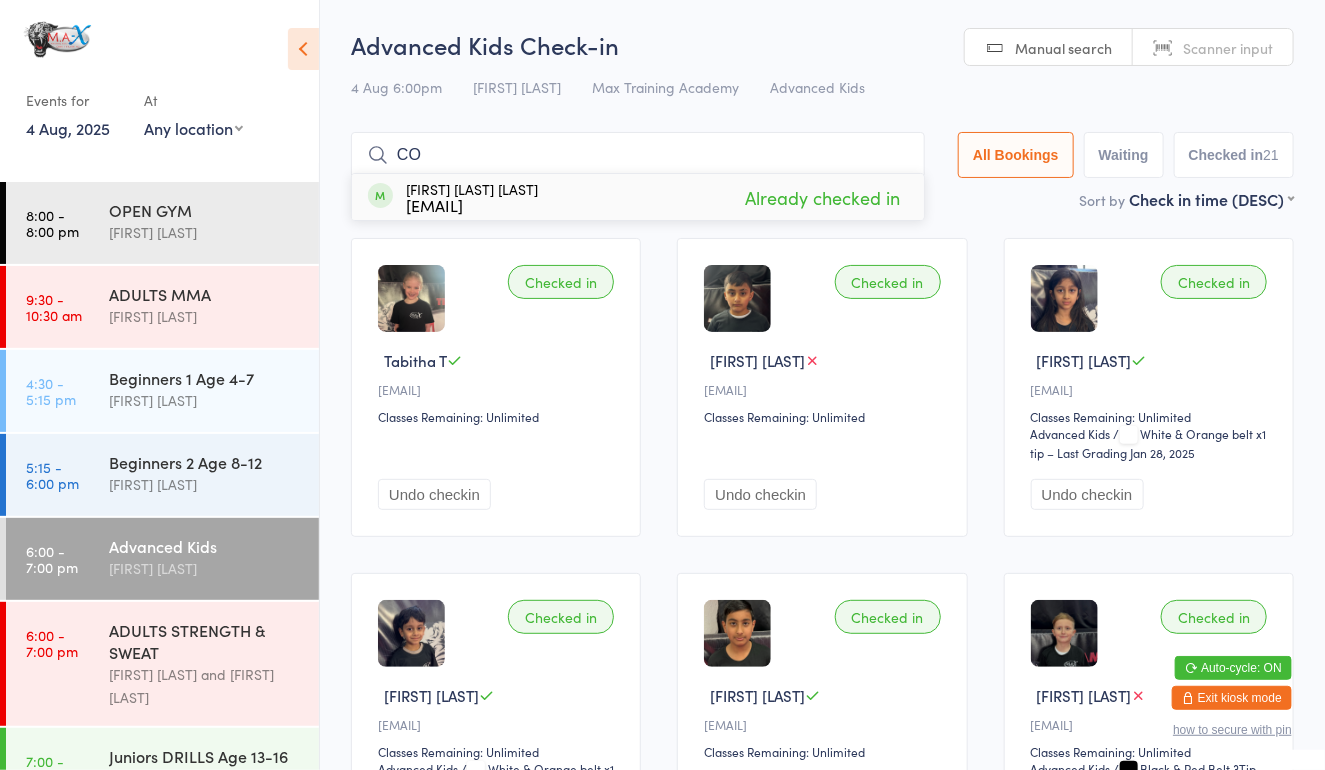 type on "C" 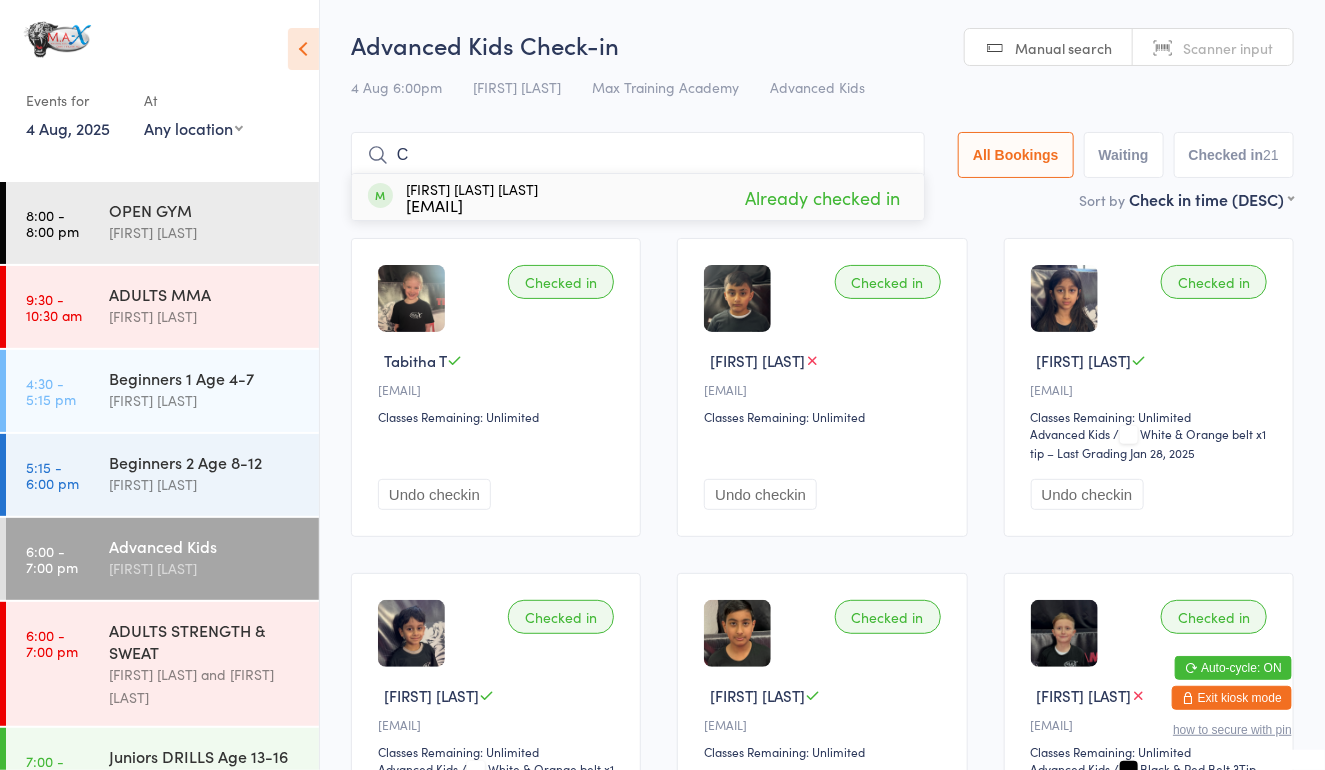 type 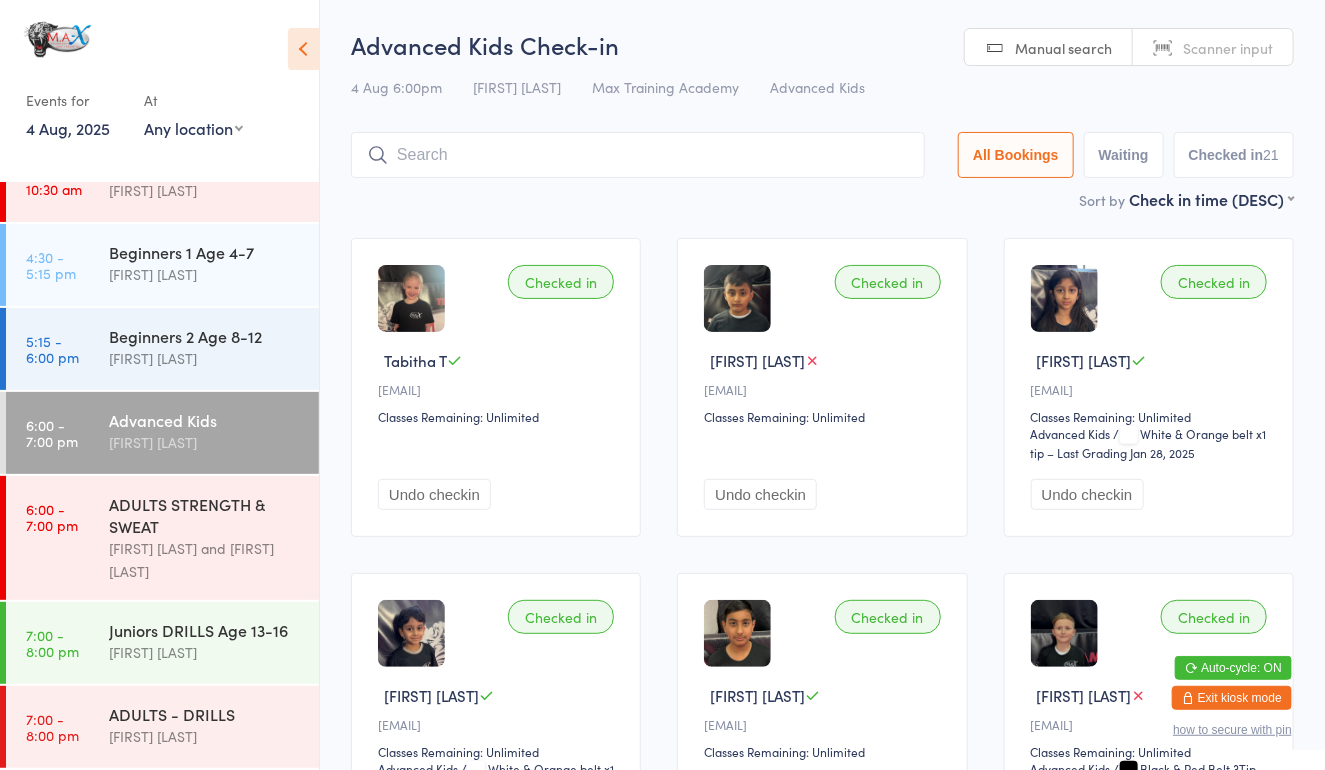 scroll, scrollTop: 147, scrollLeft: 0, axis: vertical 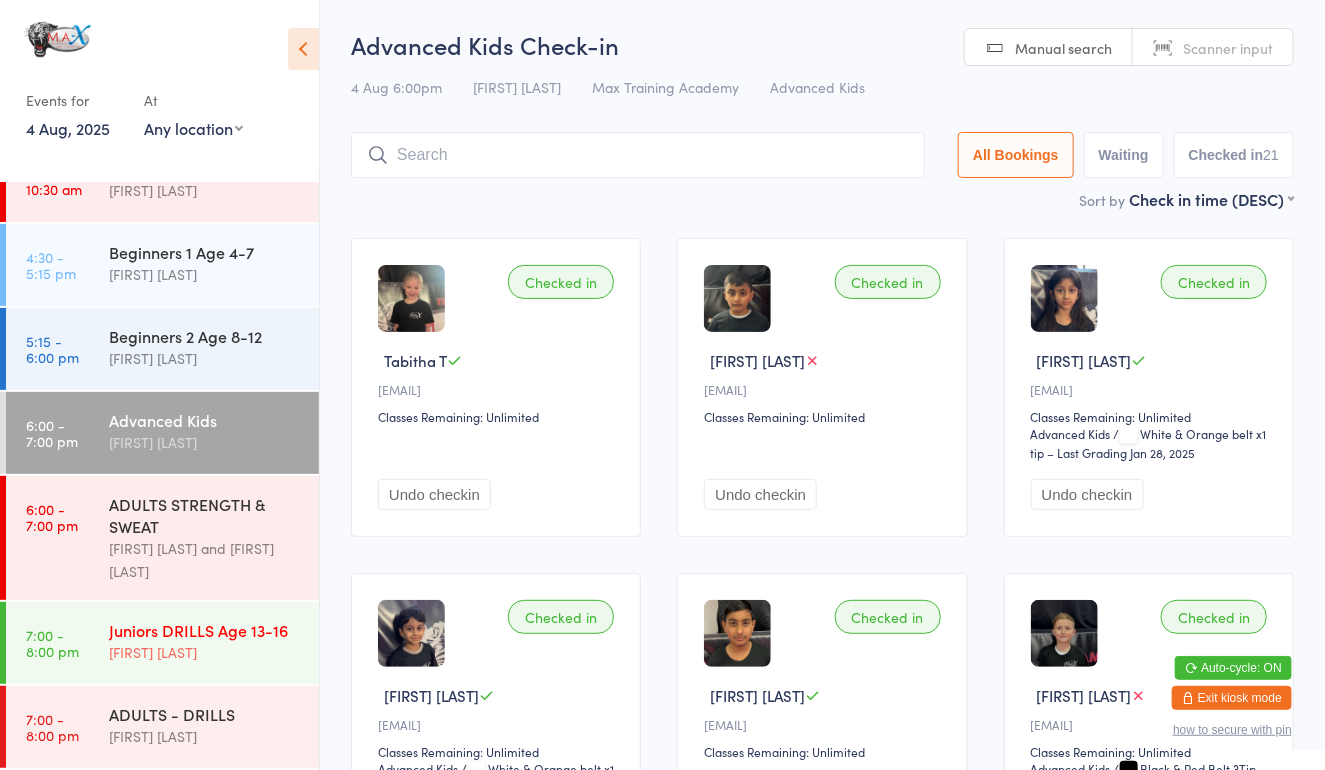 click on "Juniors DRILLS Age 13-16 [FIRST] [LAST]" at bounding box center [214, 641] 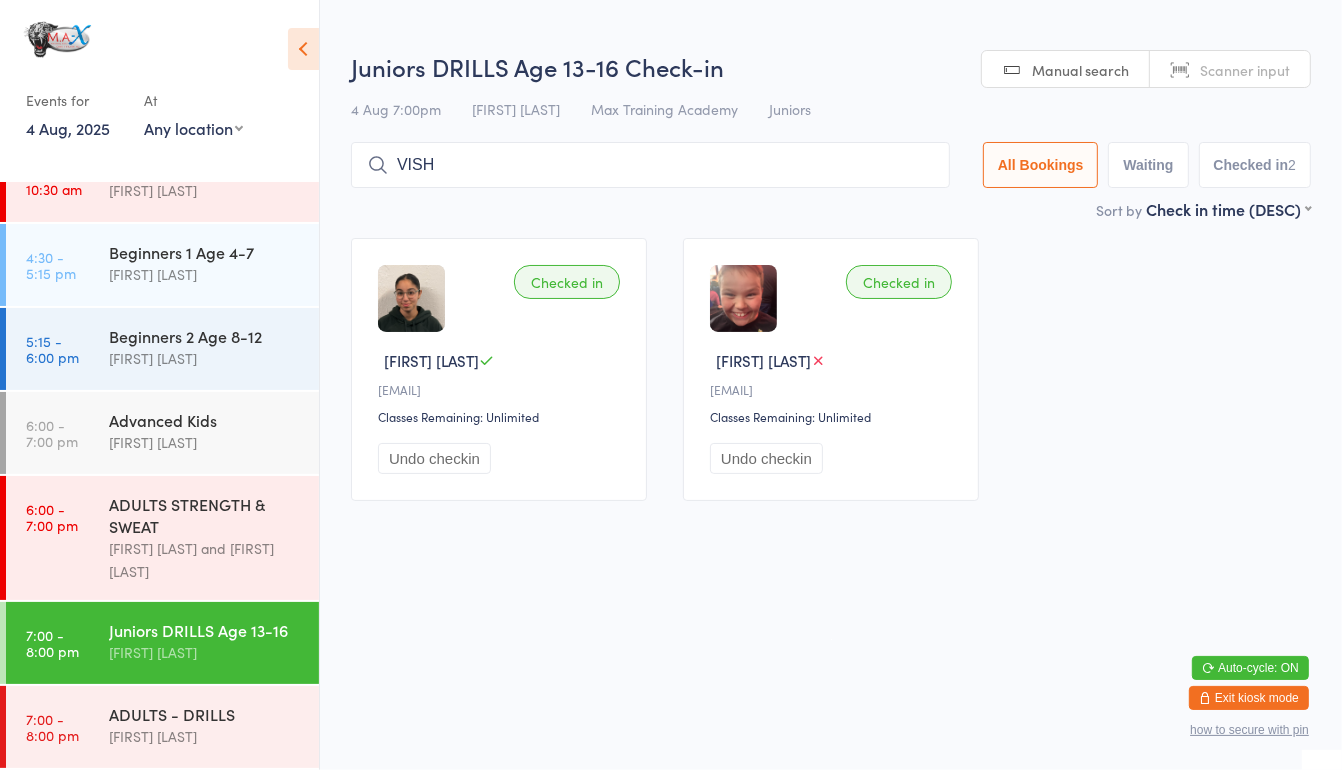 type on "VISHU" 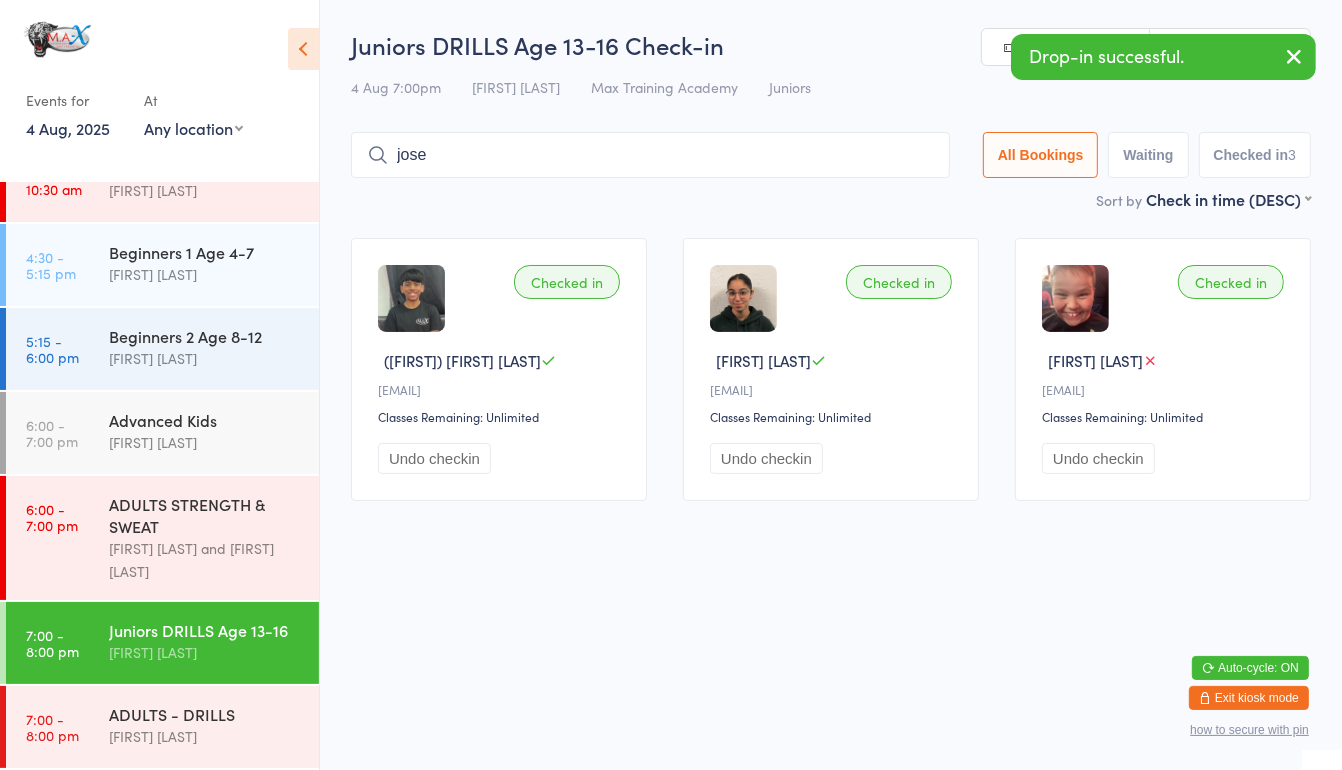 type on "josep" 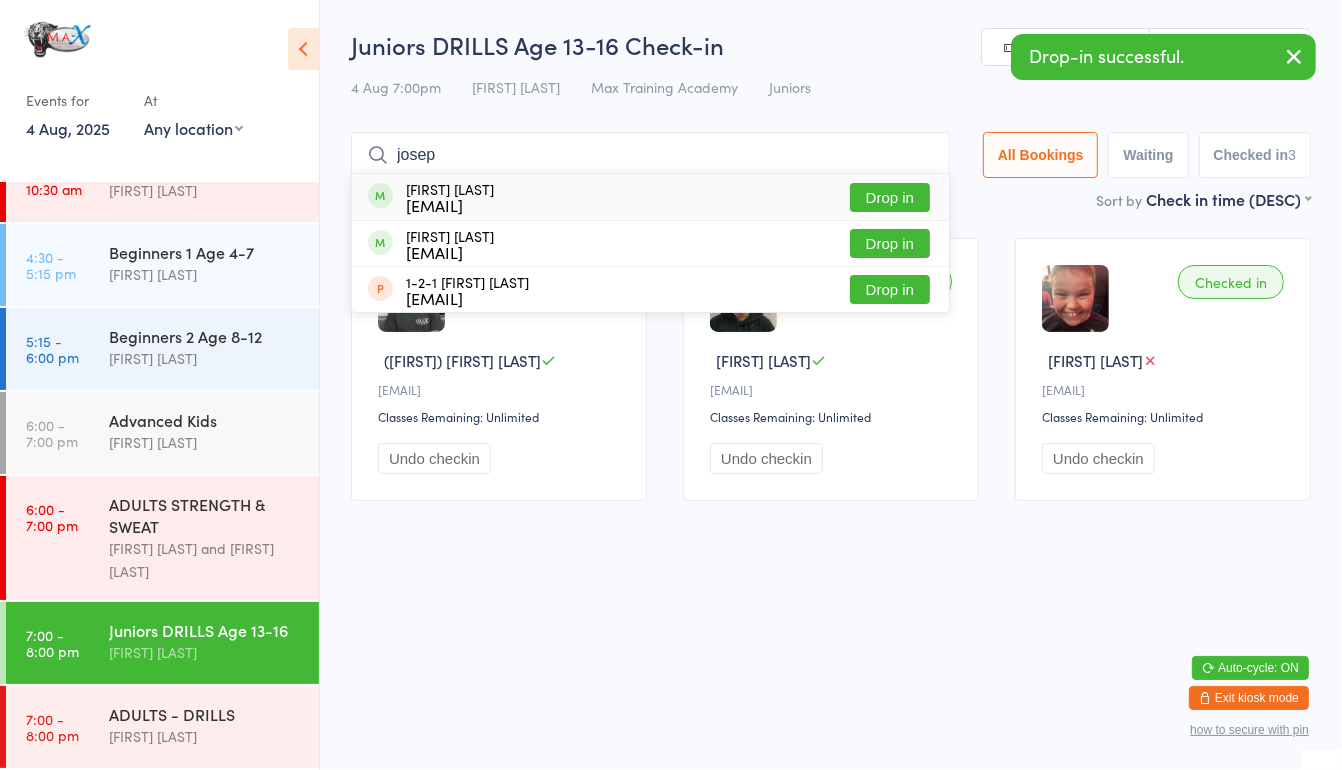 type 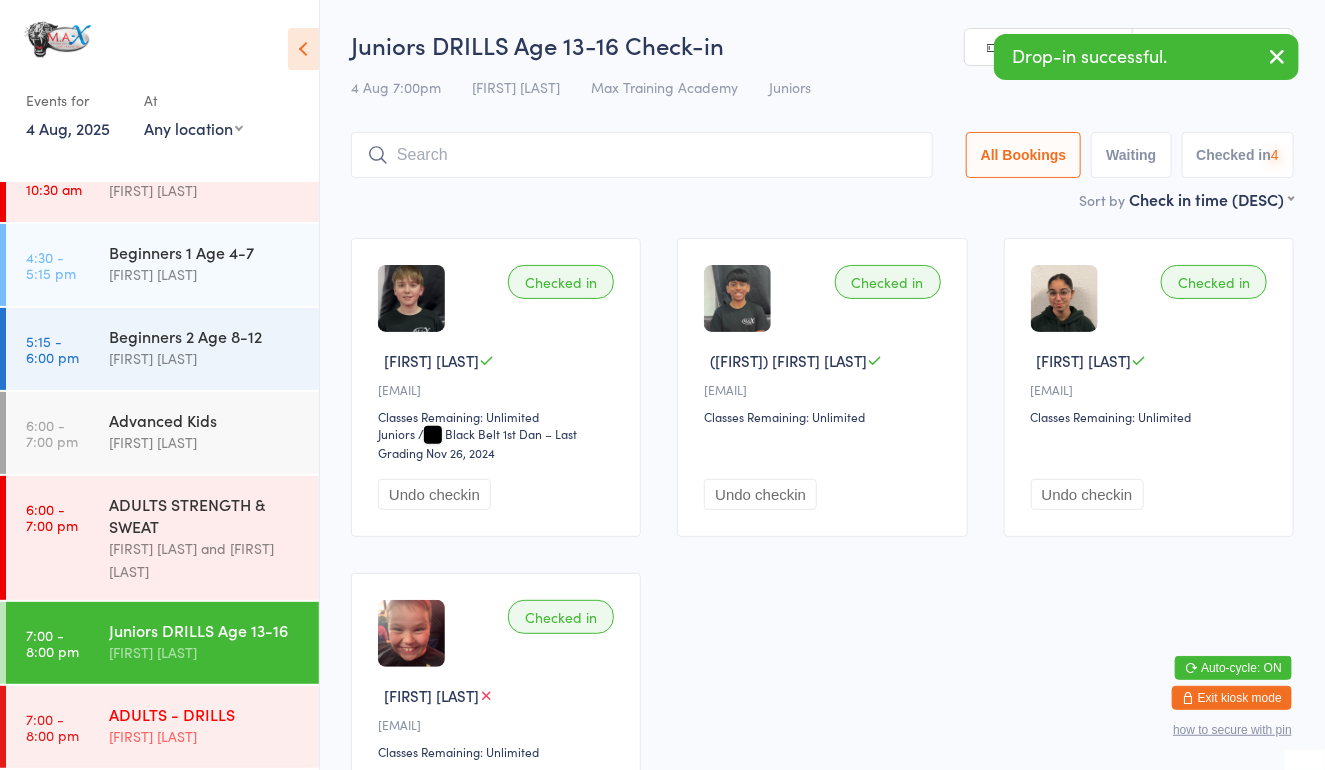 click on "7:00 - 8:00 pm ADULTS - DRILLS [FIRST] [LAST]" at bounding box center (162, 727) 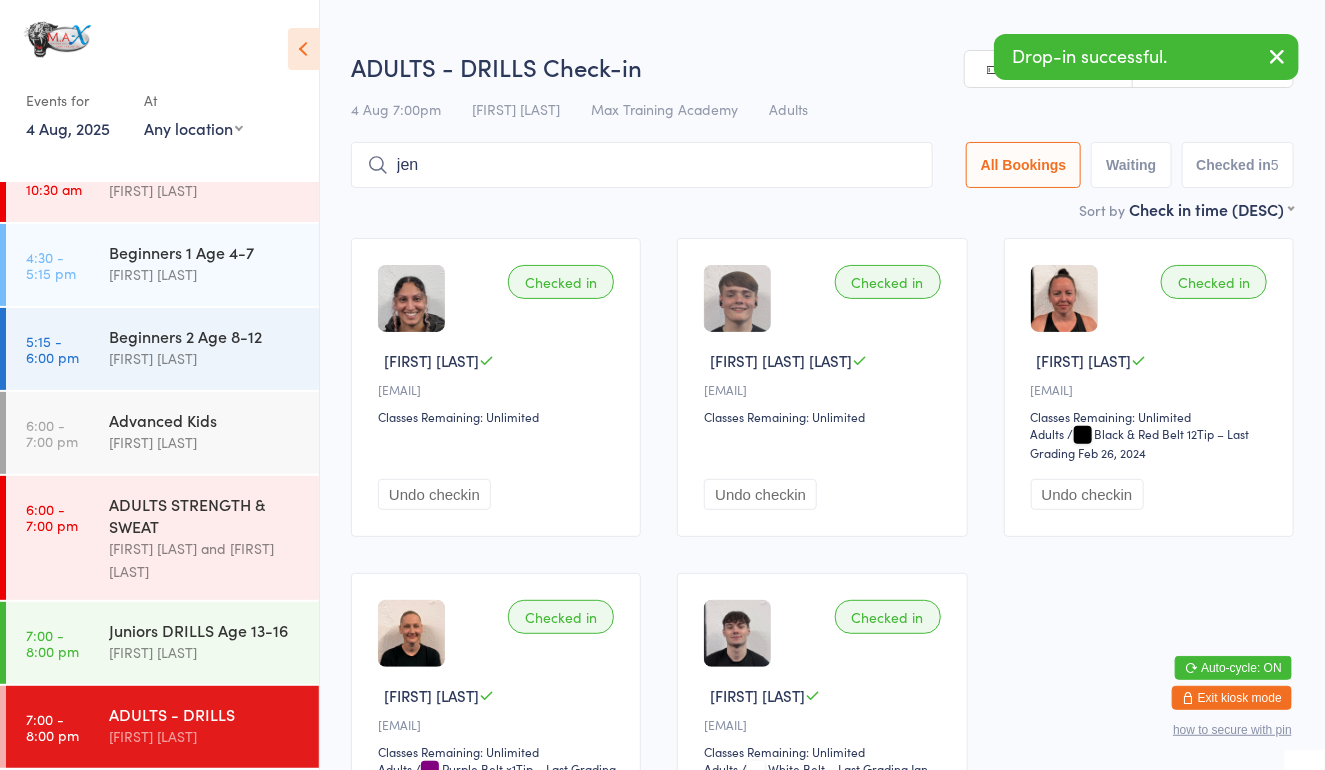 type on "jenn" 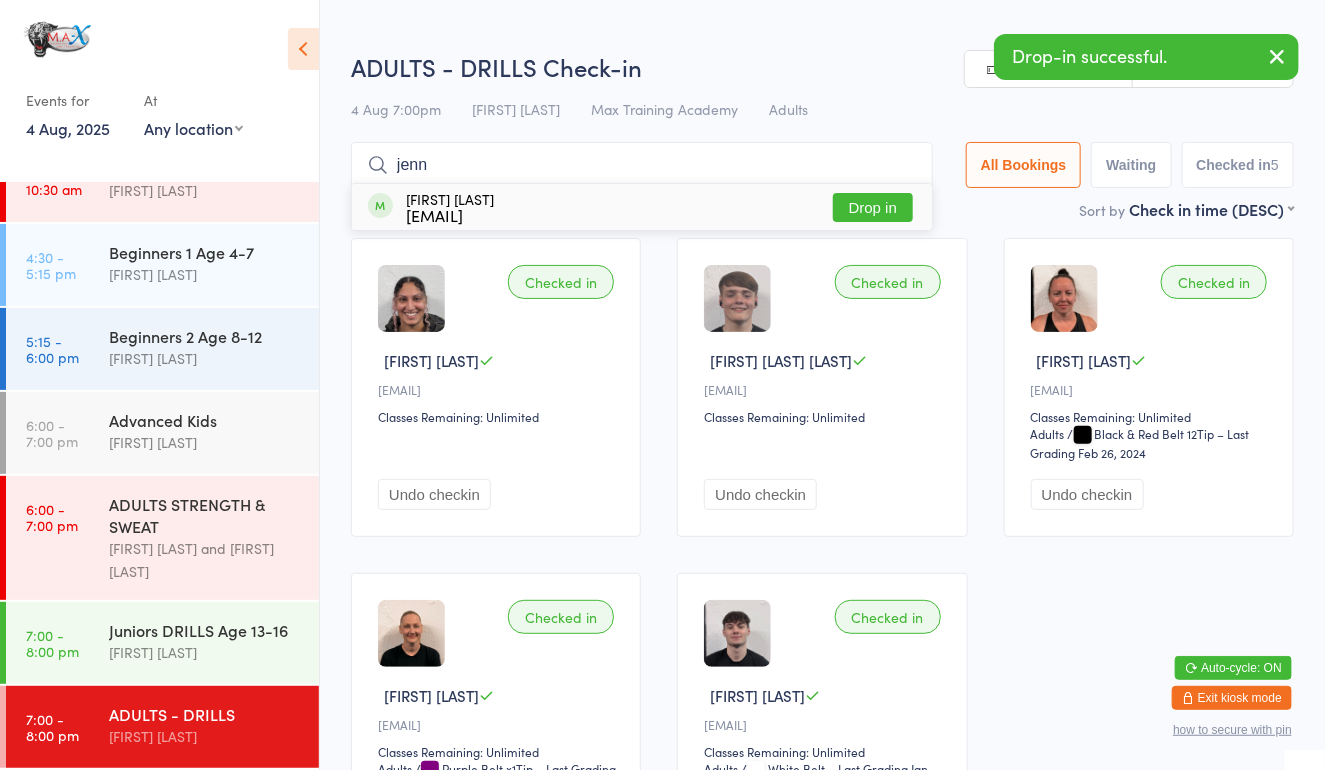 type 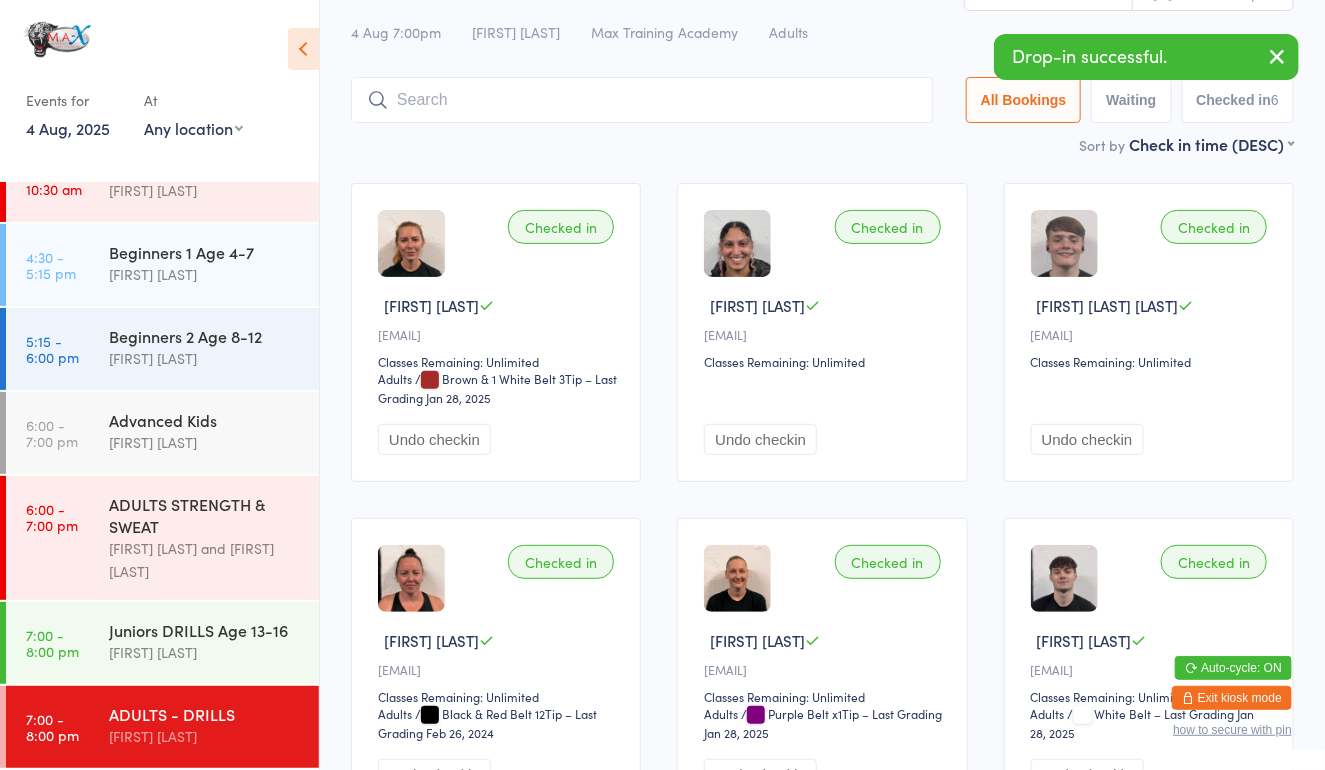 scroll, scrollTop: 108, scrollLeft: 0, axis: vertical 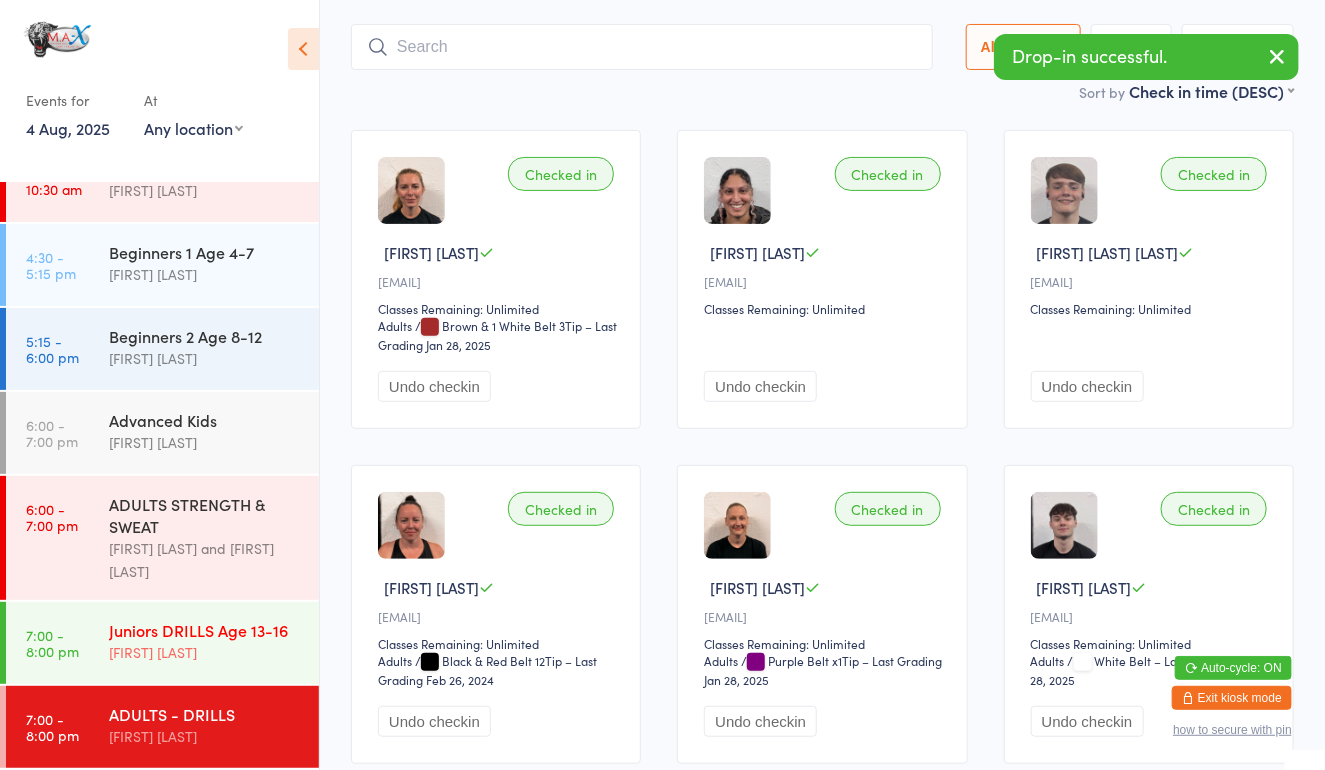 click on "Juniors DRILLS Age 13-16" at bounding box center [205, 630] 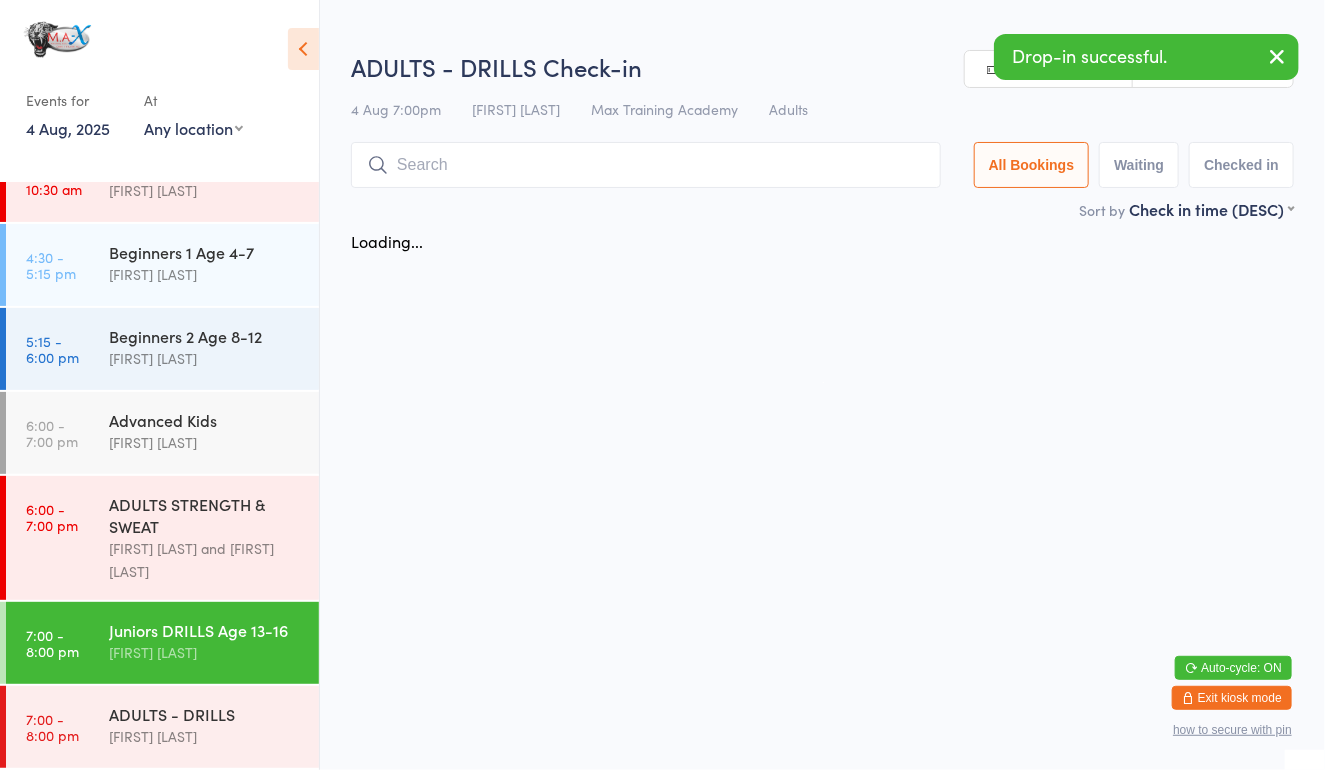 scroll, scrollTop: 0, scrollLeft: 0, axis: both 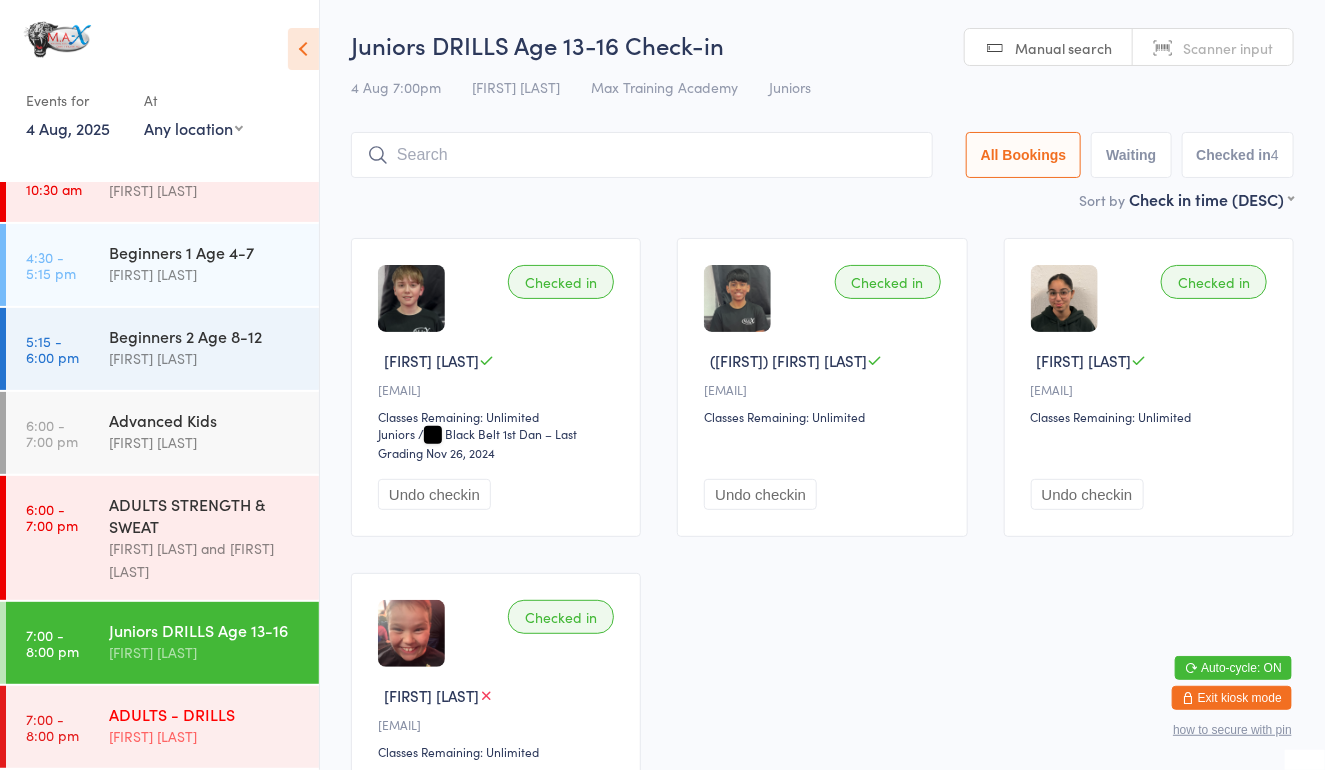 click on "ADULTS - DRILLS" at bounding box center (205, 714) 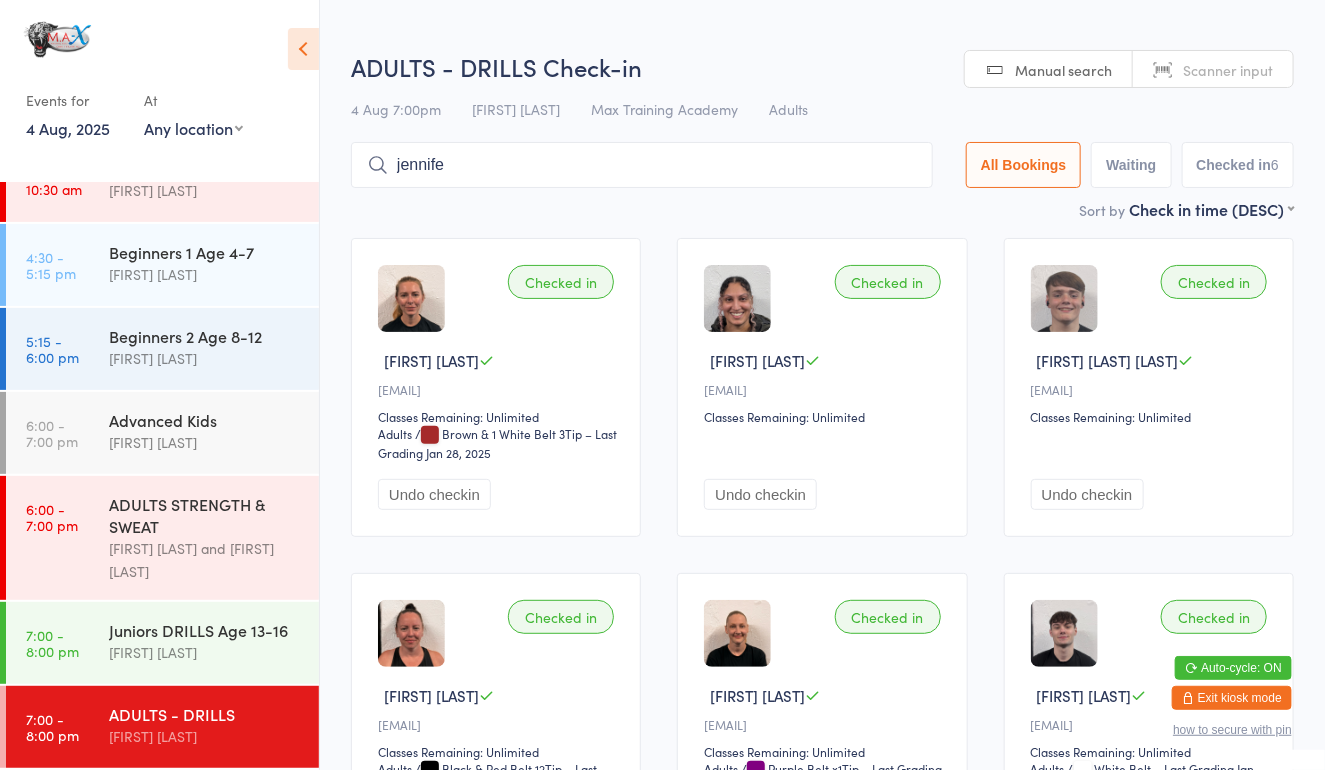type on "jennifer" 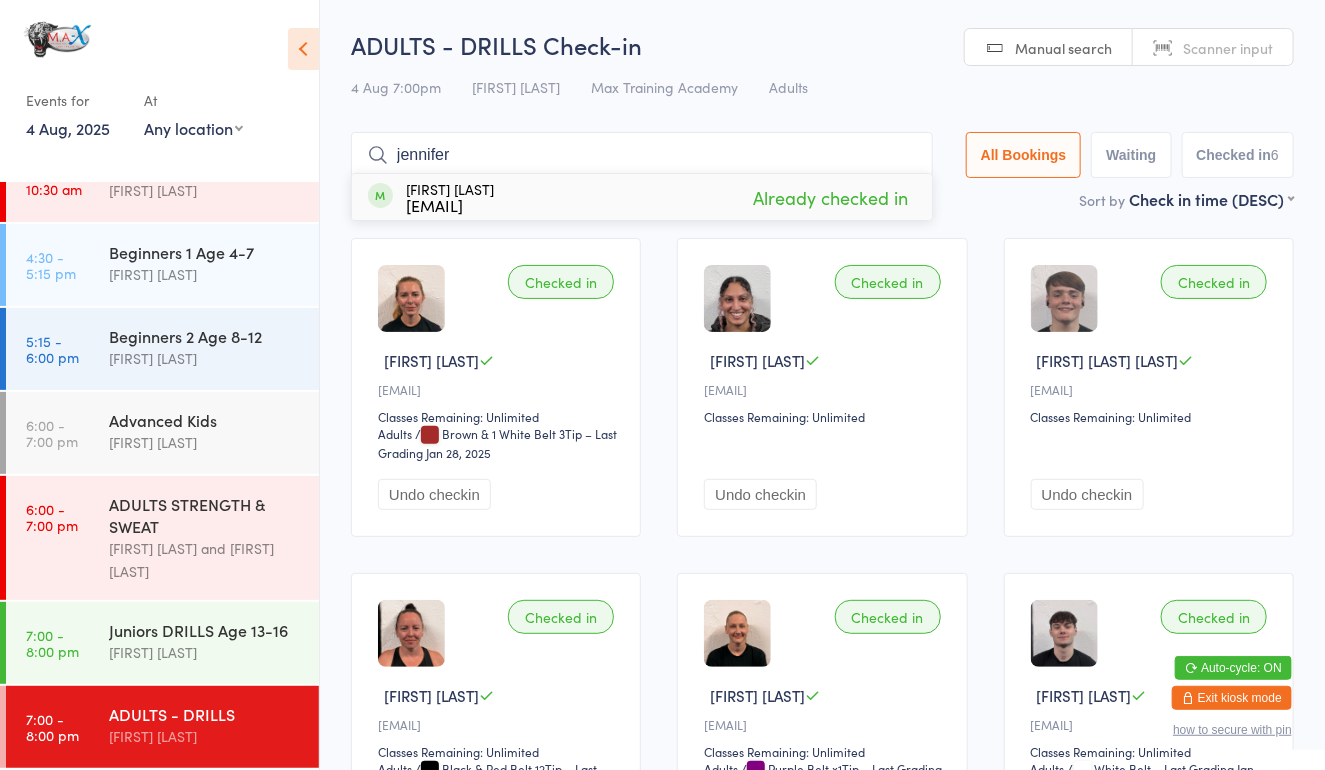 click on "jennifer" at bounding box center (642, 155) 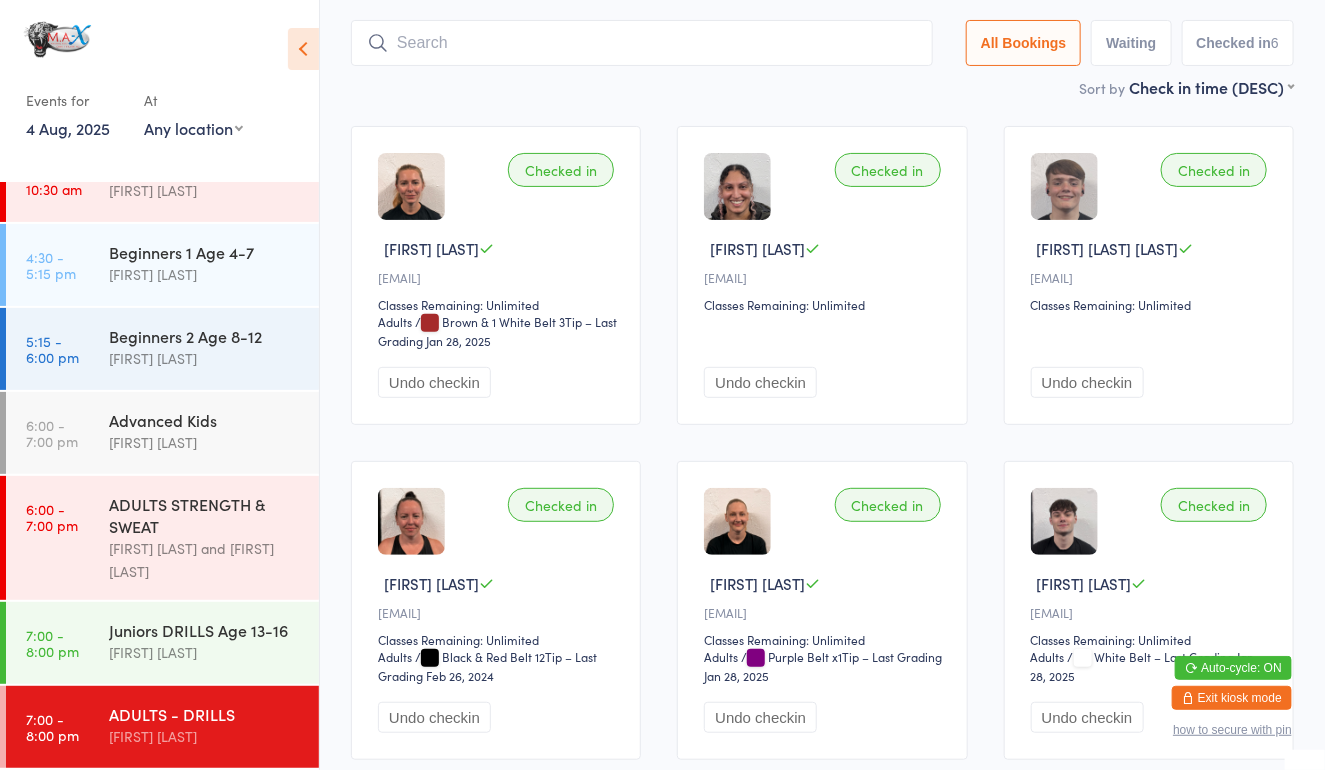 scroll, scrollTop: 132, scrollLeft: 0, axis: vertical 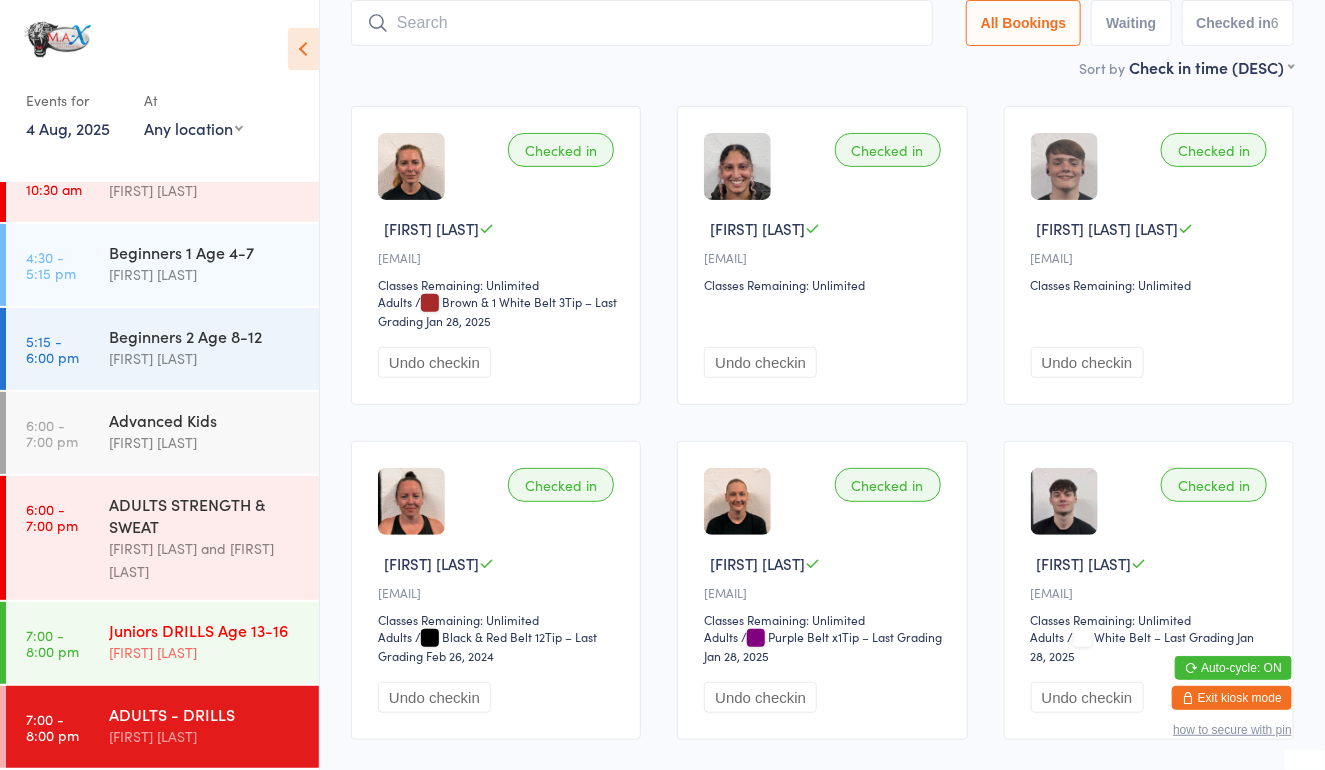 click on "Juniors DRILLS Age 13-16" at bounding box center (205, 630) 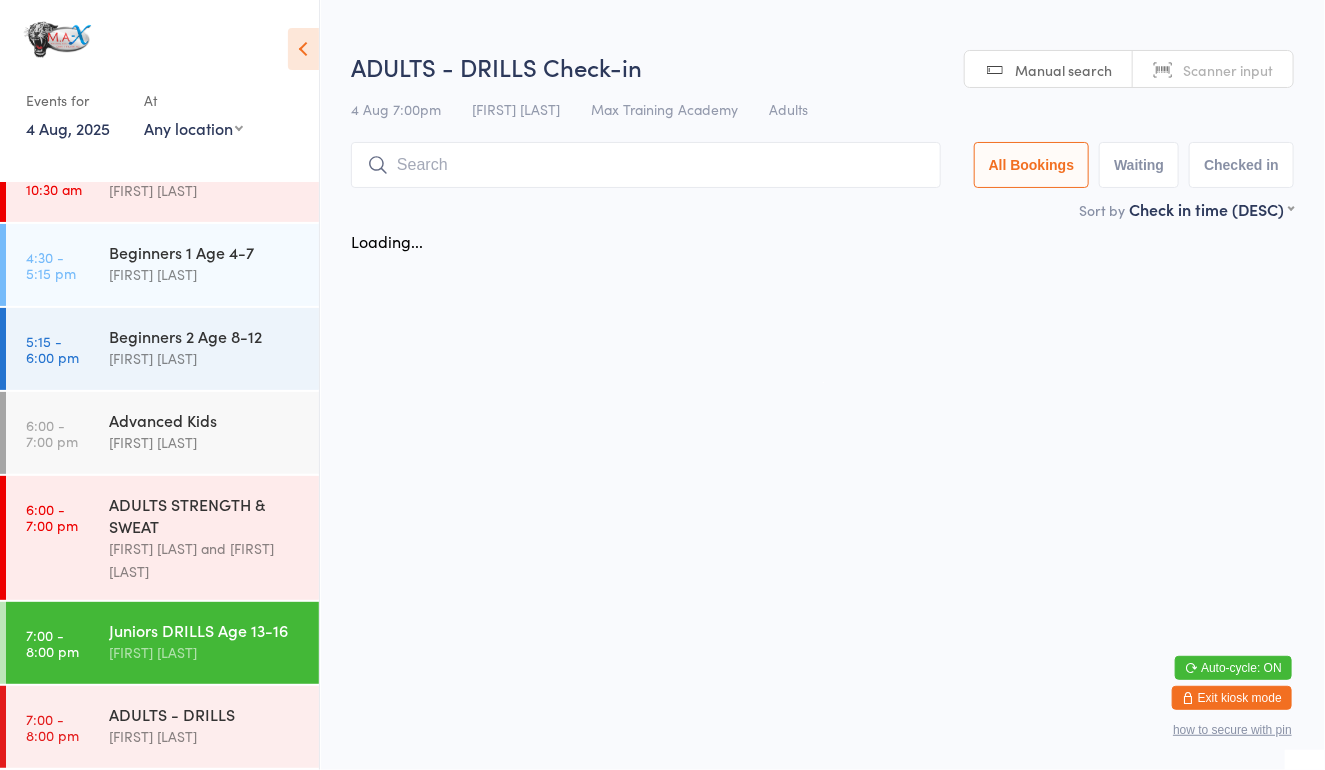 scroll, scrollTop: 0, scrollLeft: 0, axis: both 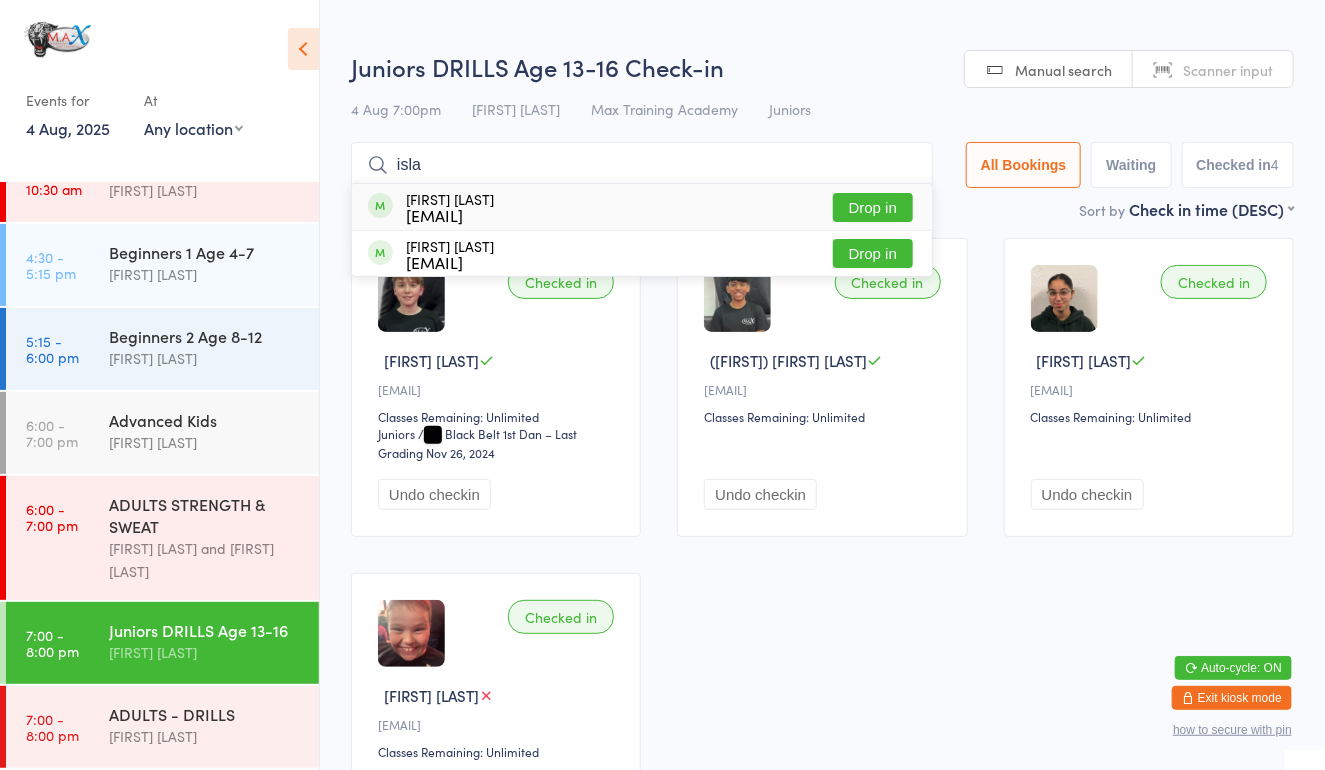 type on "isla" 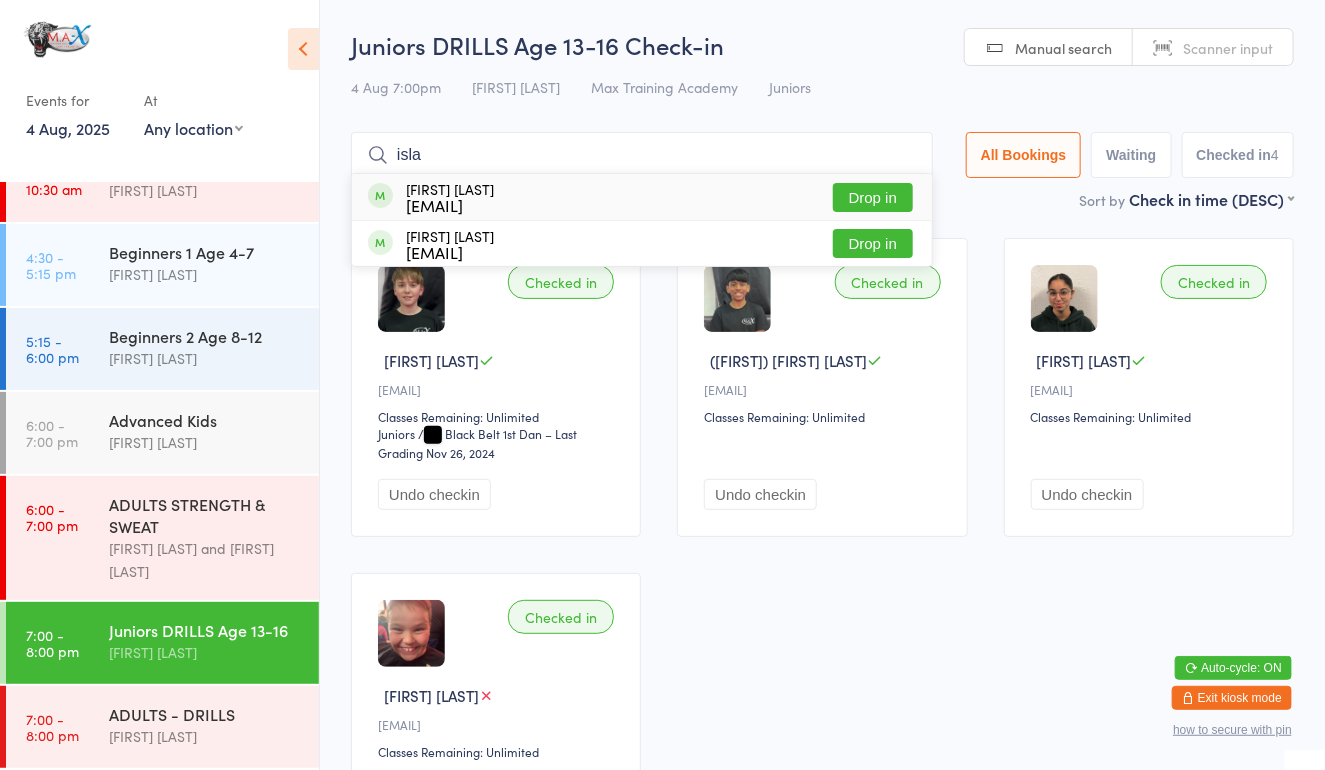 click on "Drop in" at bounding box center [873, 197] 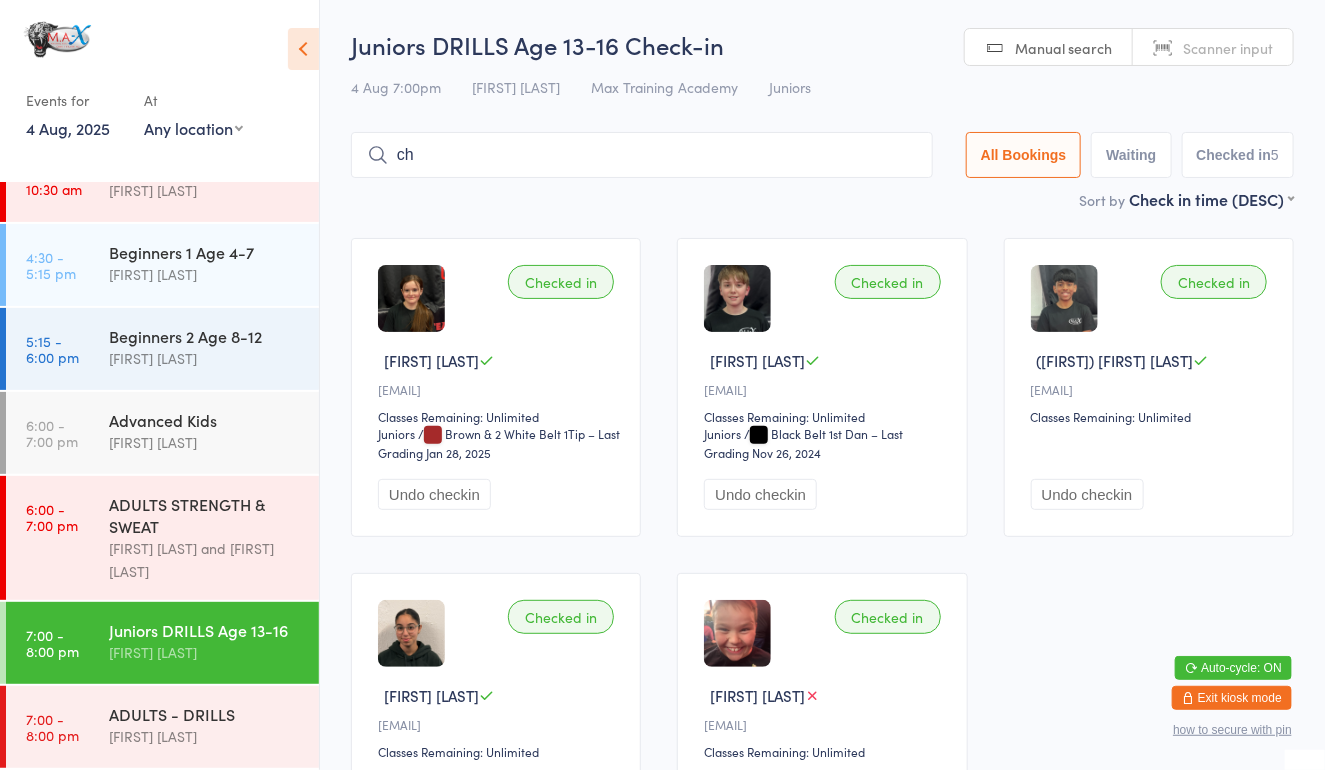 type on "che" 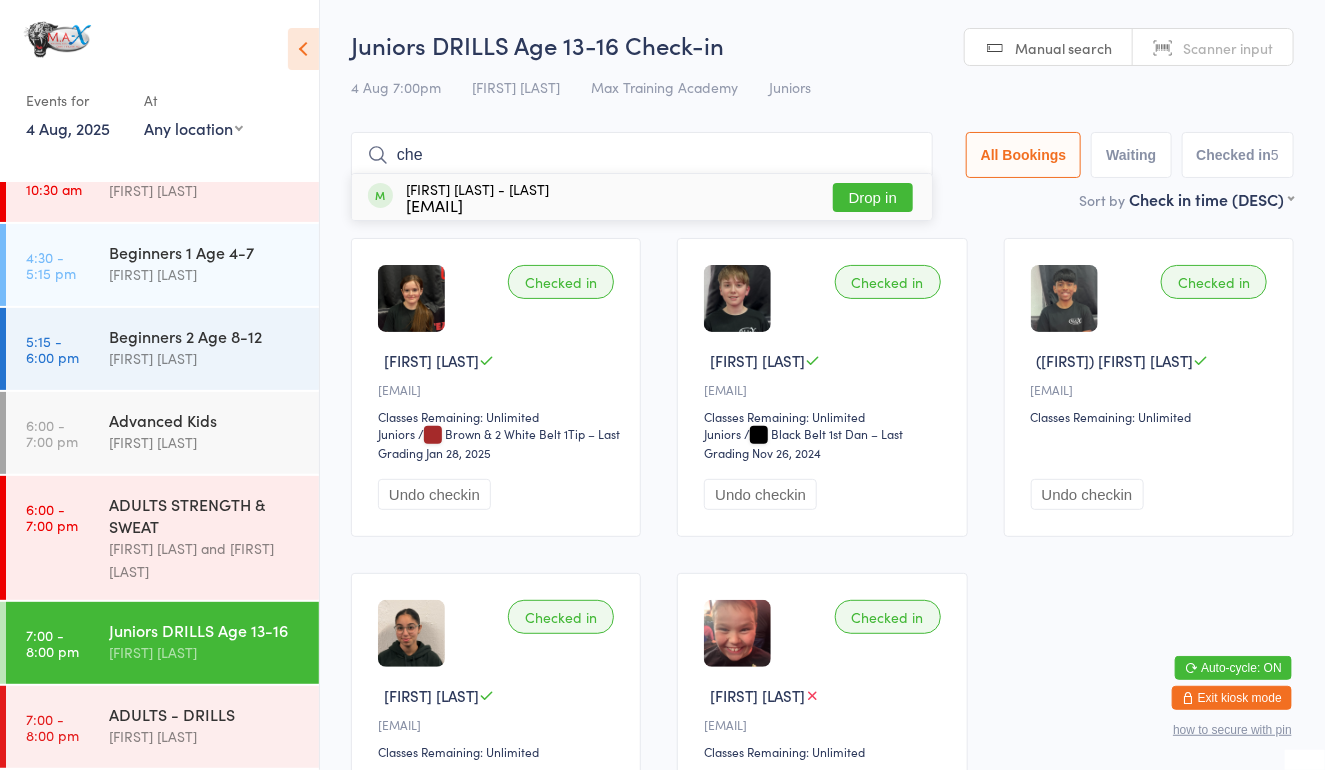 type 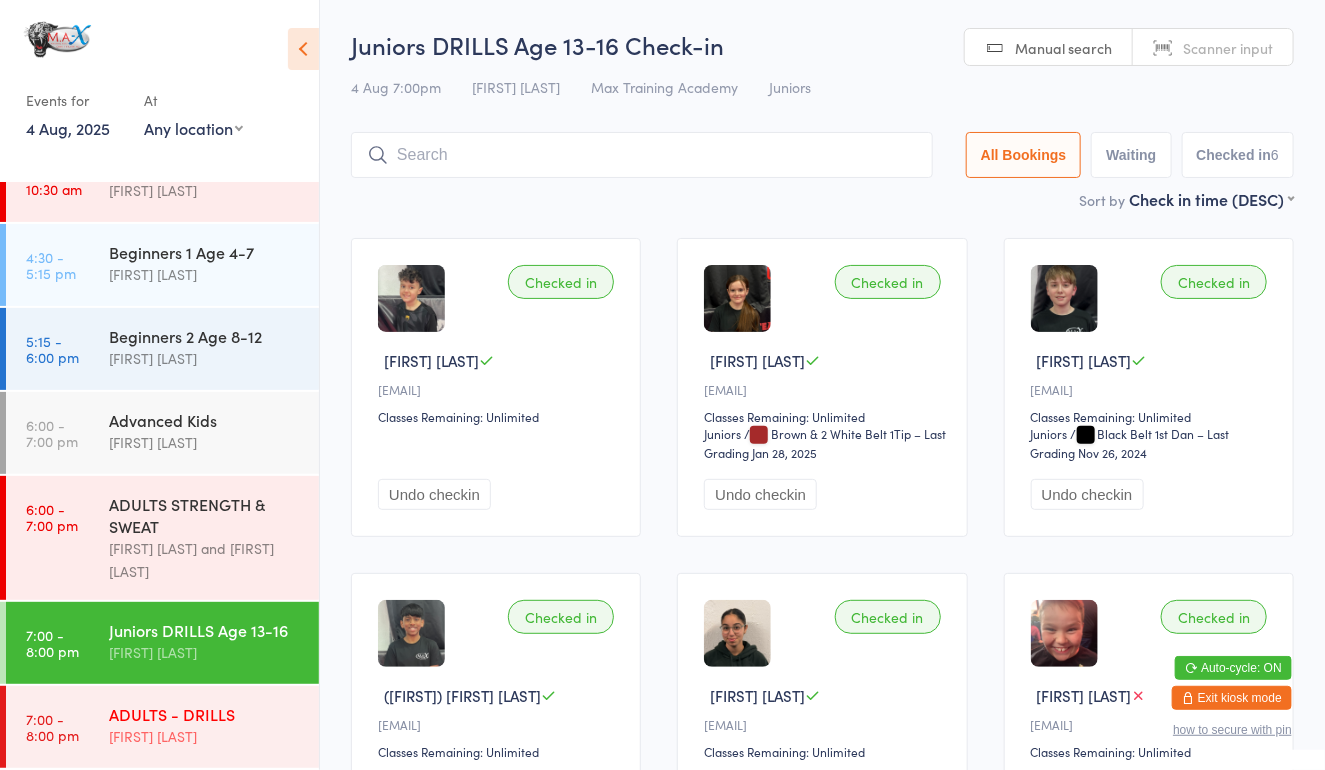 click on "ADULTS - DRILLS" at bounding box center [205, 714] 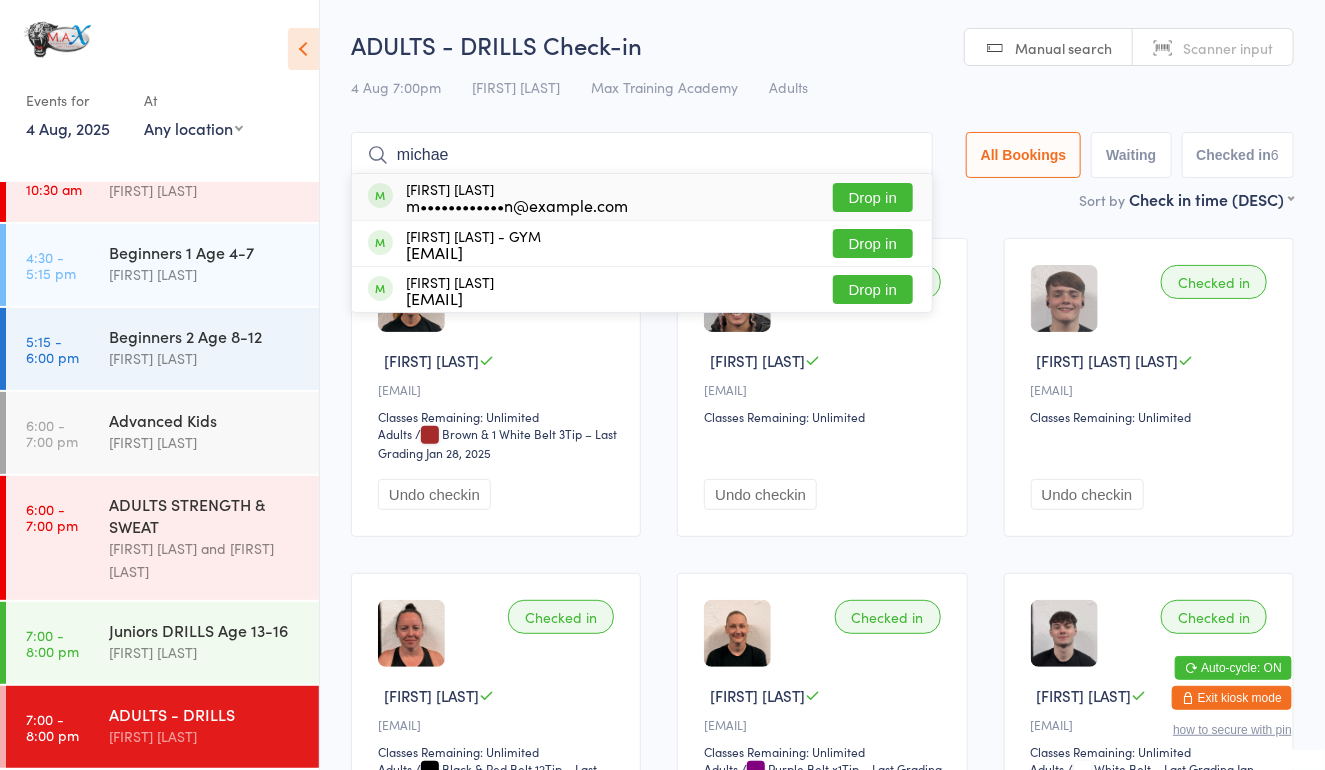 type on "michae" 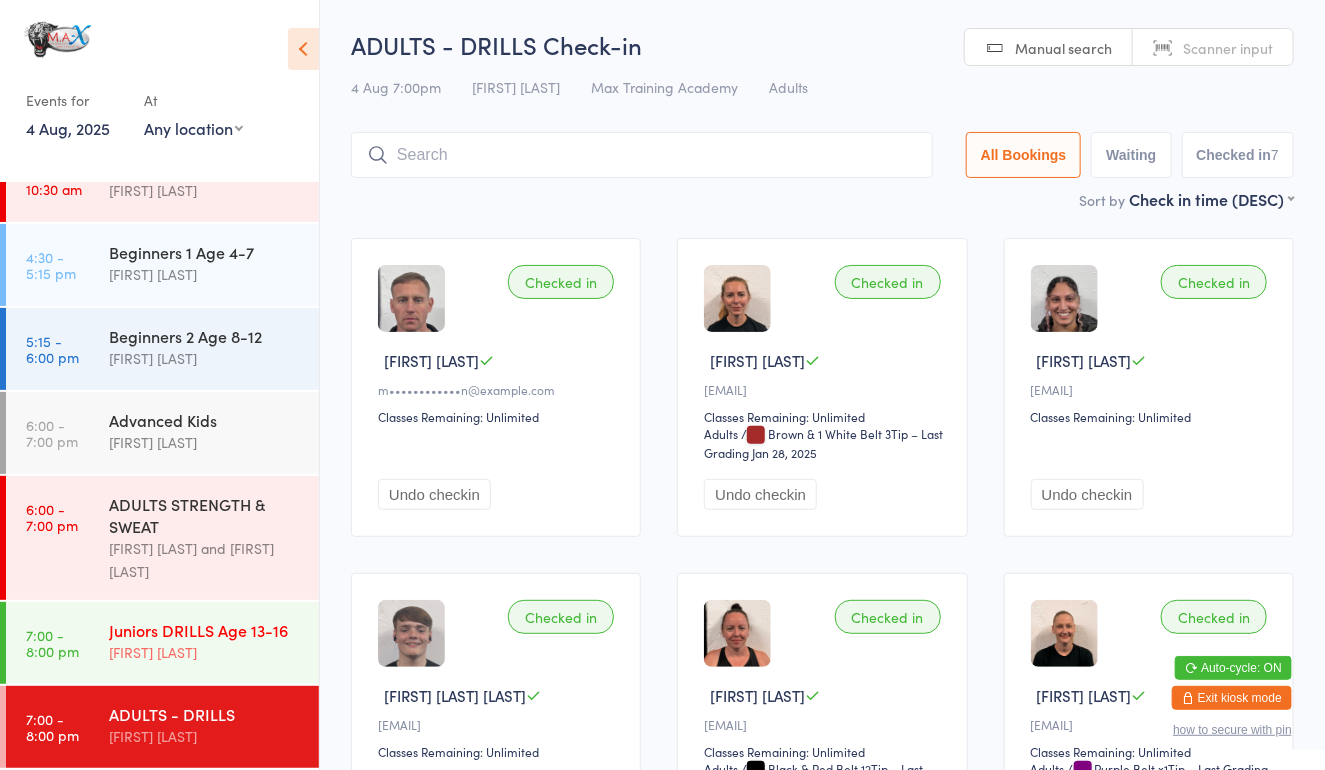 click on "7:00 - 8:00 pm" at bounding box center (52, 643) 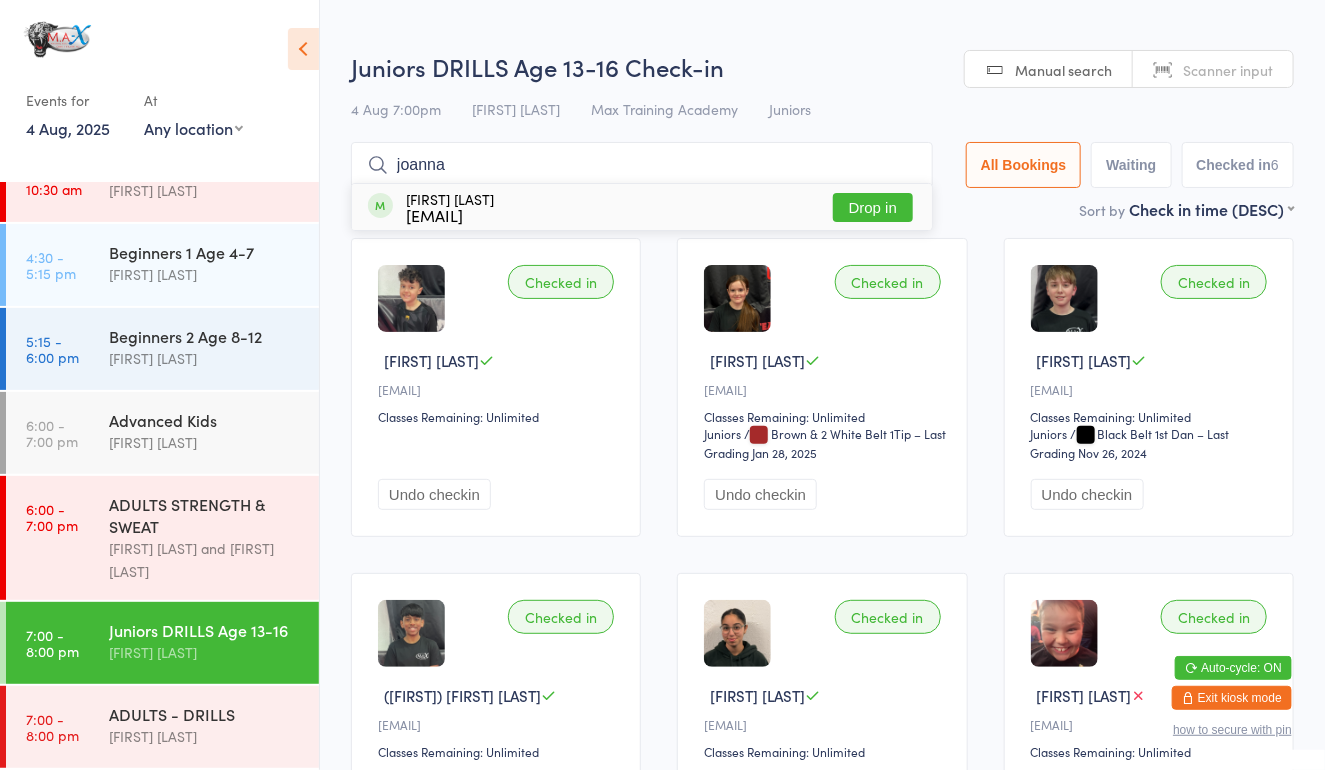 type on "joanna" 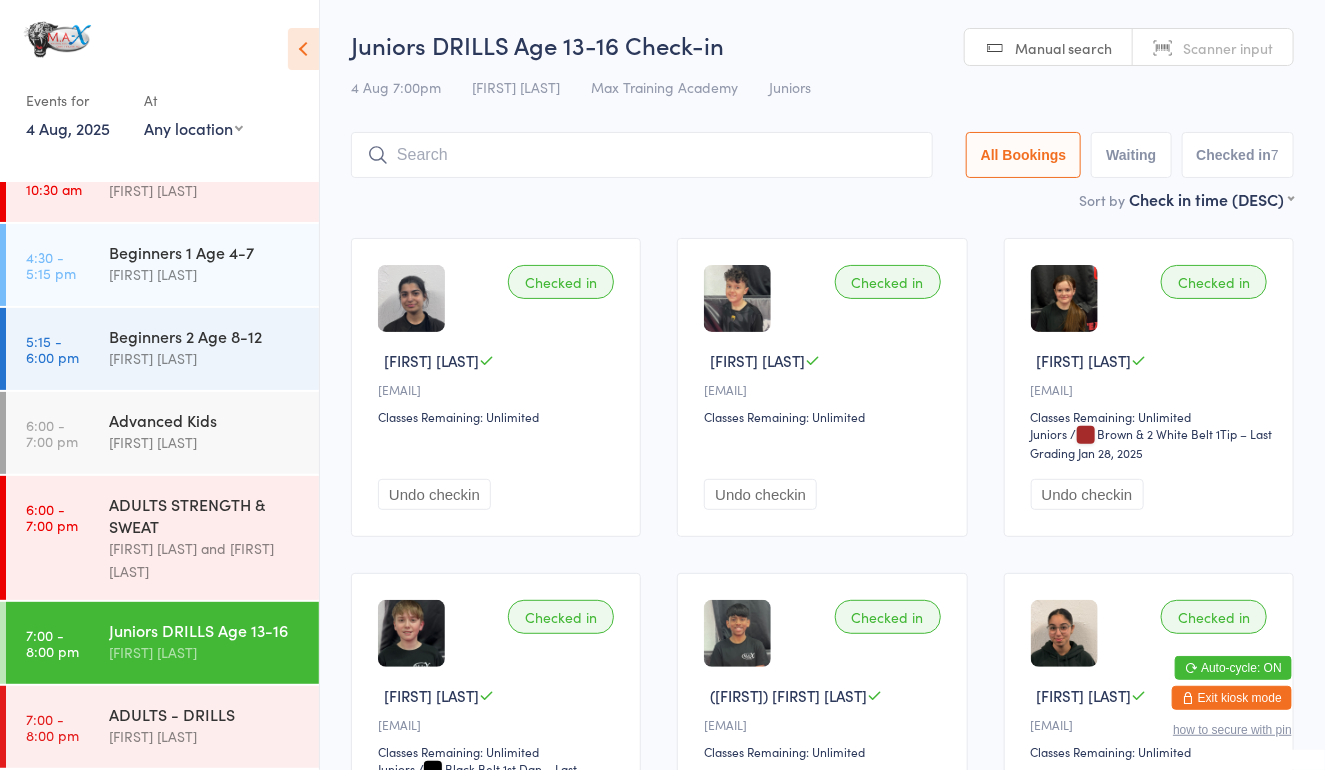 type on "d" 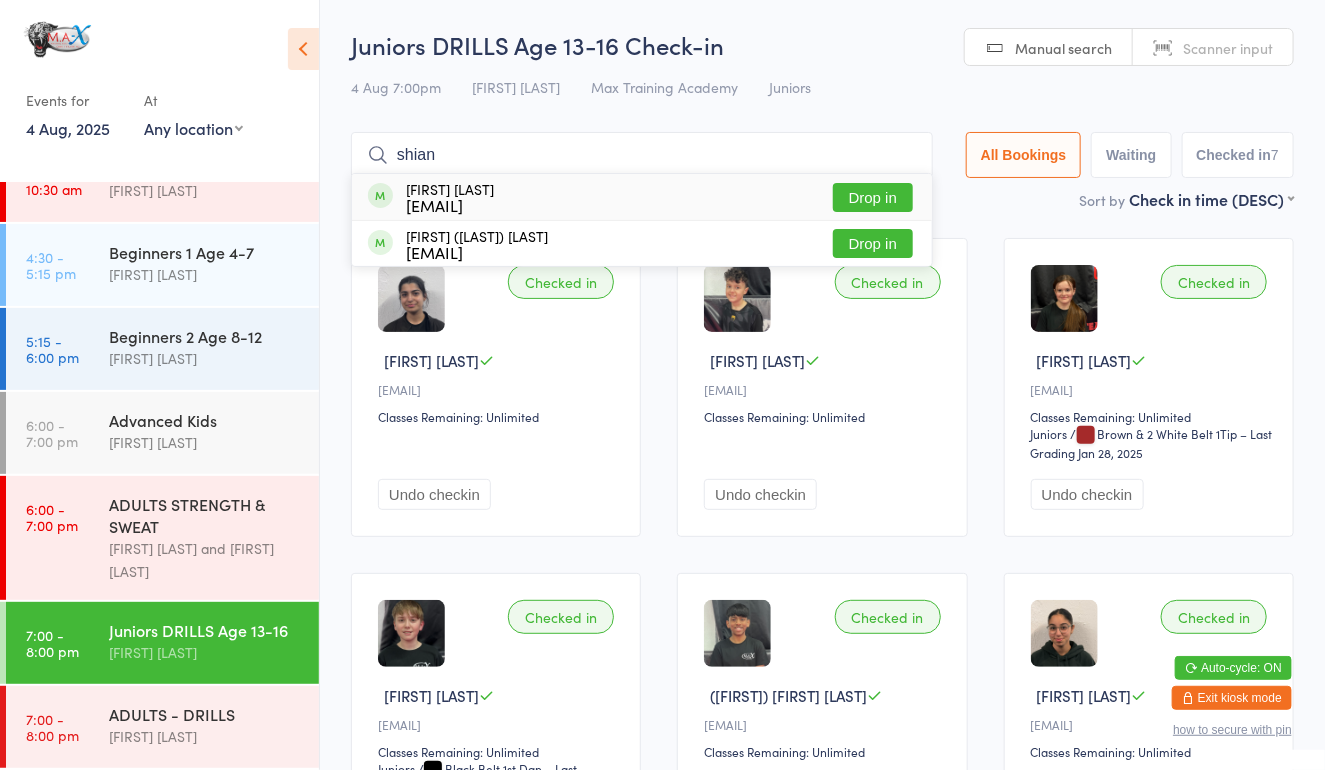 type on "shian" 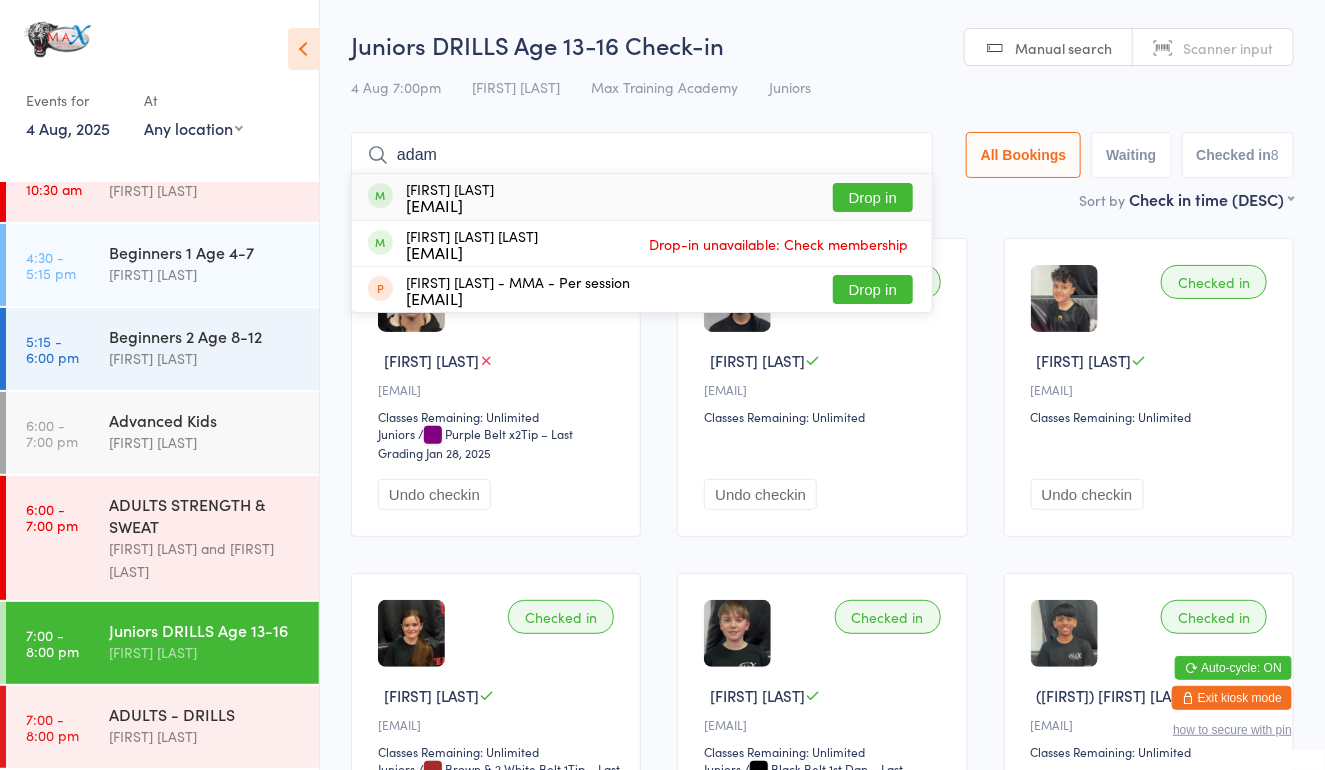 type on "adam" 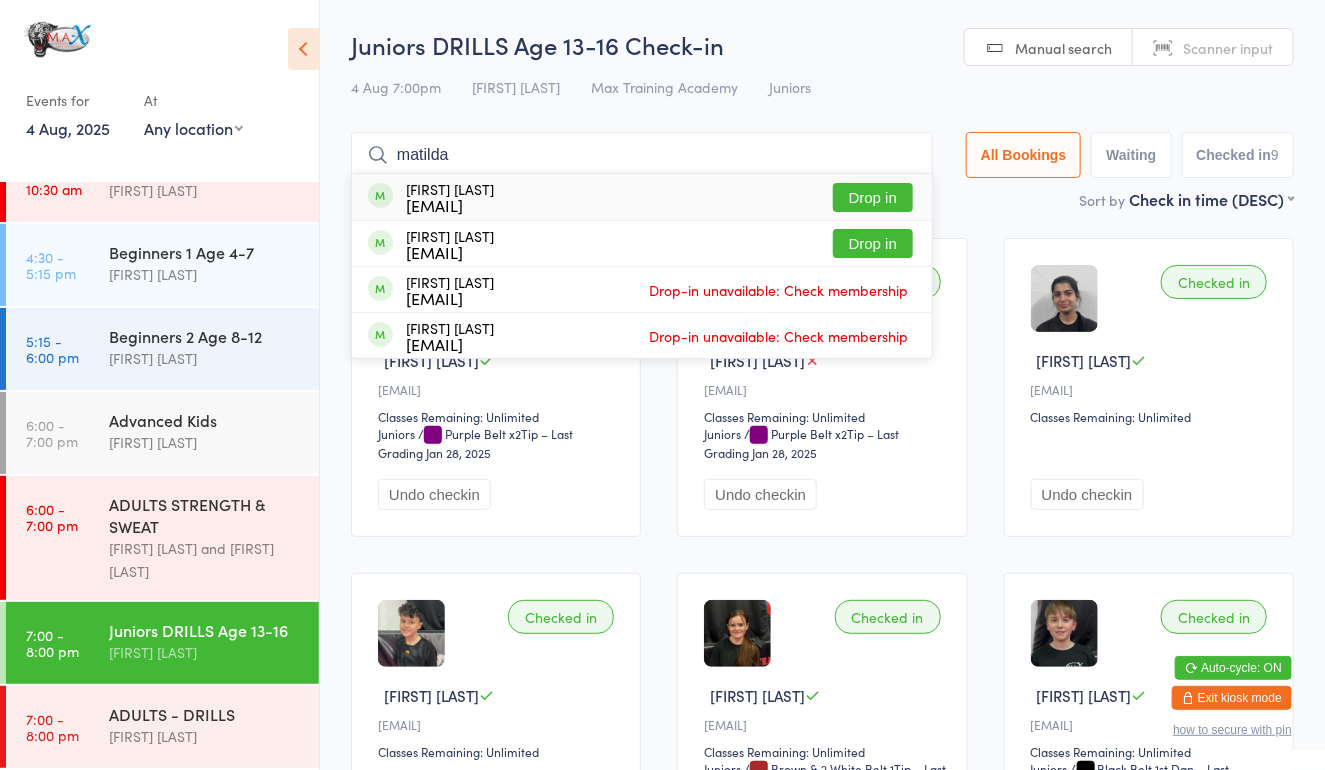type on "matilda" 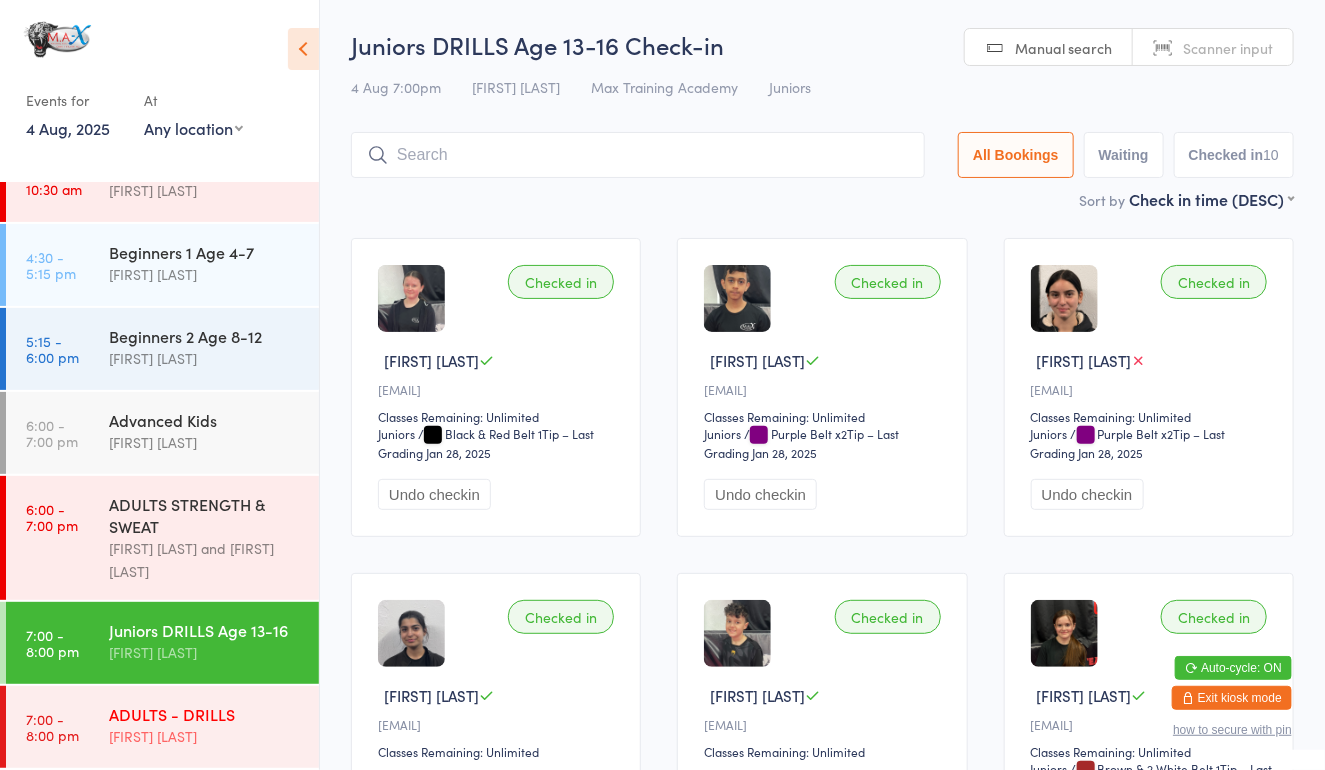 click on "ADULTS - DRILLS" at bounding box center (205, 714) 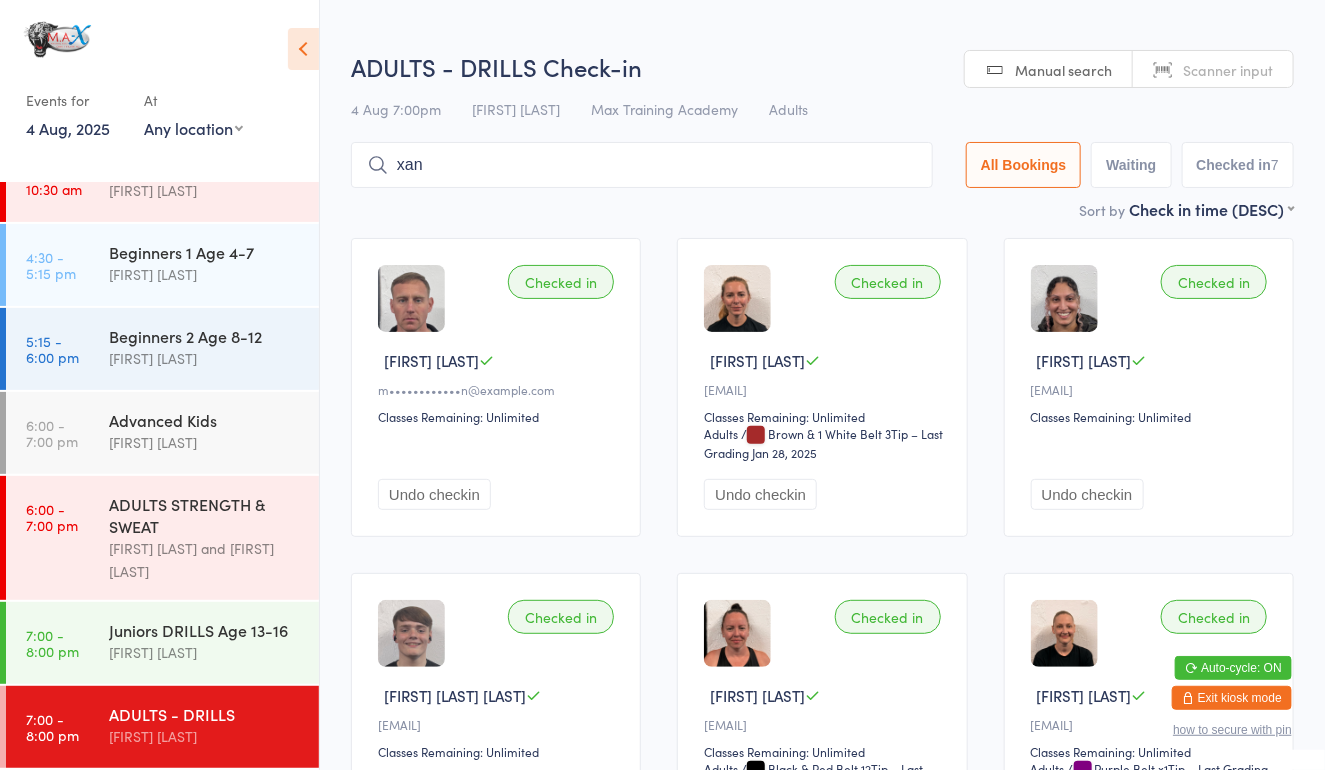 type on "xand" 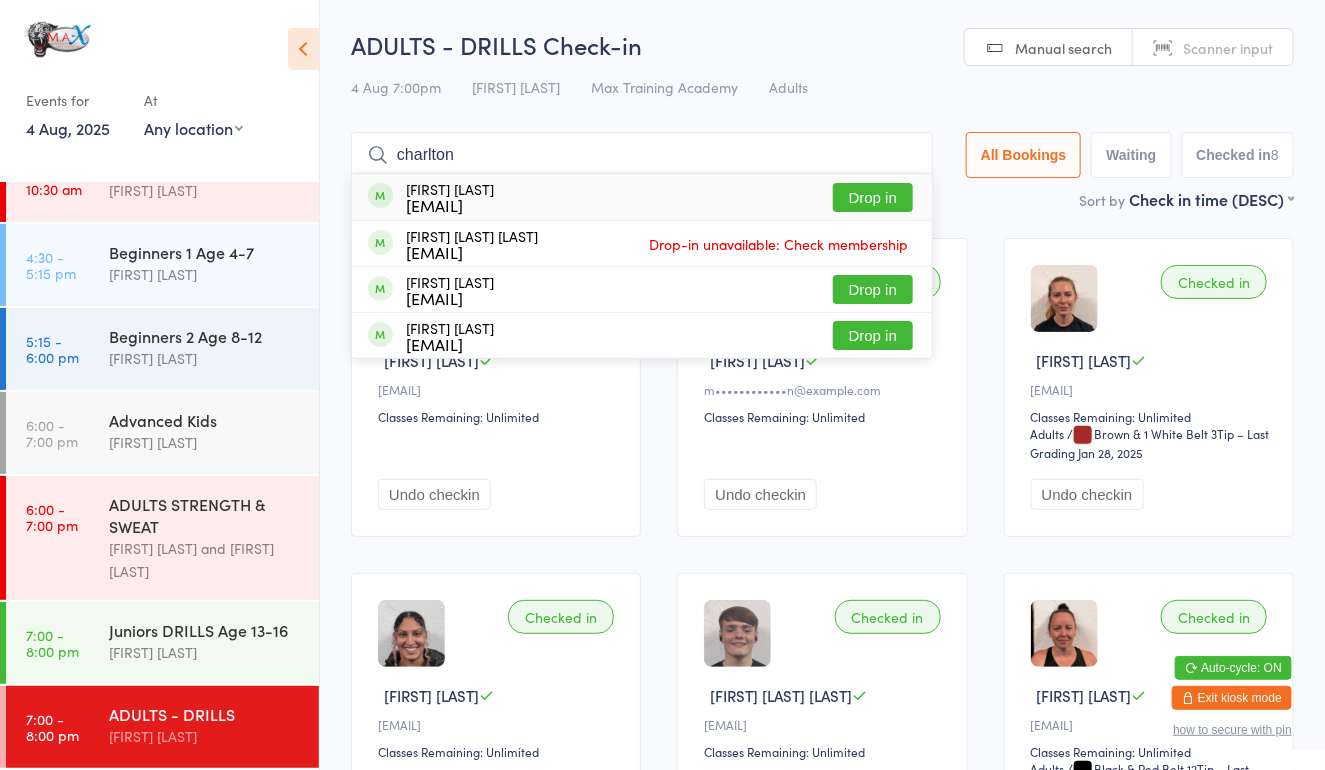 type on "charlton" 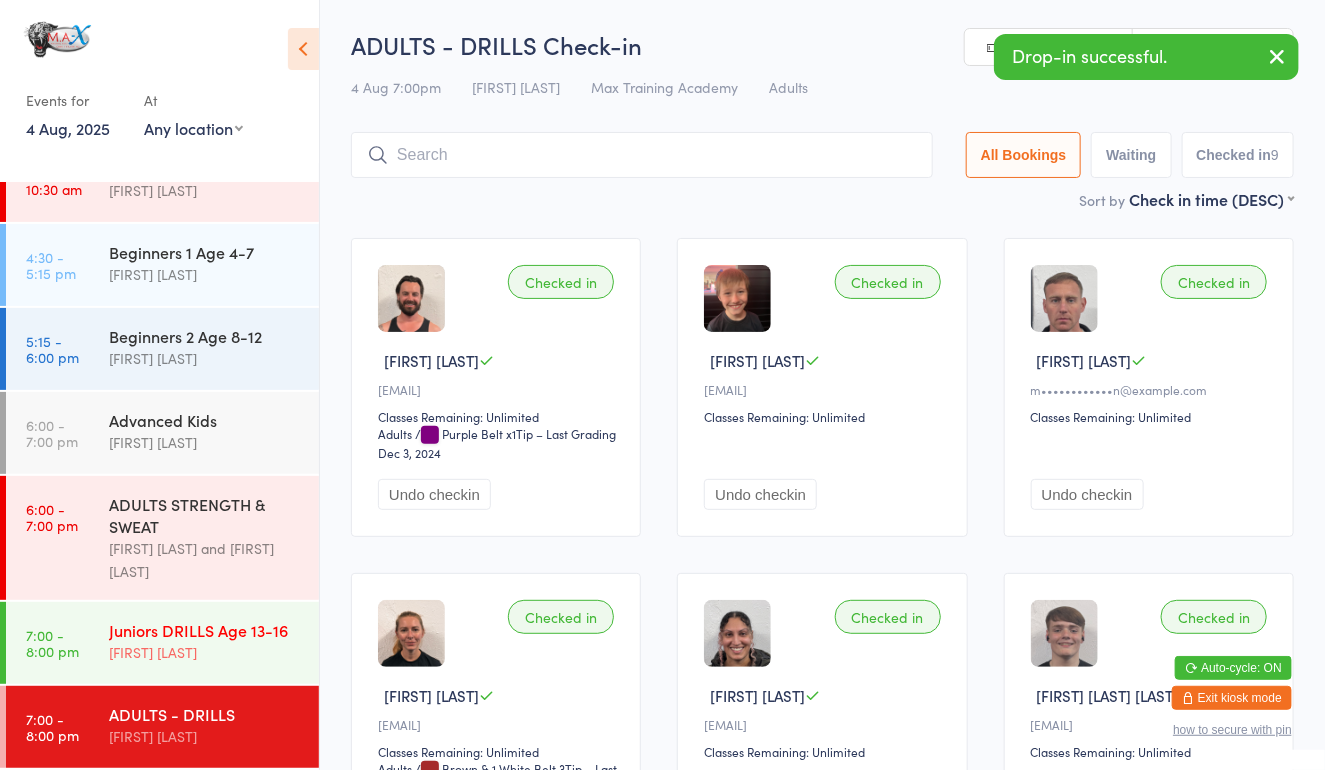 click on "Juniors DRILLS Age 13-16" at bounding box center (205, 630) 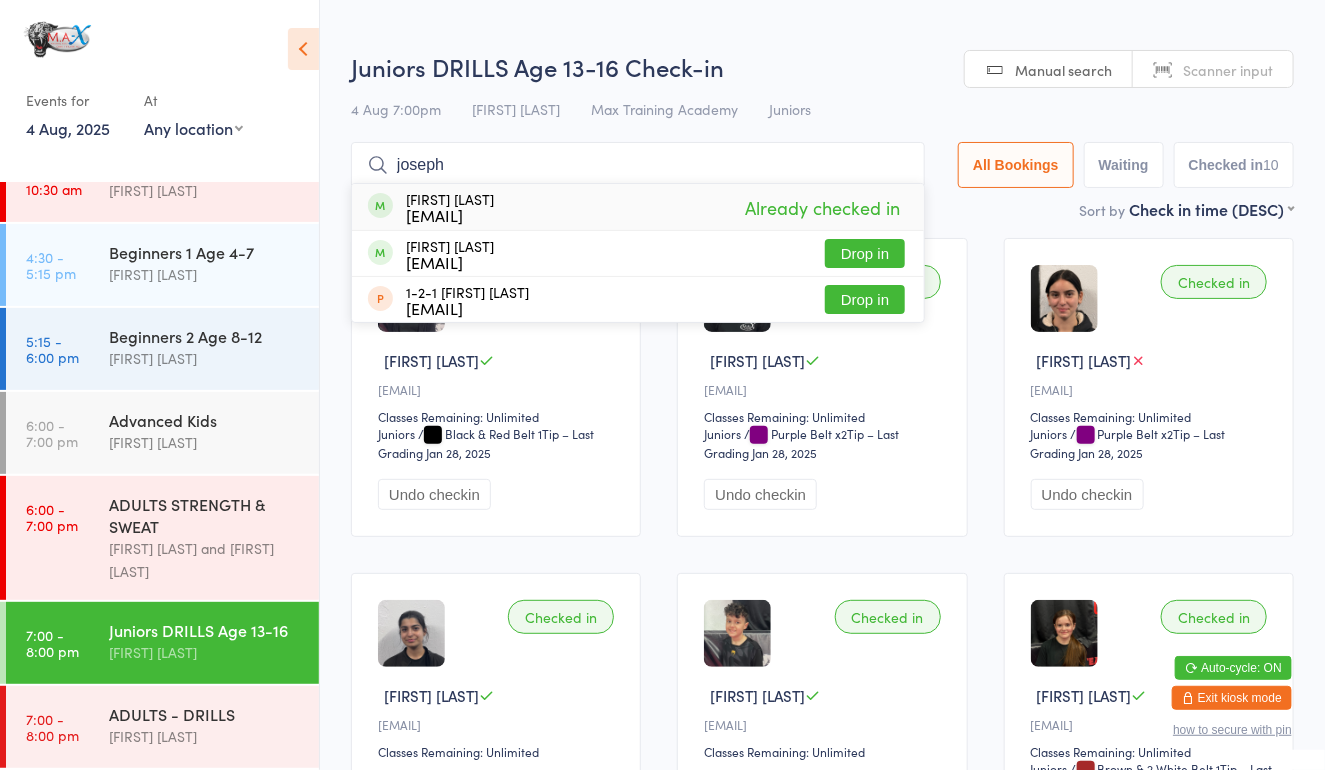 type on "joseph" 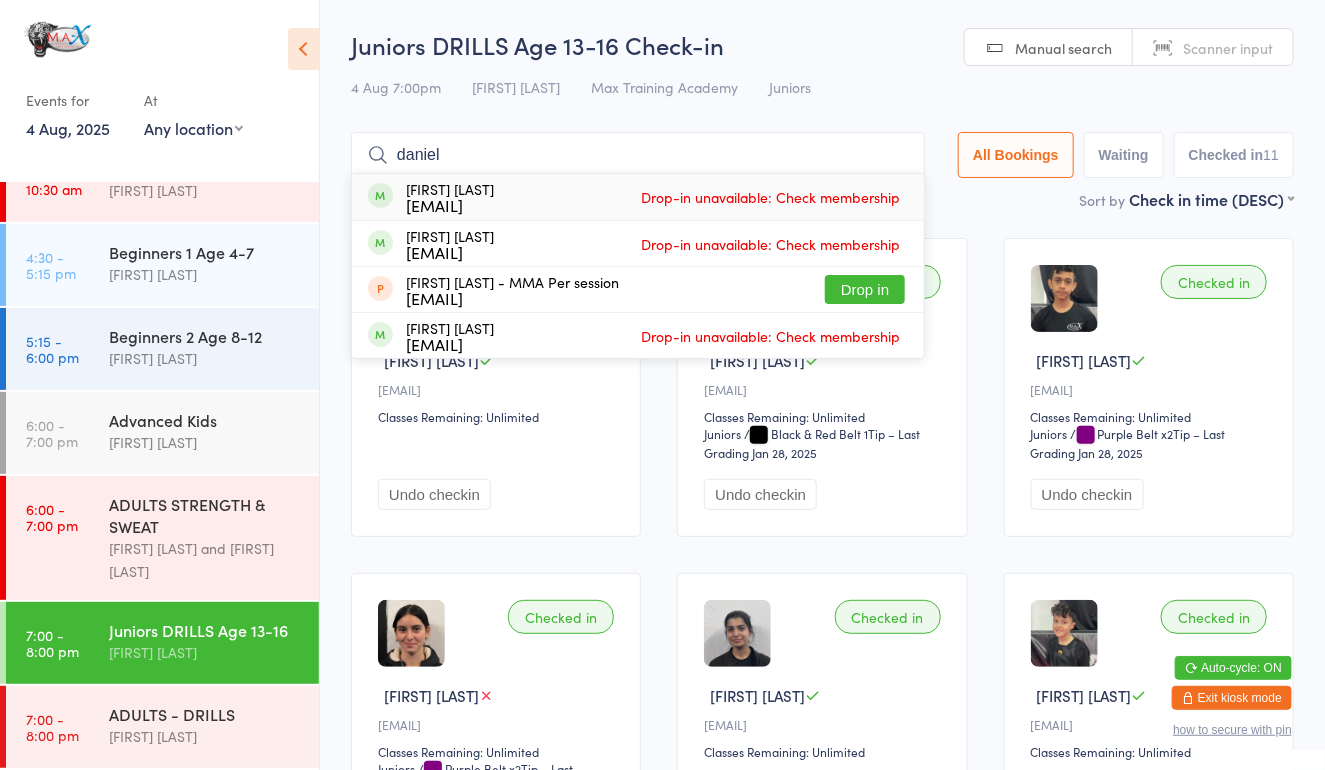 type on "daniel" 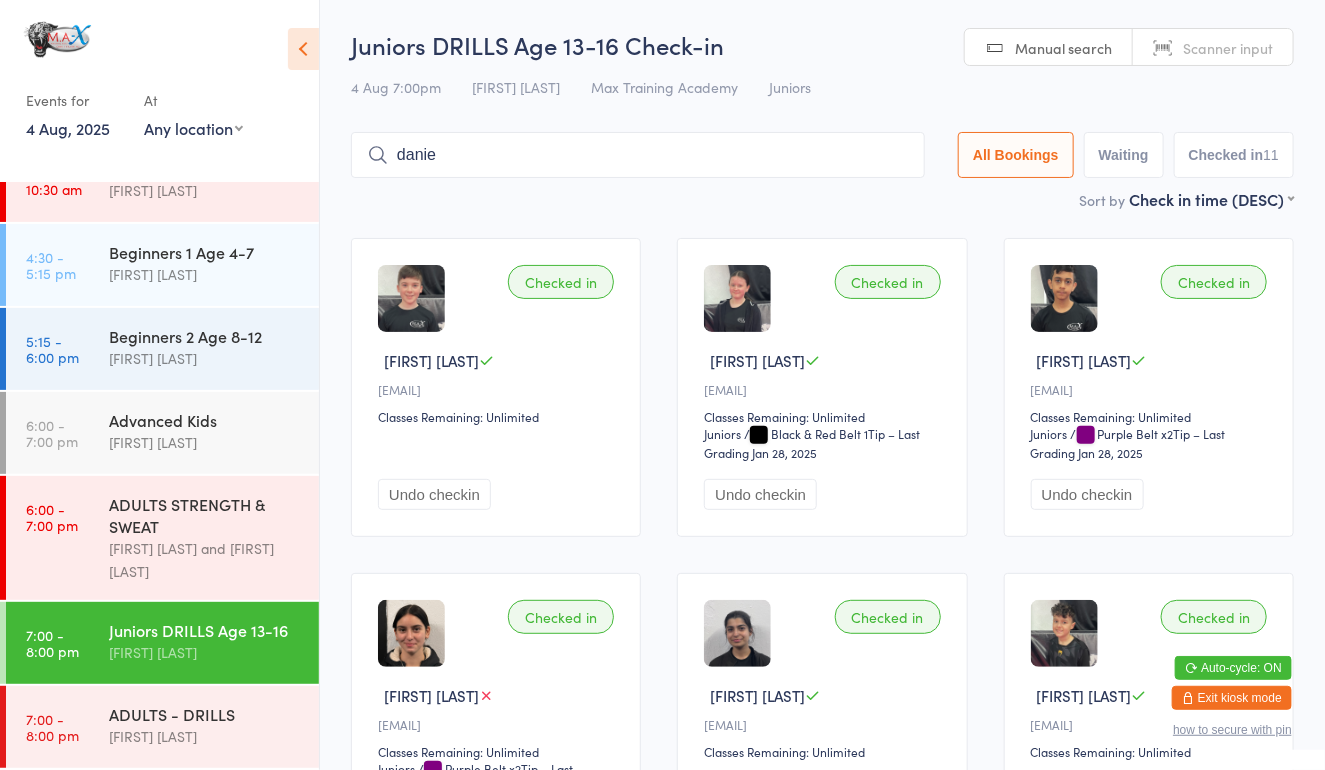 type on "daniel" 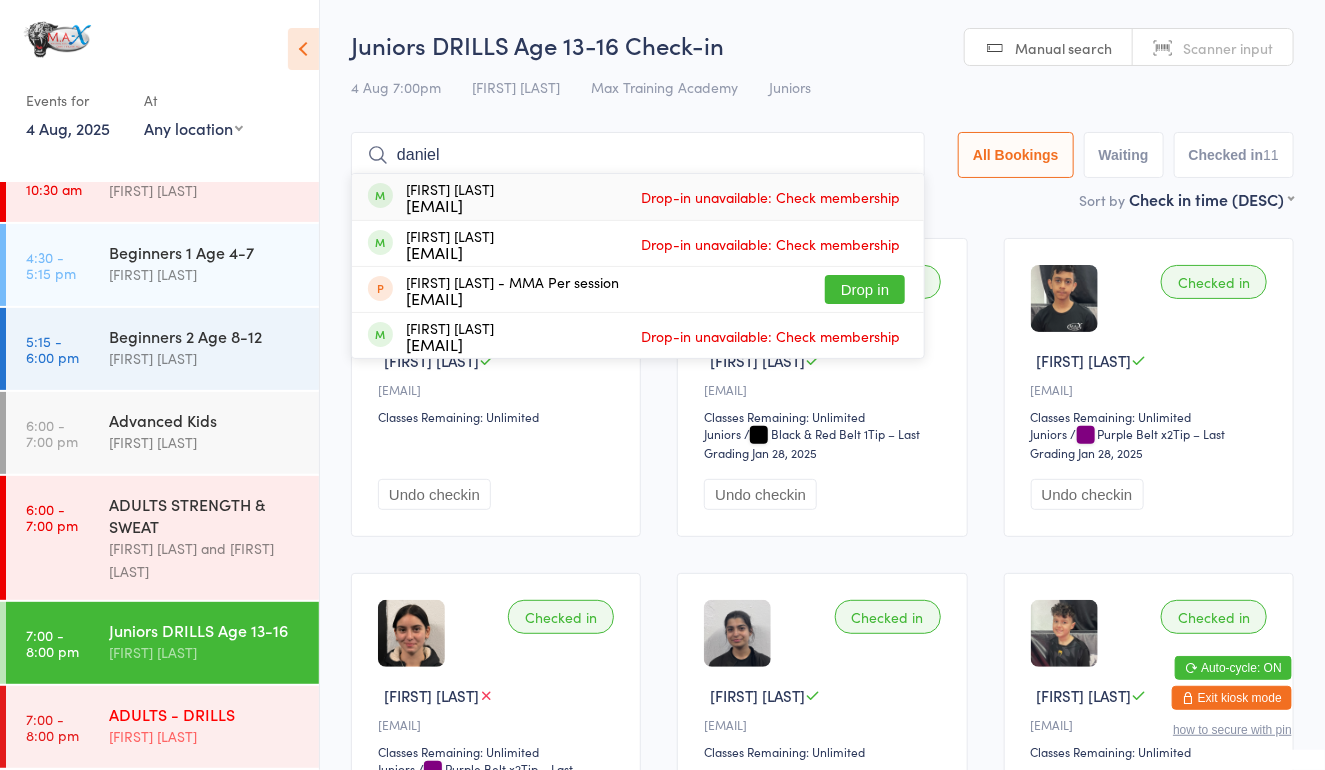 click on "7:00 - 8:00 pm" at bounding box center (52, 727) 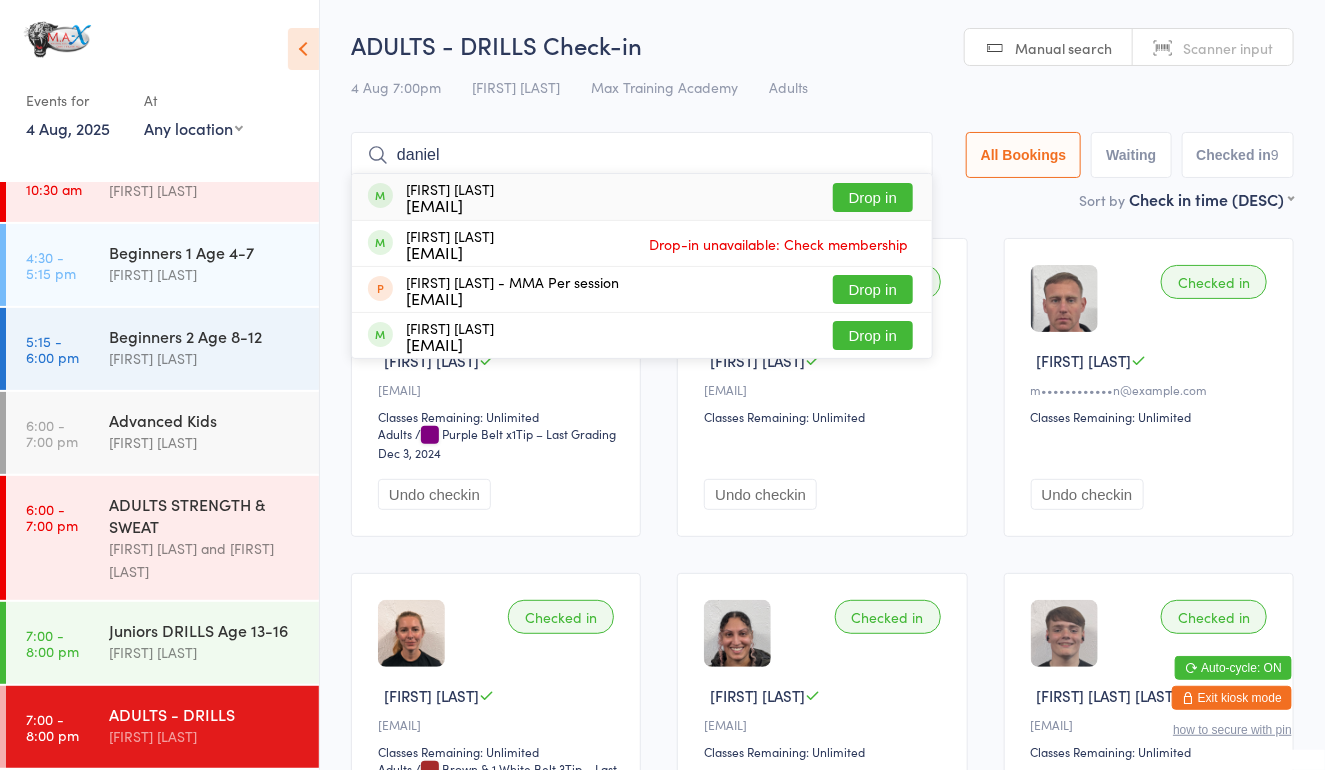 type on "daniel" 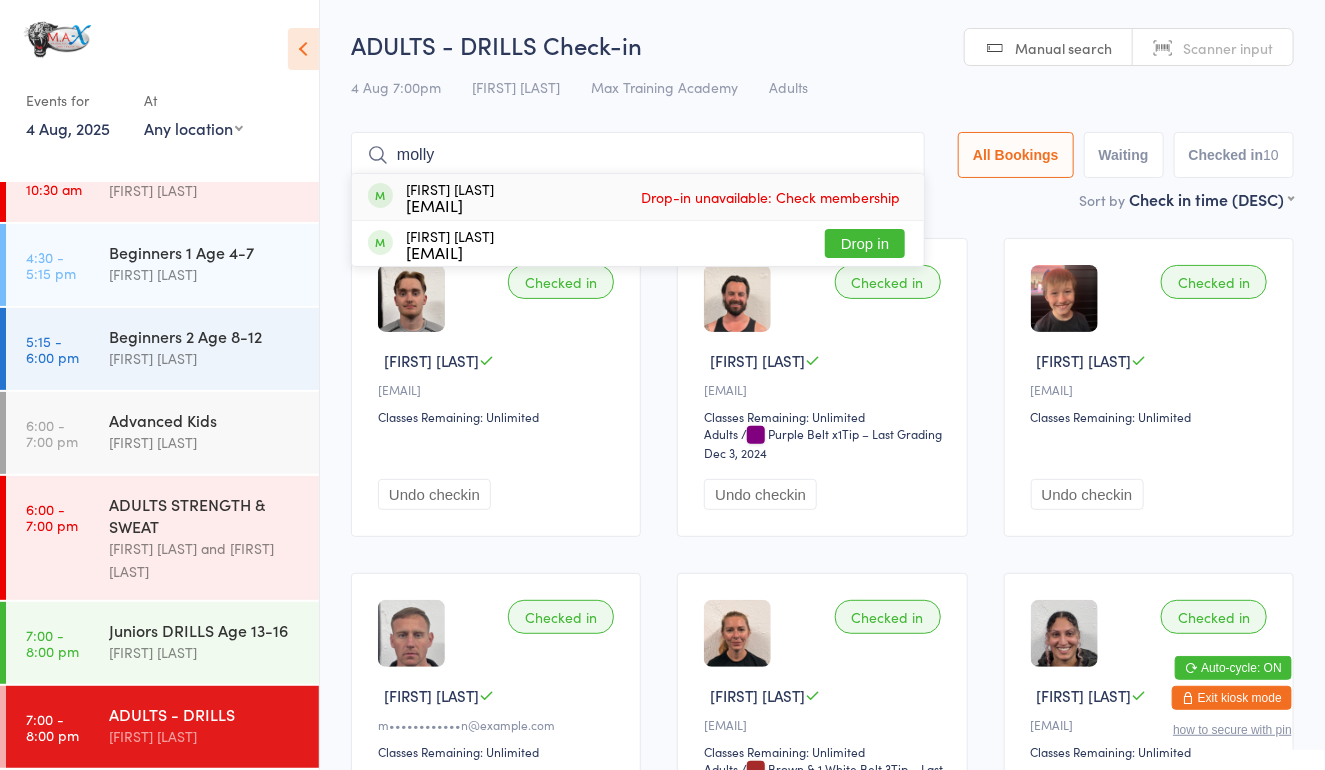 type on "molly" 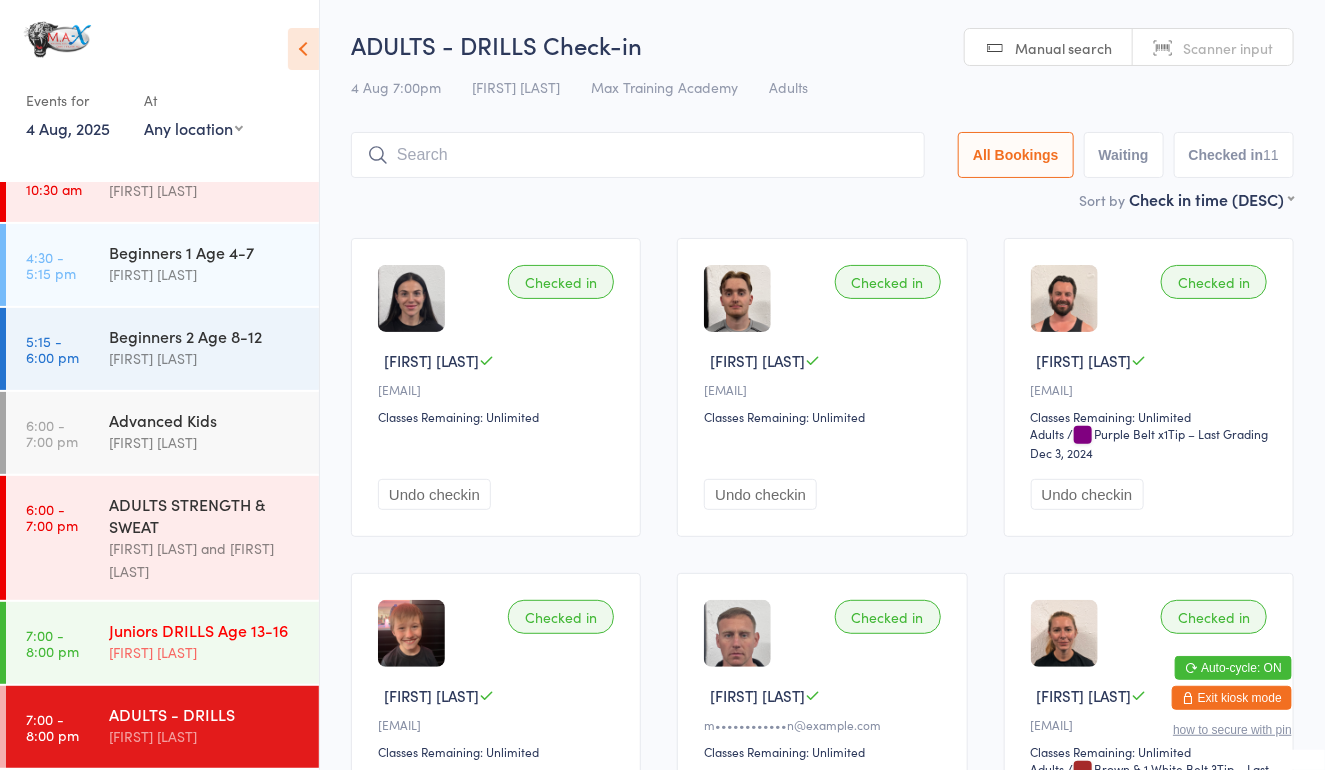 click on "Juniors DRILLS Age 13-16" at bounding box center [205, 630] 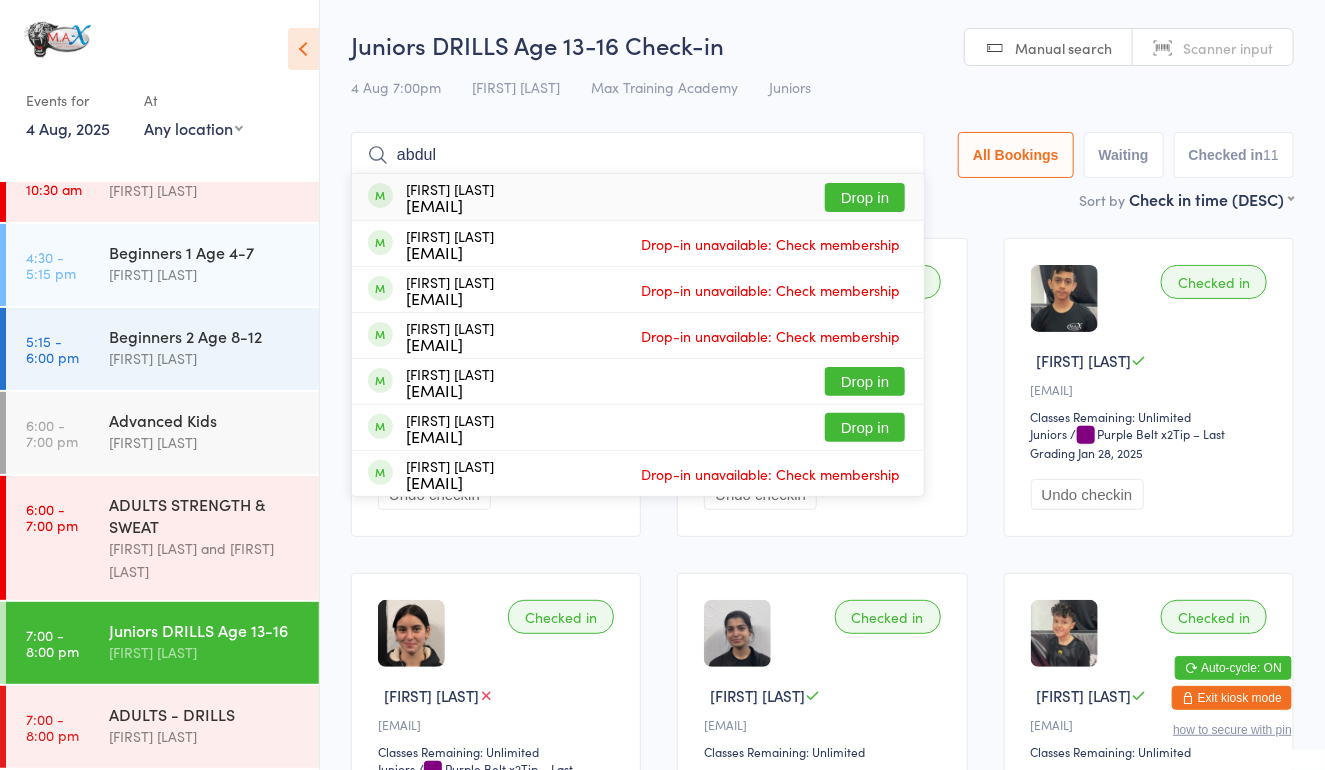 type on "abdul" 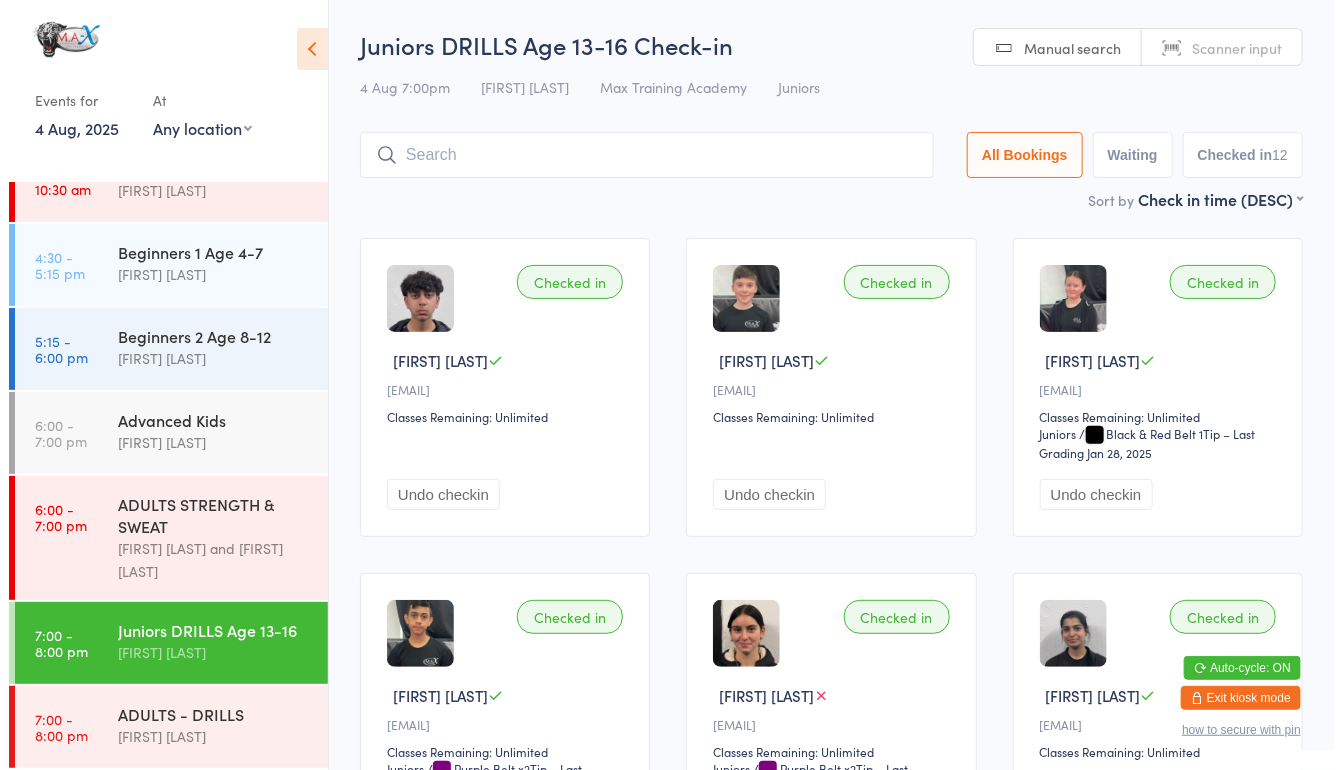scroll, scrollTop: 0, scrollLeft: 0, axis: both 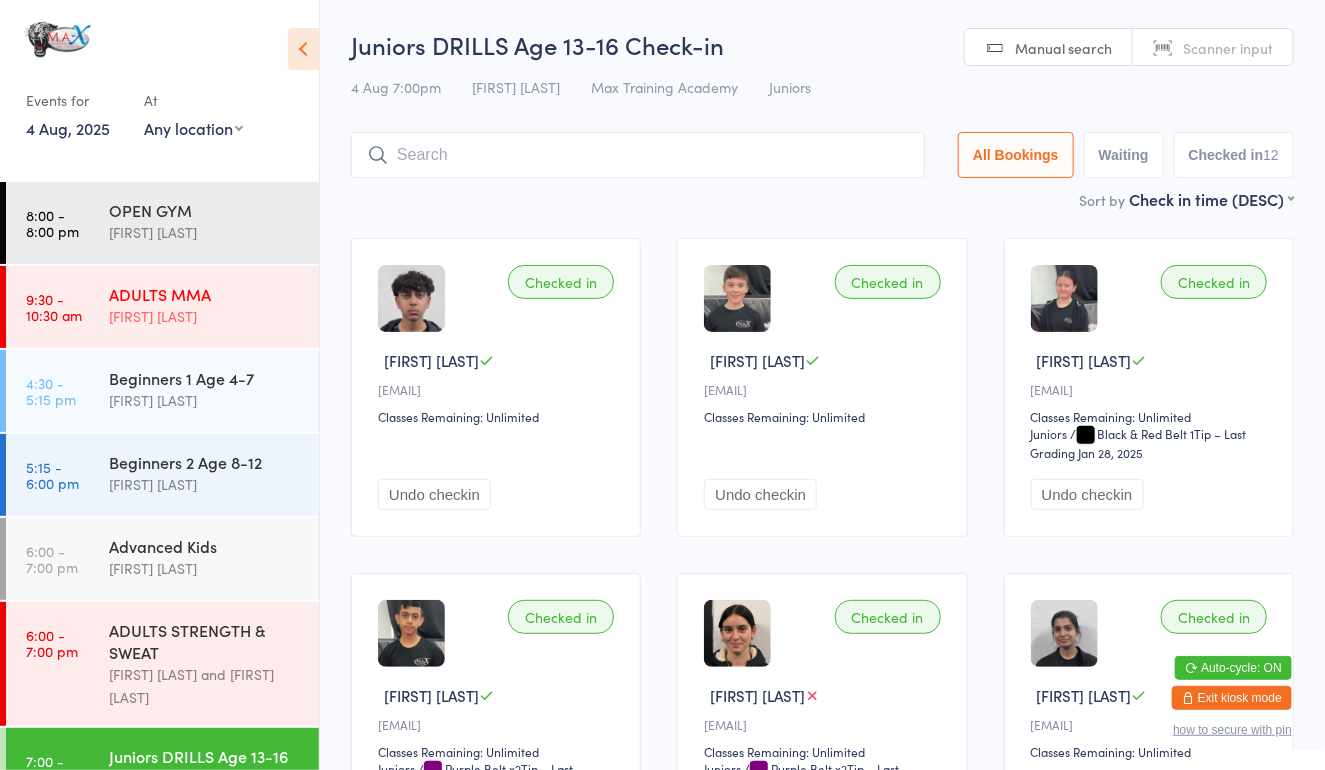 click on "9:30 - 10:30 am ADULTS MMA Matt Parker" at bounding box center (162, 307) 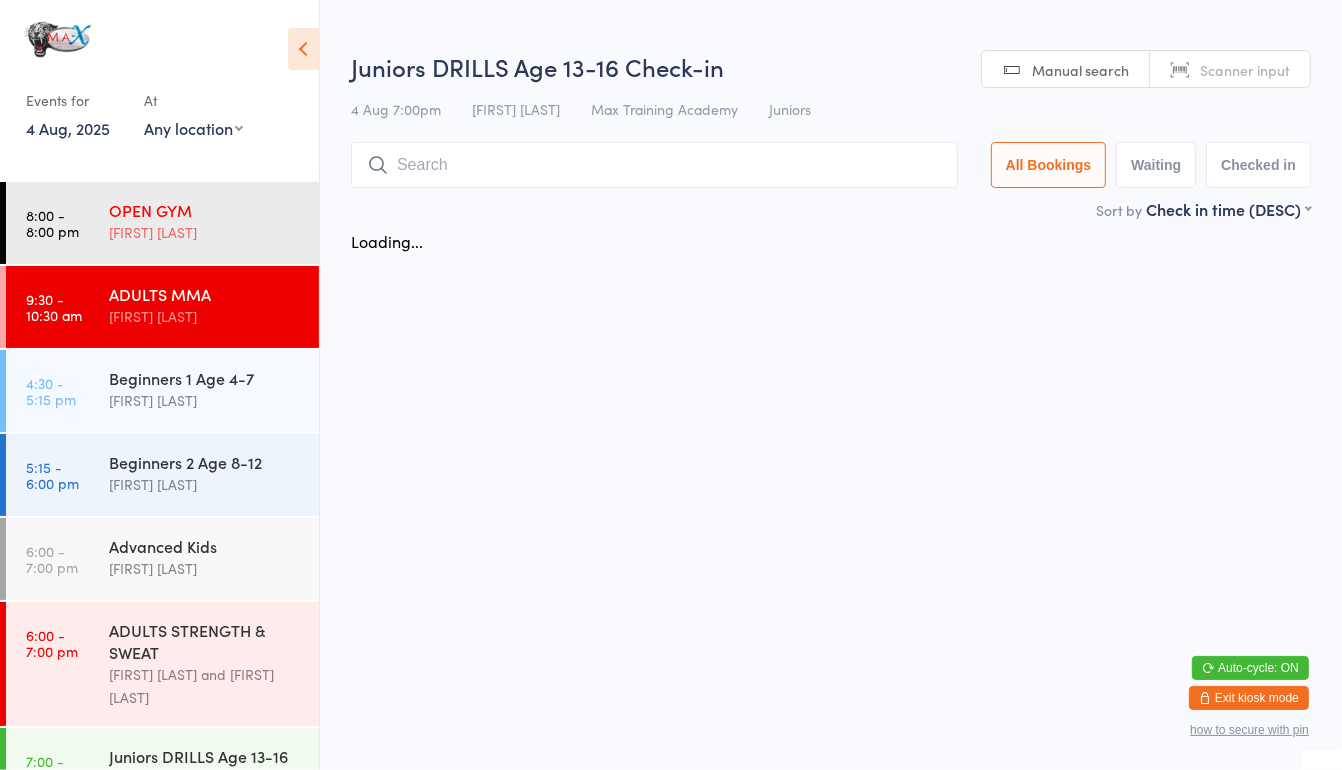 click on "8:00 - 8:00 pm OPEN GYM Matt Parker" at bounding box center [162, 223] 